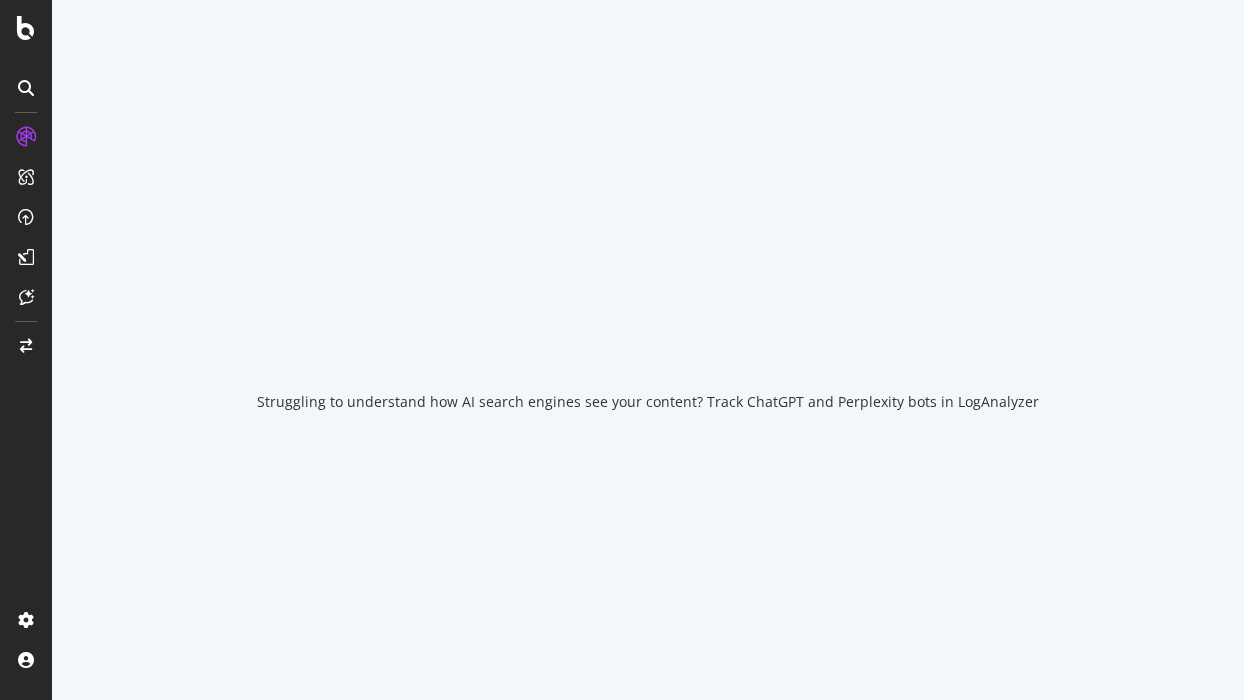 scroll, scrollTop: 0, scrollLeft: 0, axis: both 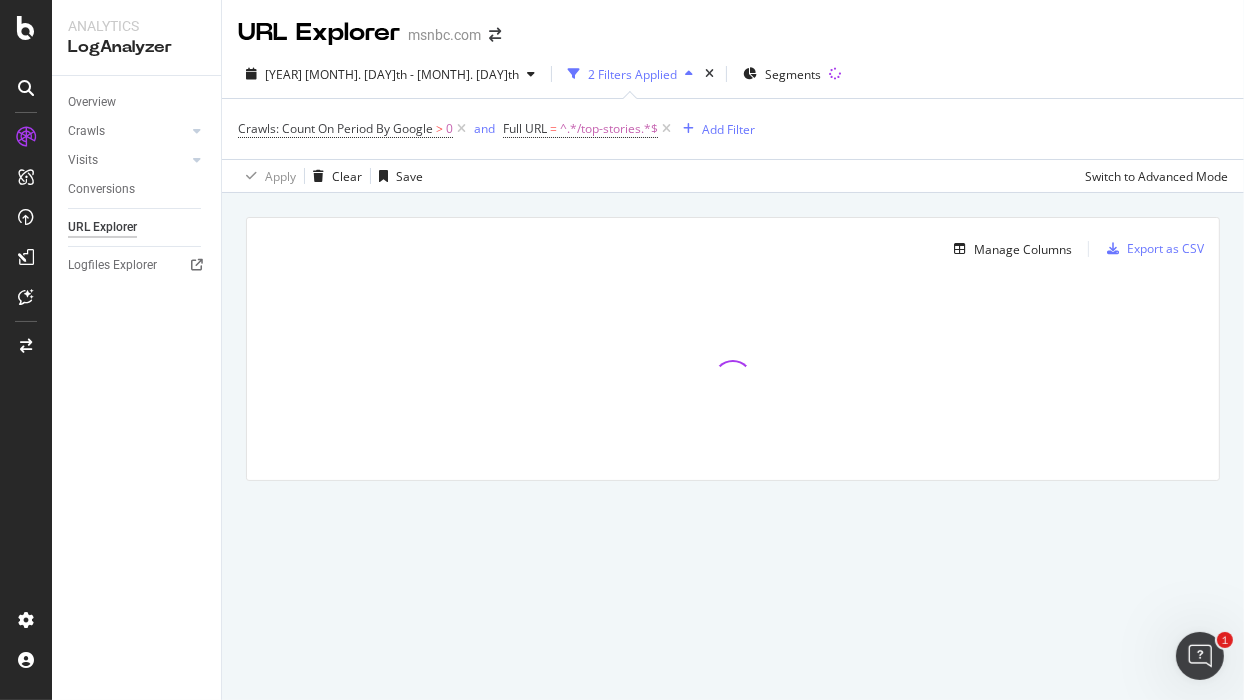 click on "msnbc.com" at bounding box center [444, 35] 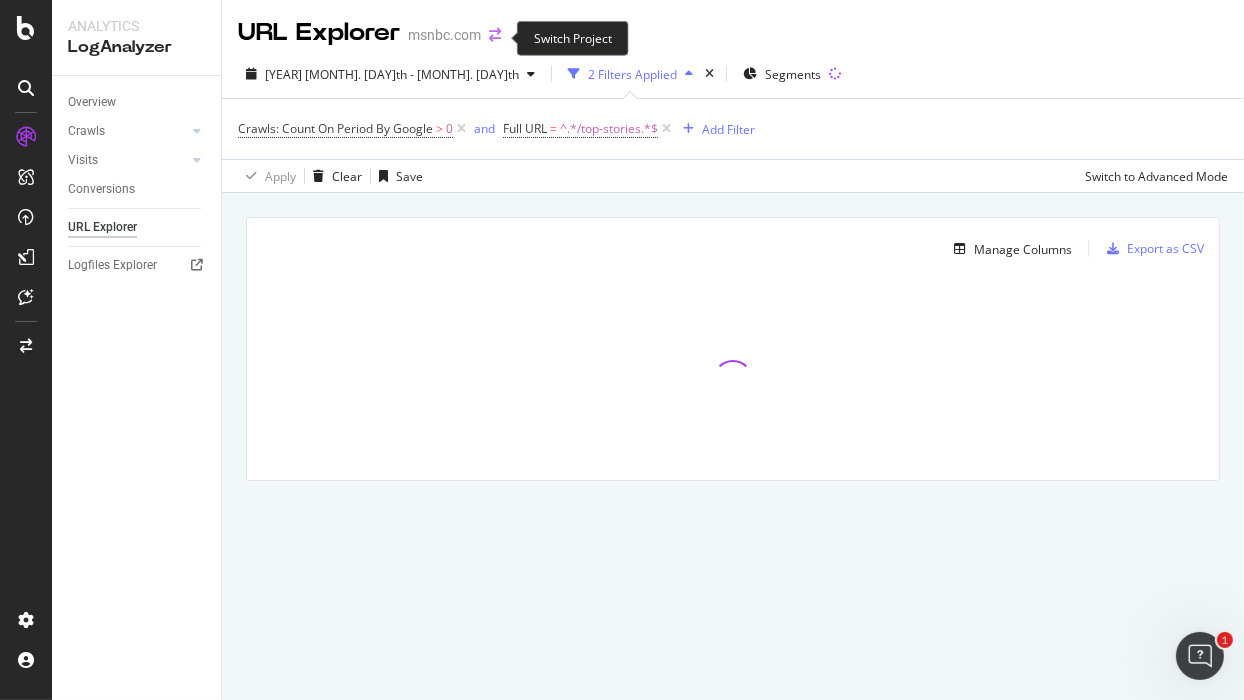 click at bounding box center [495, 35] 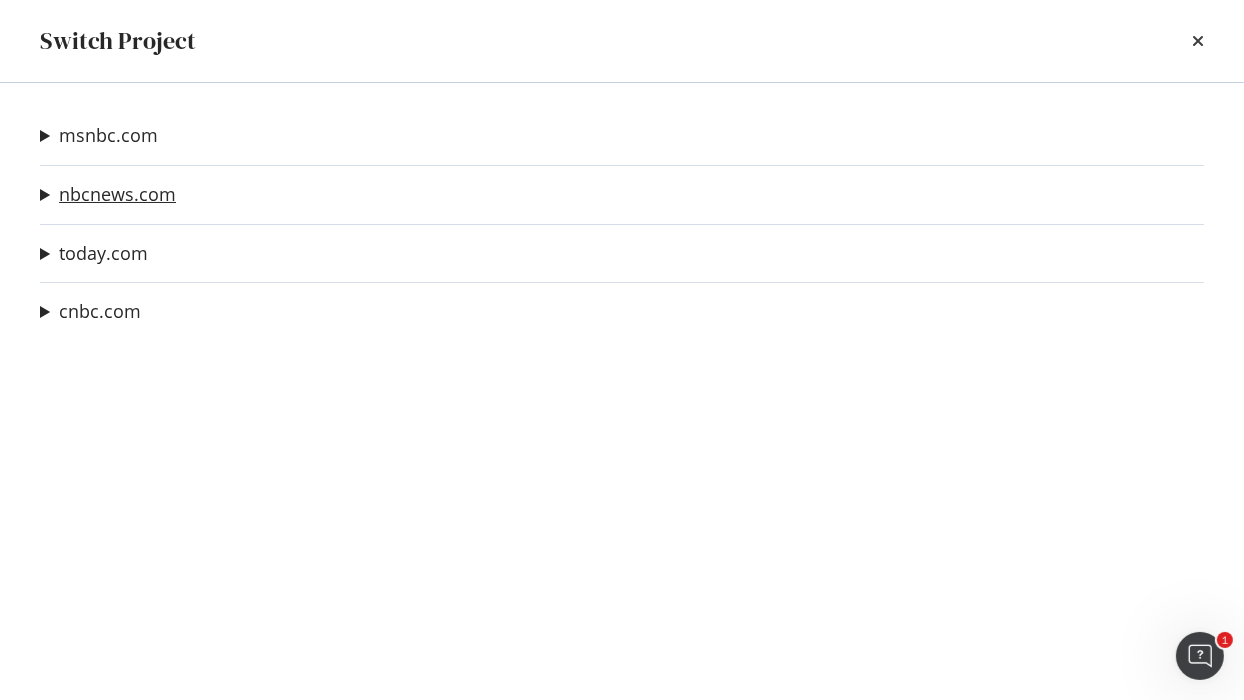 click on "nbcnews.com" at bounding box center [117, 194] 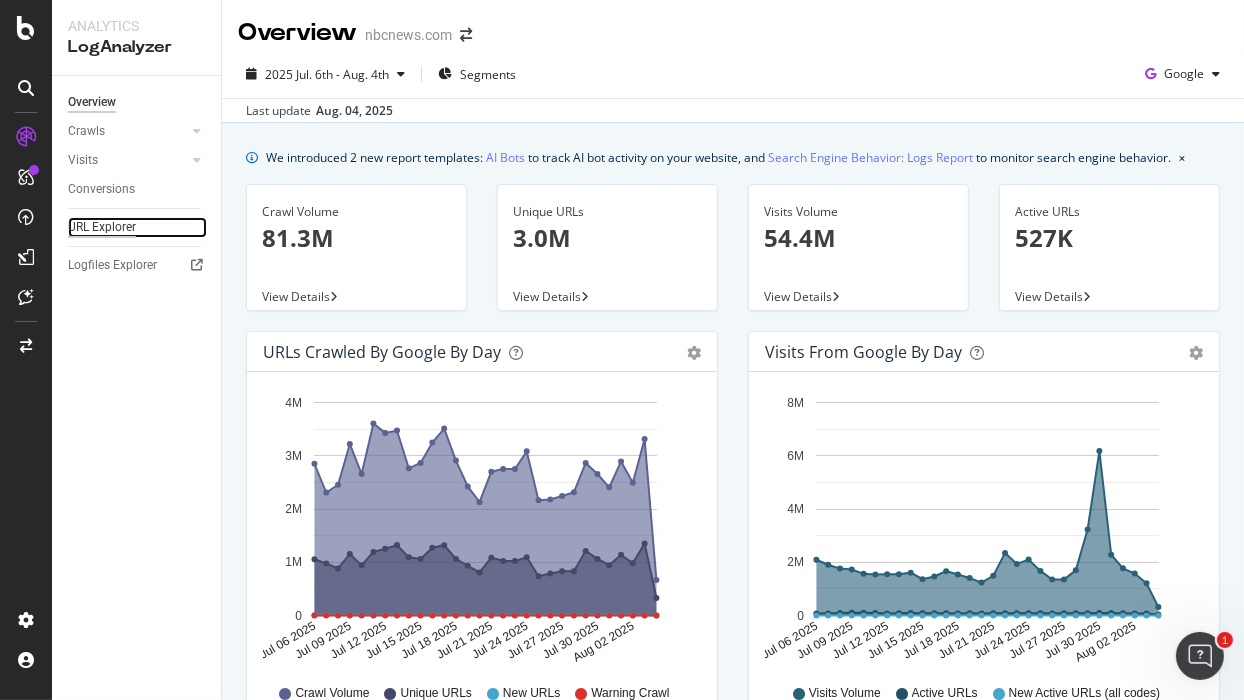 click on "URL Explorer" at bounding box center [102, 227] 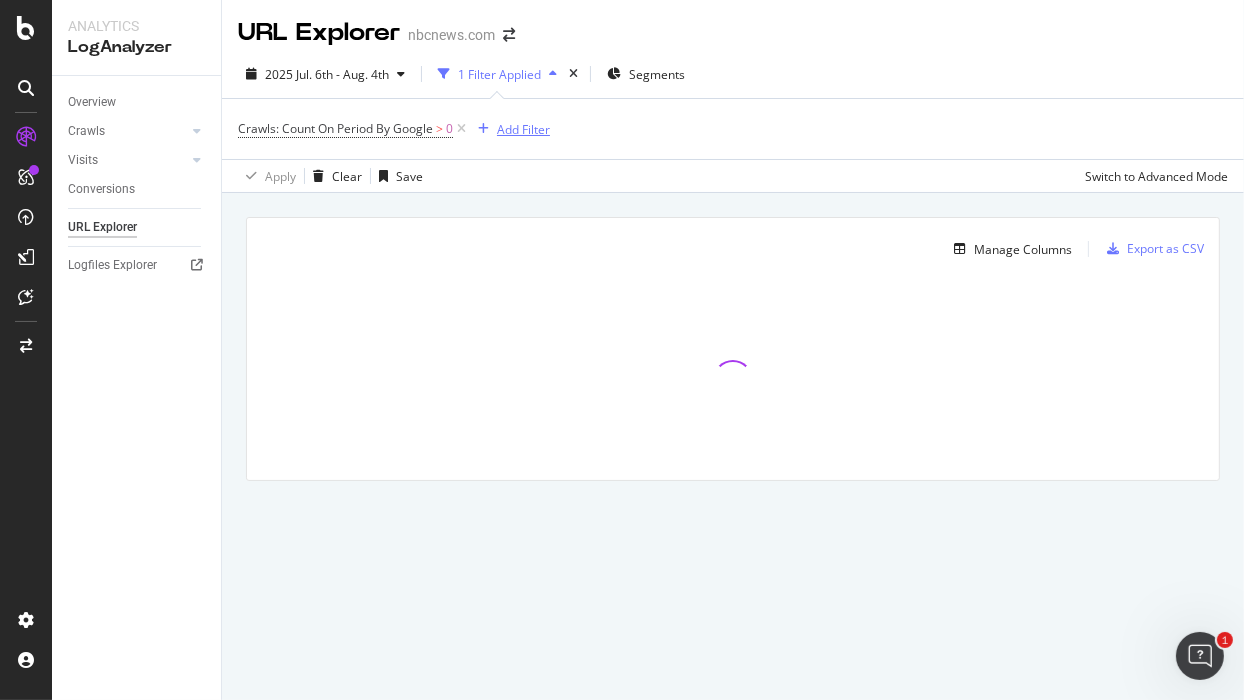 click on "Add Filter" at bounding box center (523, 129) 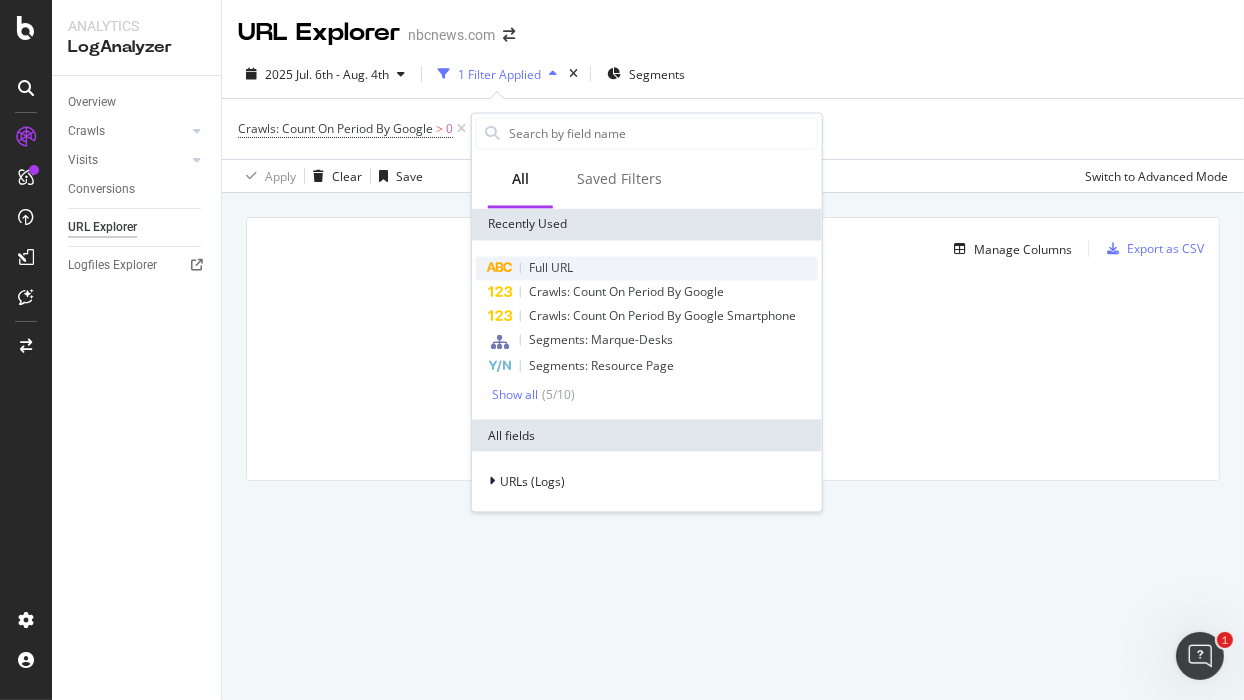 click on "Full URL" at bounding box center [551, 268] 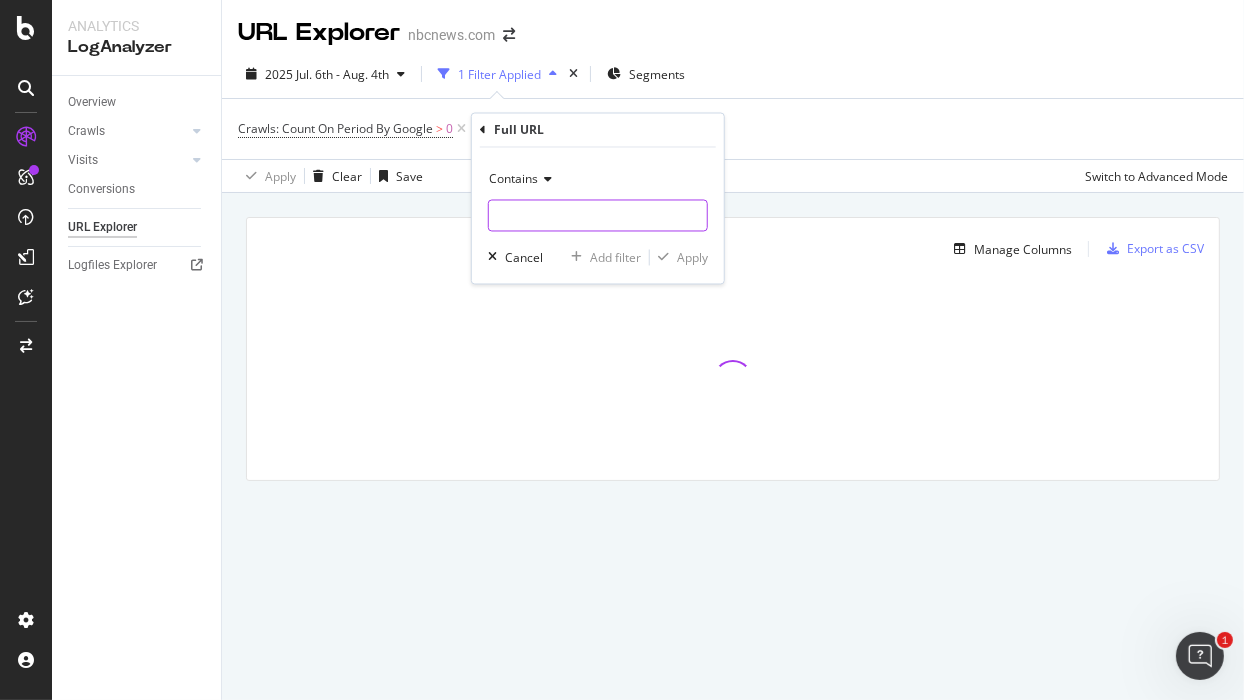 click at bounding box center [598, 216] 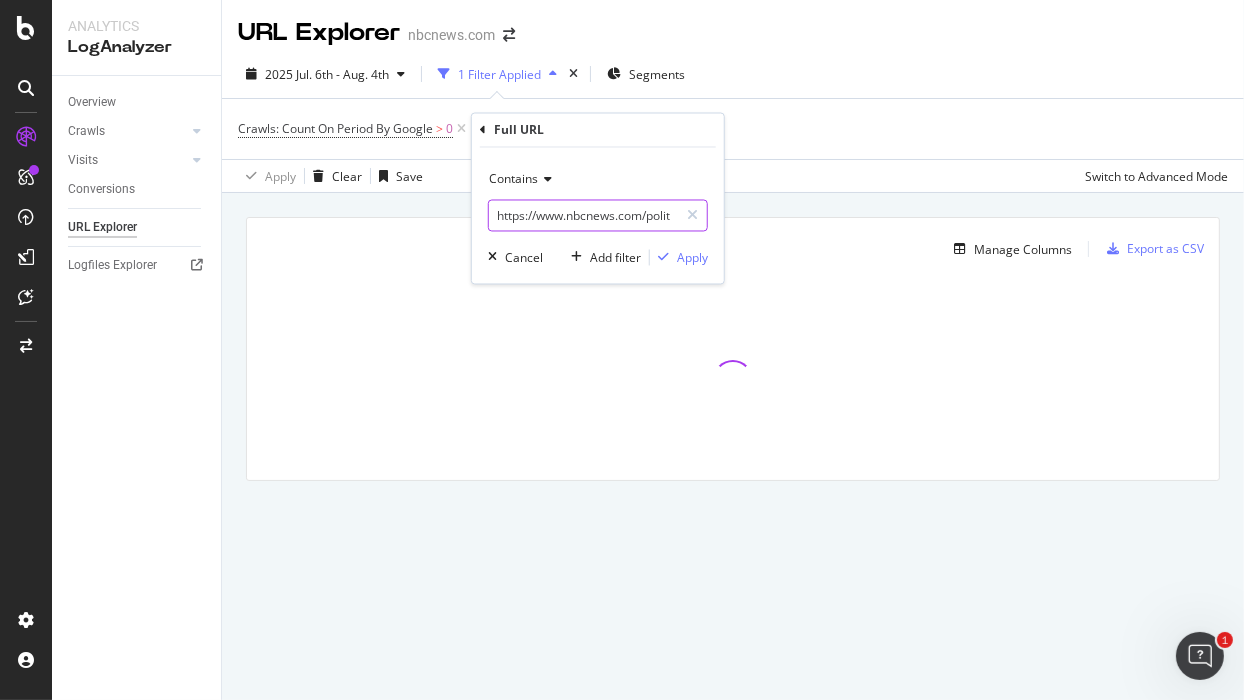 scroll, scrollTop: 0, scrollLeft: 163, axis: horizontal 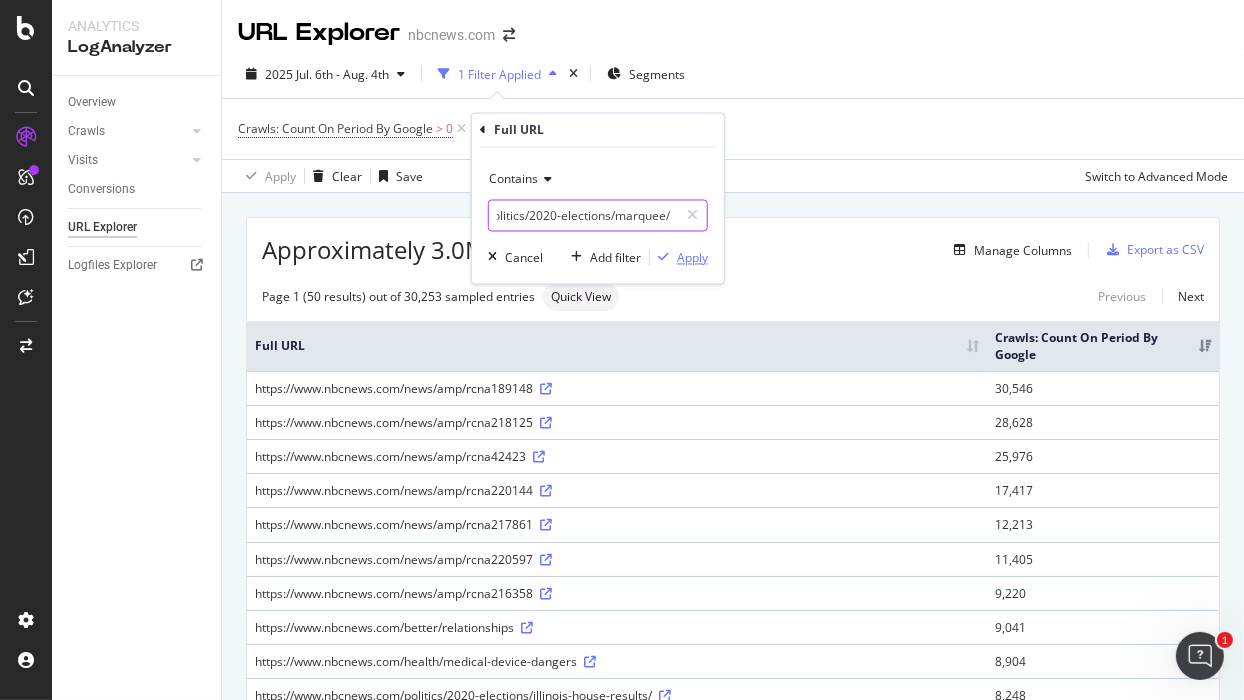 type on "https://www.nbcnews.com/politics/2020-elections/marquee/" 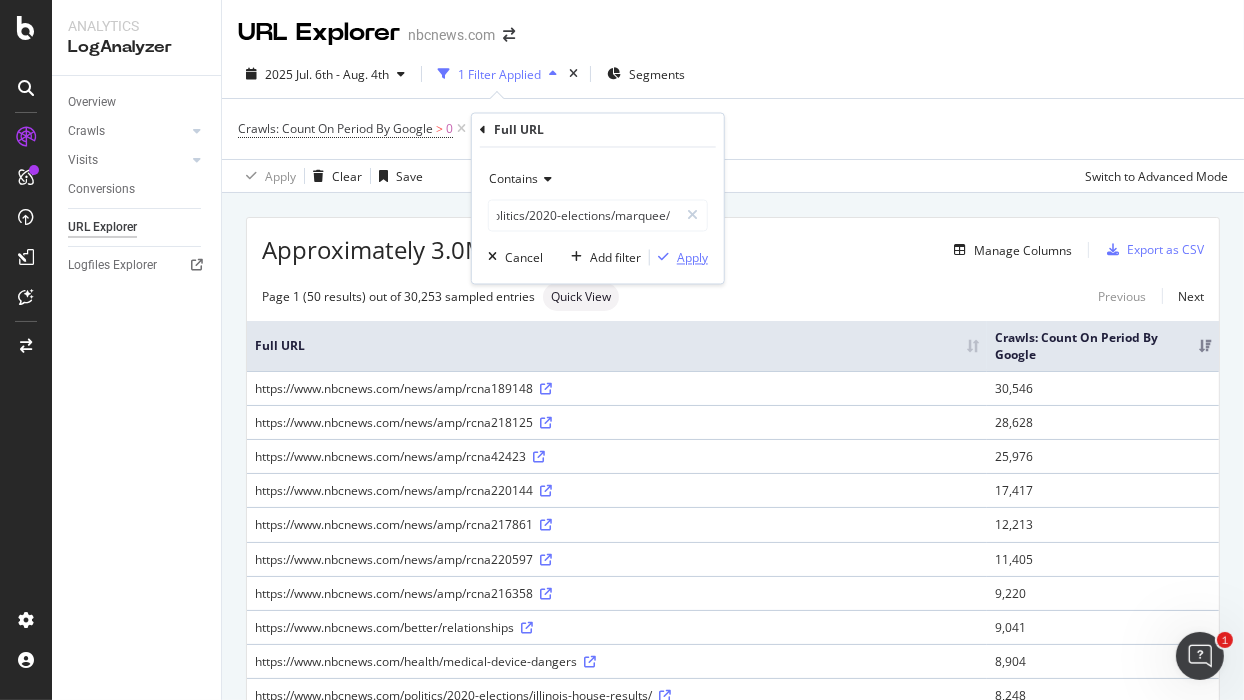 scroll, scrollTop: 0, scrollLeft: 0, axis: both 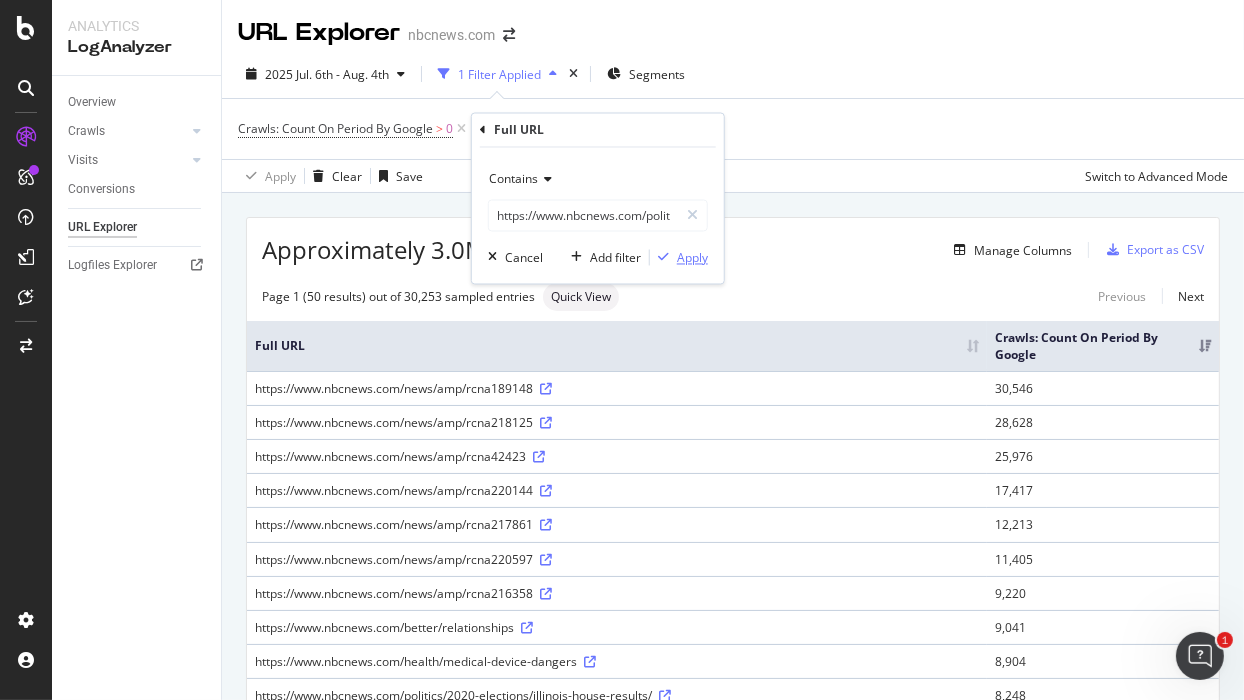 click at bounding box center (663, 258) 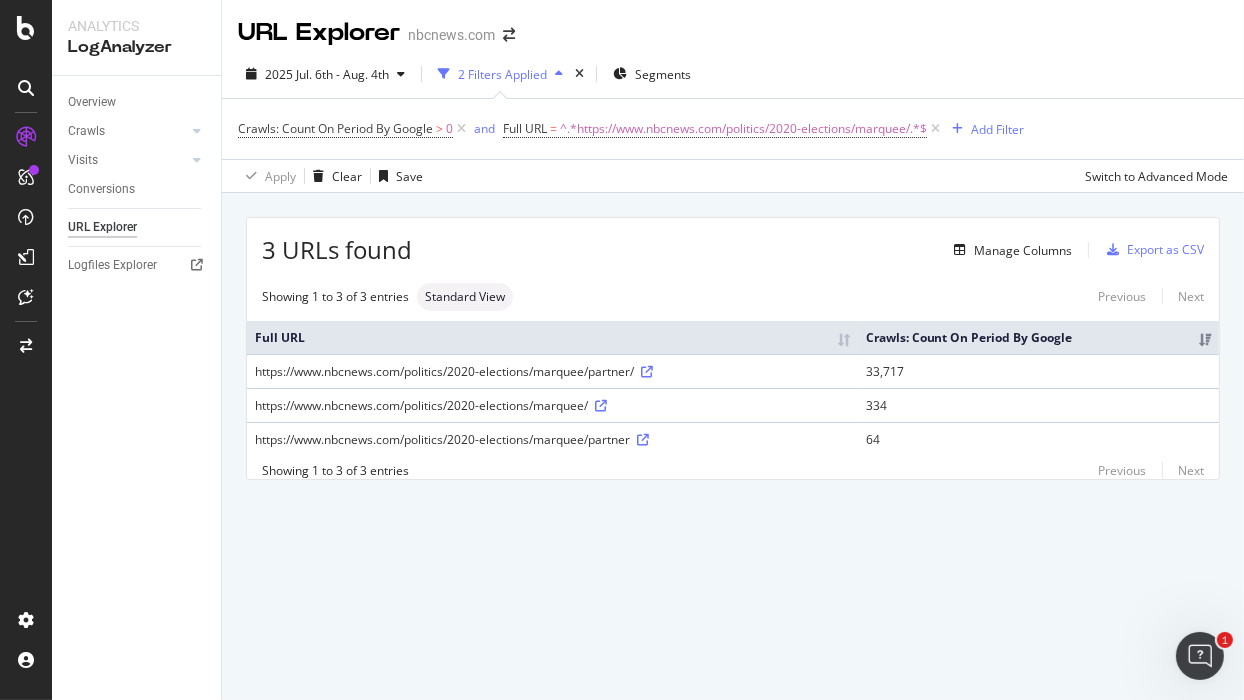 click on "3 URLs found Manage Columns Export as CSV Showing 1 to 3 of 3 entries Standard View Previous Next Full URL Crawls: Count On Period By Google
https://www.nbcnews.com/politics/2020-elections/marquee/partner/
33,717
https://www.nbcnews.com/politics/2020-elections/marquee/
334
https://www.nbcnews.com/politics/2020-elections/marquee/partner
64 Showing 1 to 3 of 3 entries Previous Next" at bounding box center [733, 371] 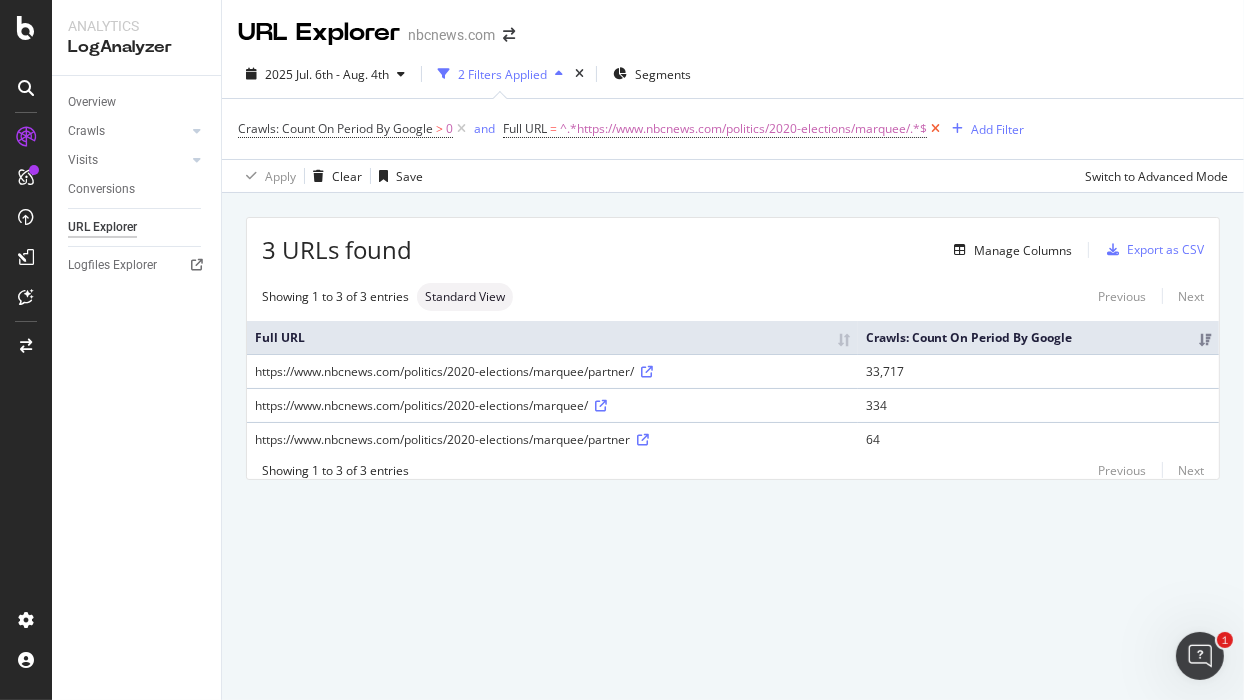 click at bounding box center (935, 129) 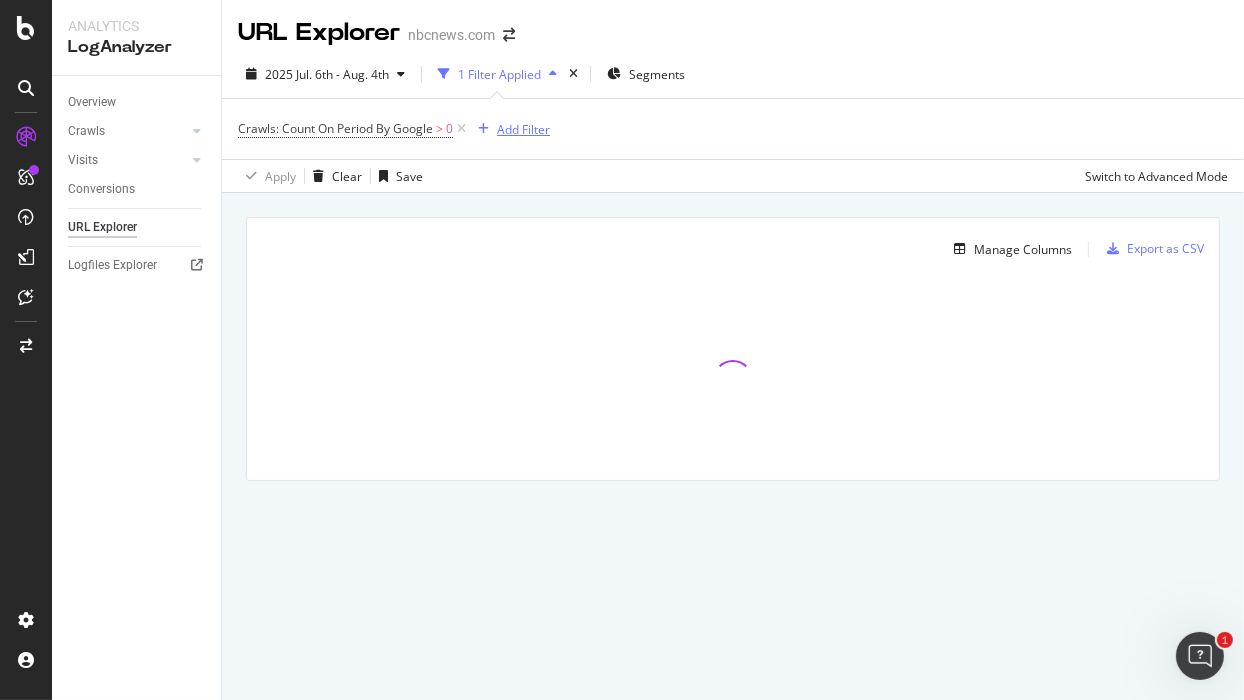 click on "Add Filter" at bounding box center [523, 129] 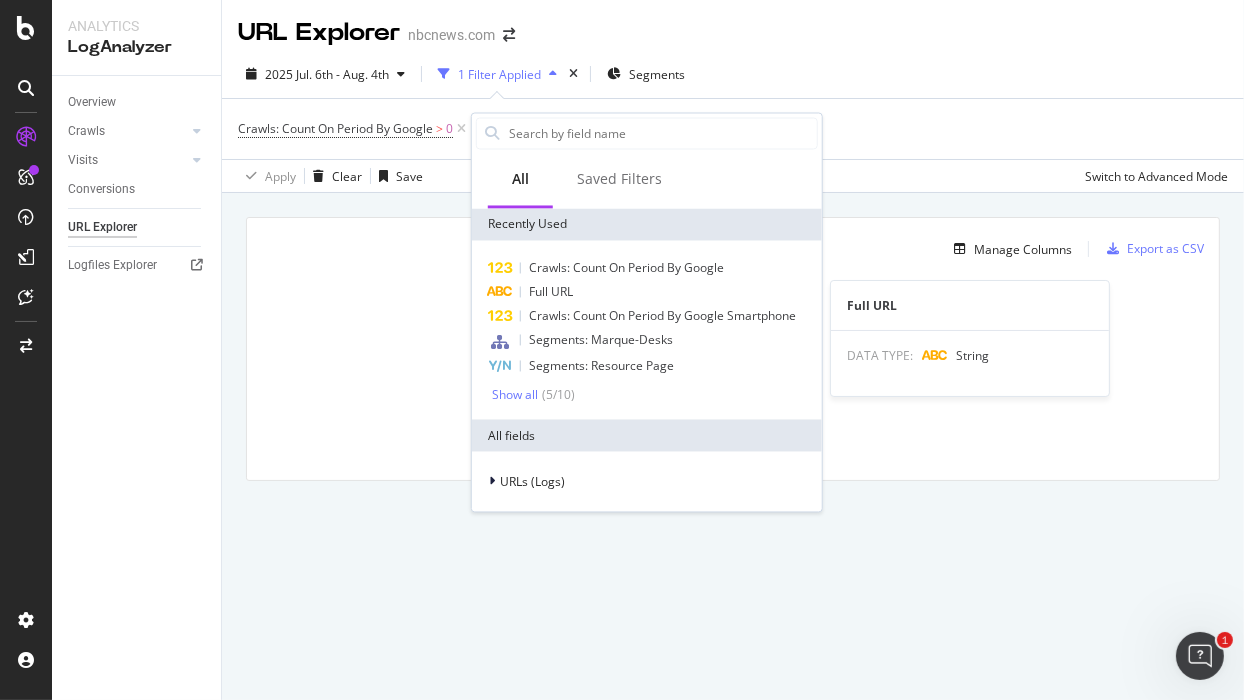 click on "Full URL" at bounding box center [647, 293] 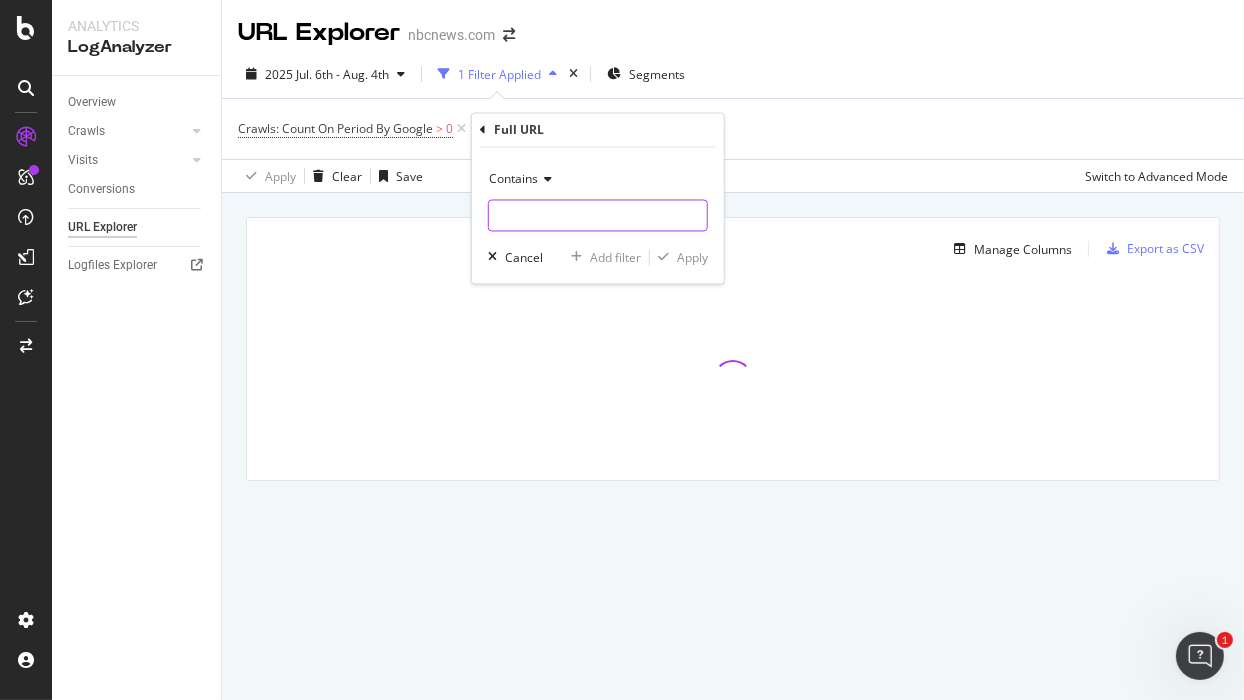 click at bounding box center (598, 216) 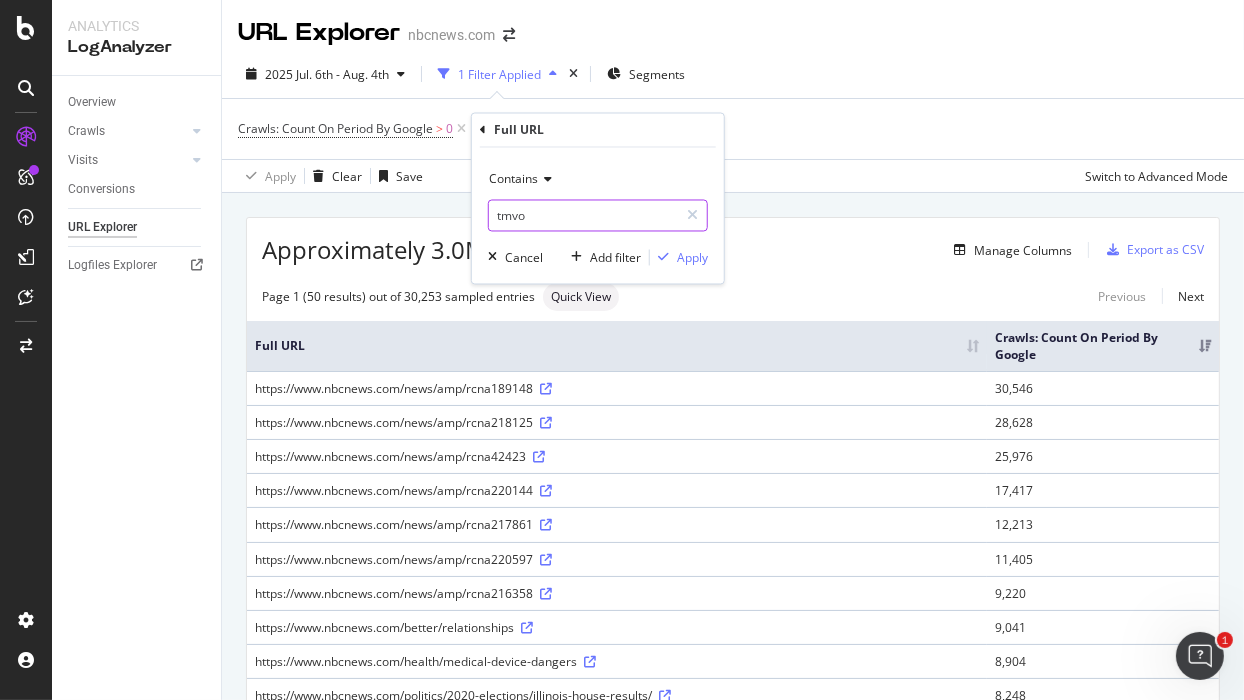 type on "tmvo" 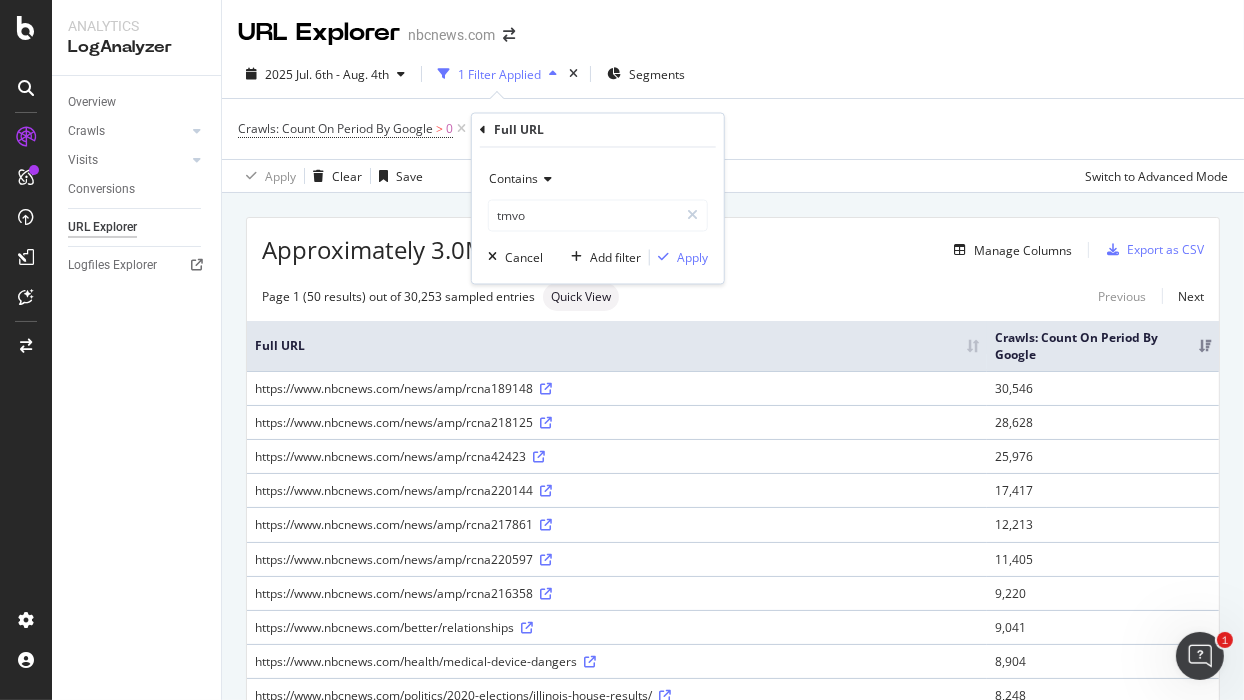 click on "Contains tmvo Cancel Add filter Apply" at bounding box center (598, 216) 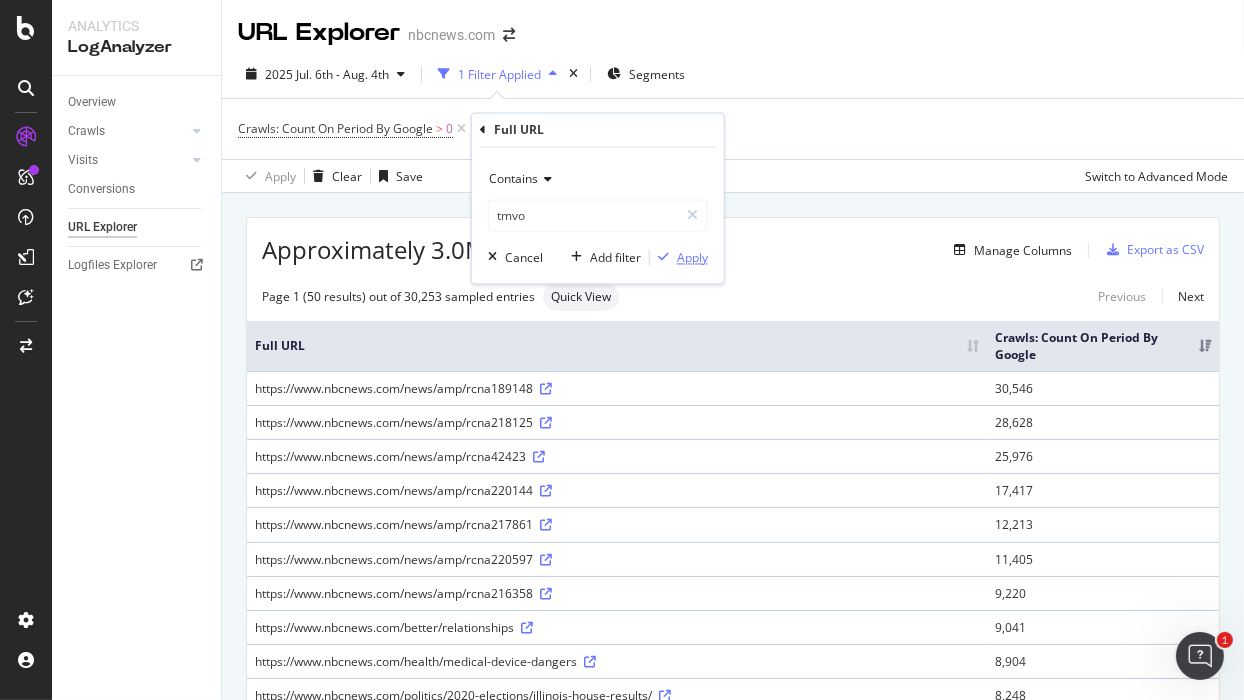 click on "Apply" at bounding box center [679, 258] 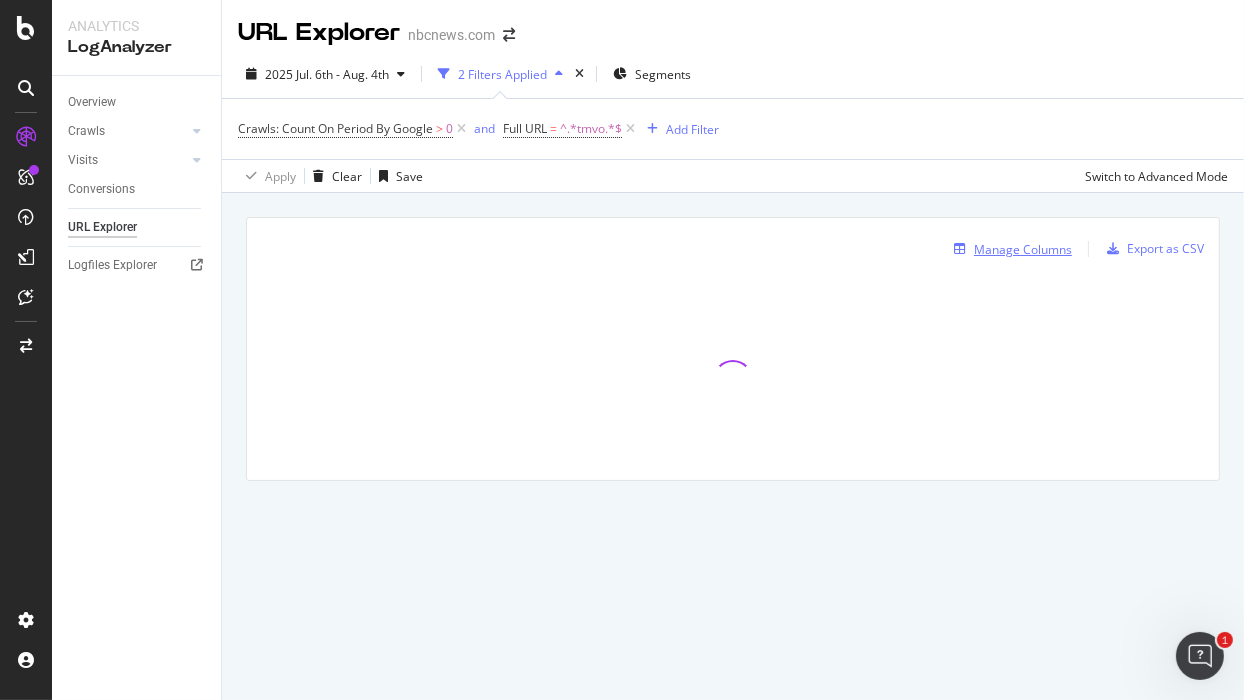 click on "Manage Columns" at bounding box center [1023, 249] 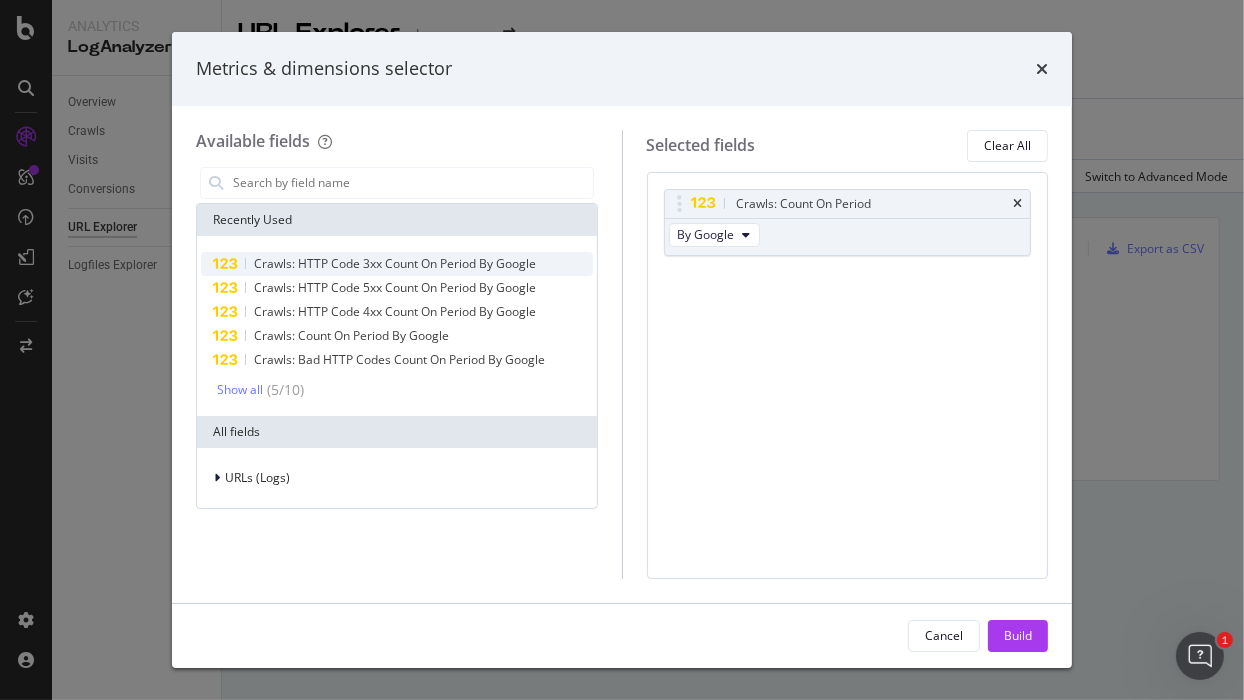 click on "Crawls: HTTP Code 3xx Count On Period By Google" at bounding box center (395, 263) 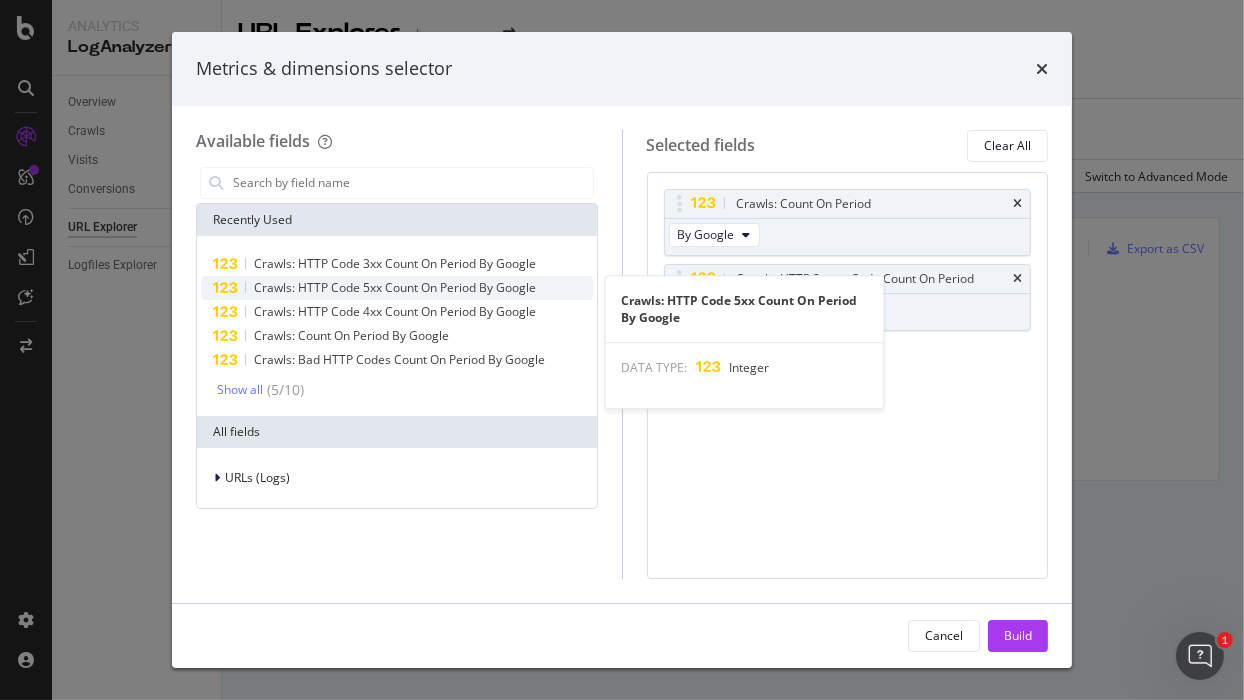 click on "Crawls: HTTP Code 5xx Count On Period By Google" at bounding box center [395, 287] 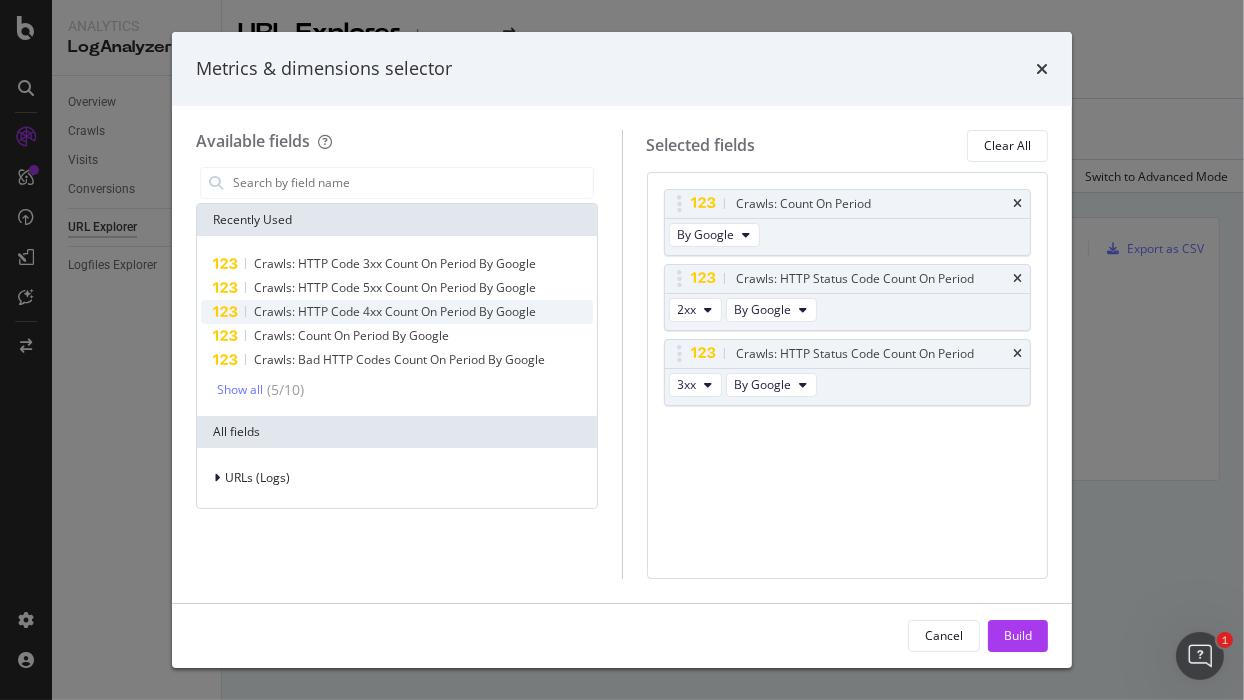 click on "Crawls: HTTP Code 4xx Count On Period By Google" at bounding box center [395, 311] 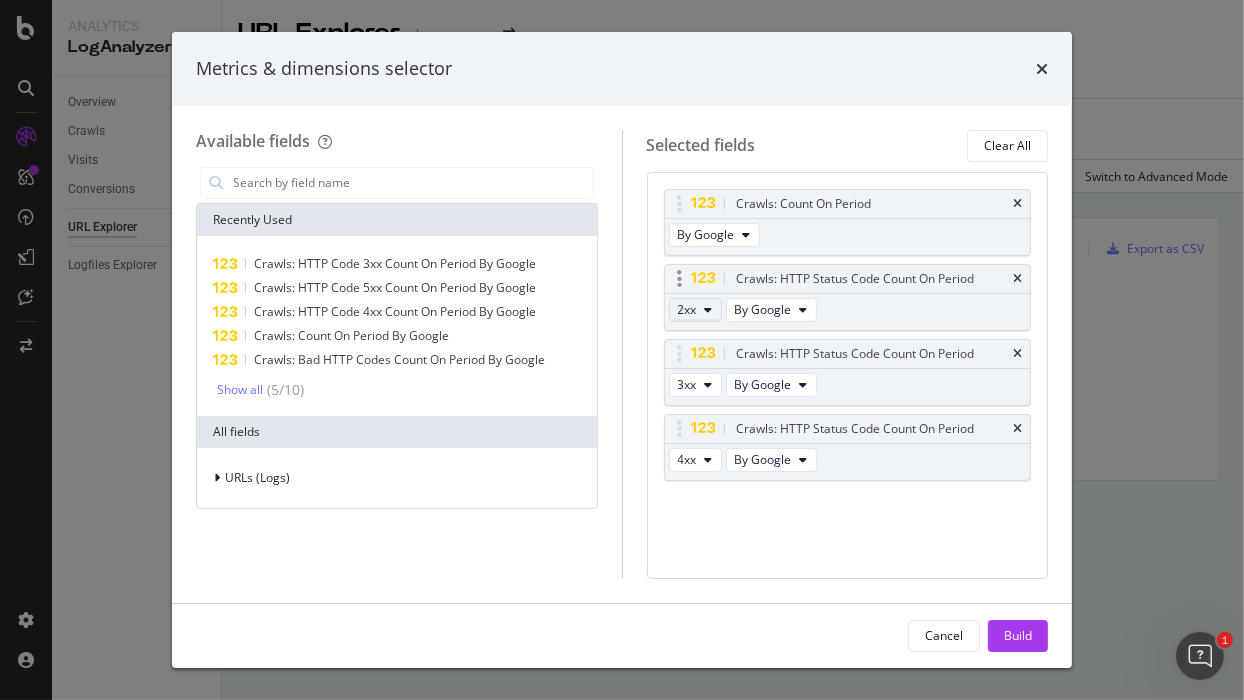 click at bounding box center (709, 310) 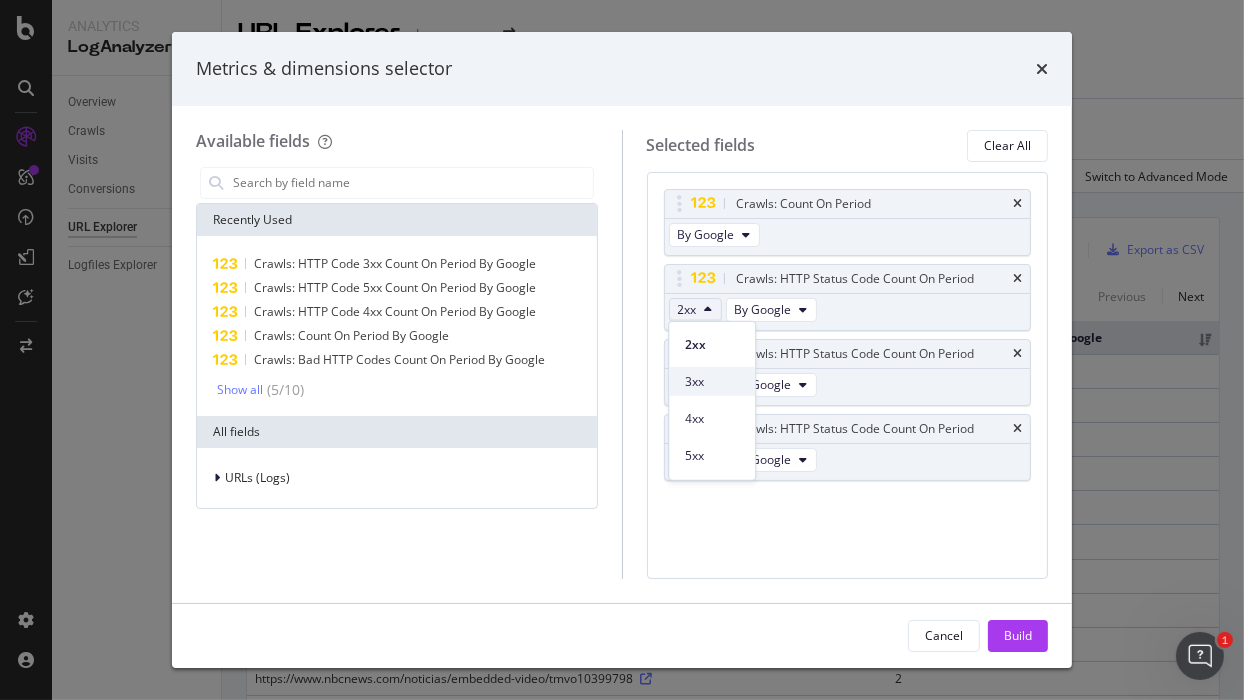 click on "3xx" at bounding box center [712, 381] 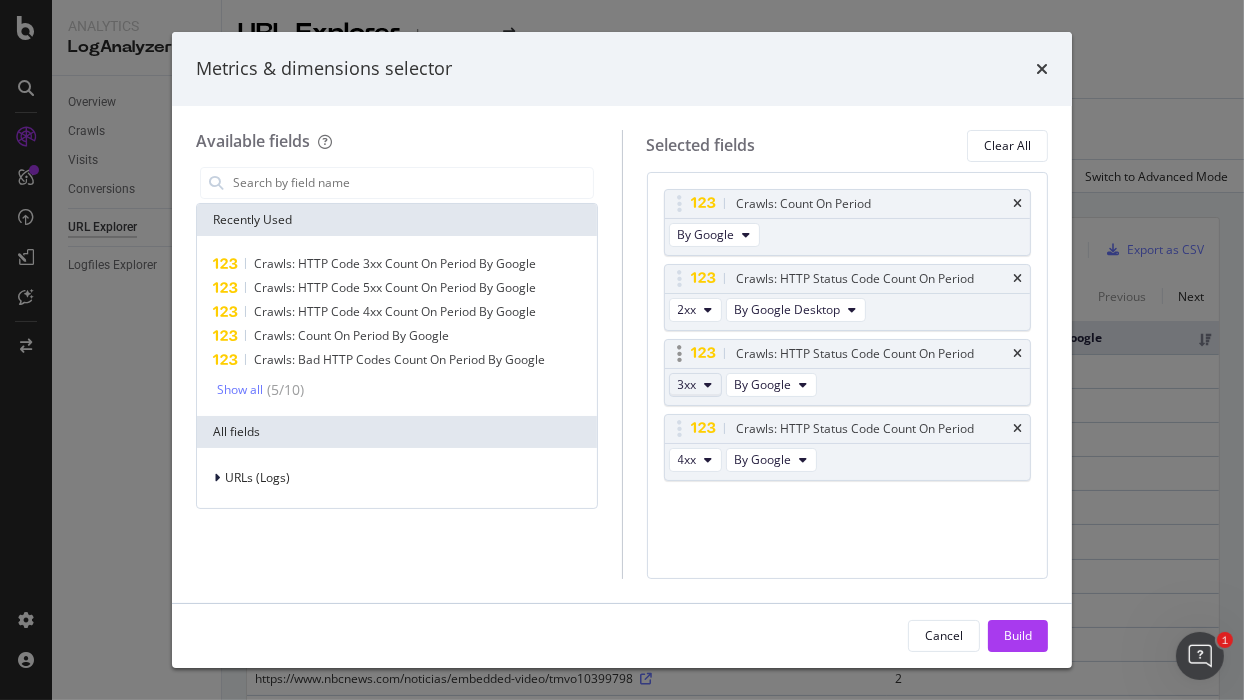 click at bounding box center (709, 385) 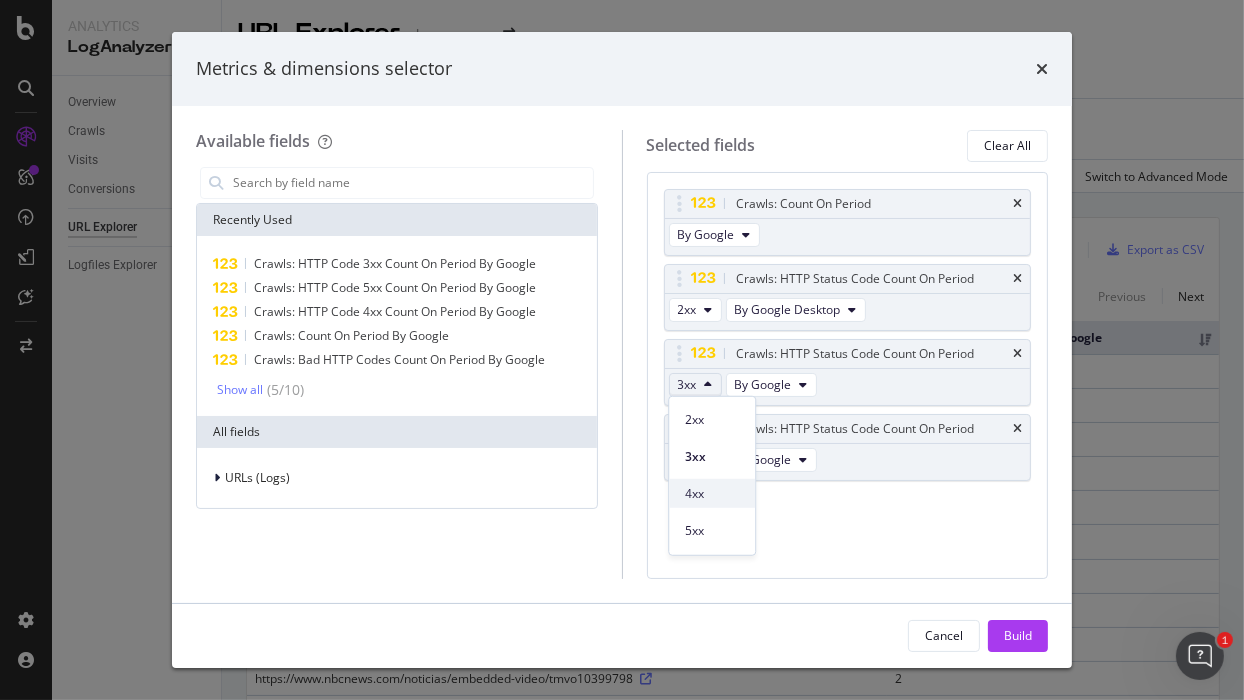 click on "4xx" at bounding box center [712, 493] 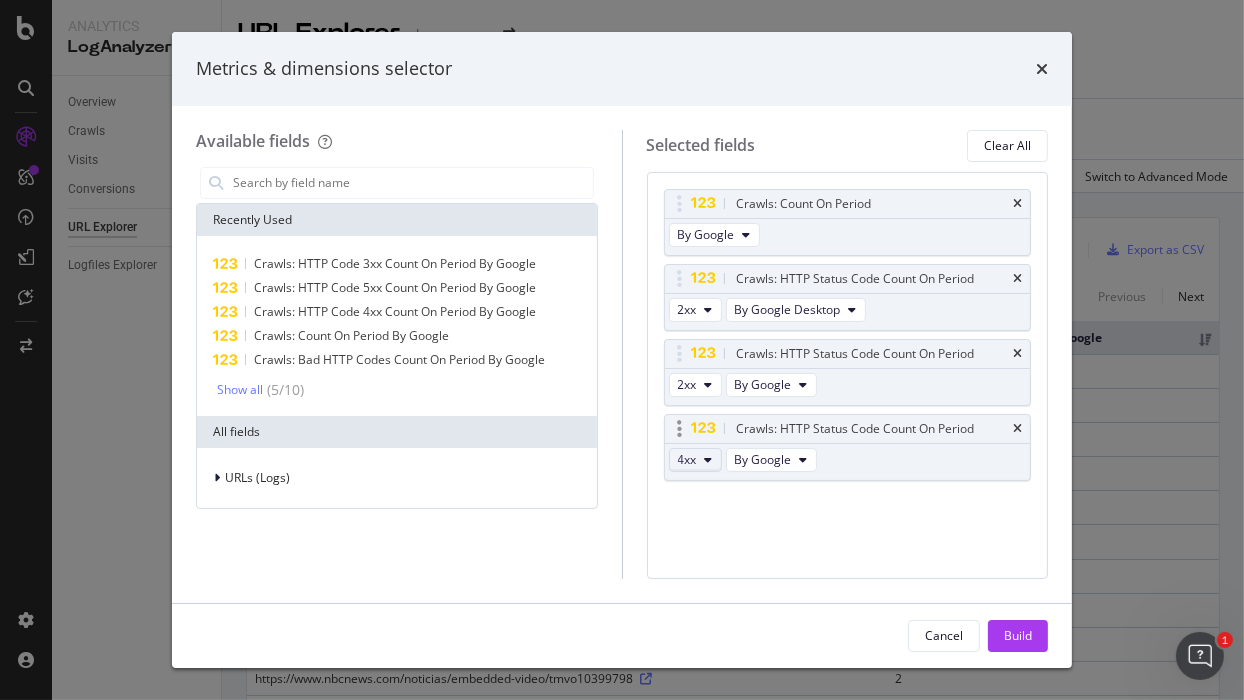 click on "4xx" at bounding box center (695, 460) 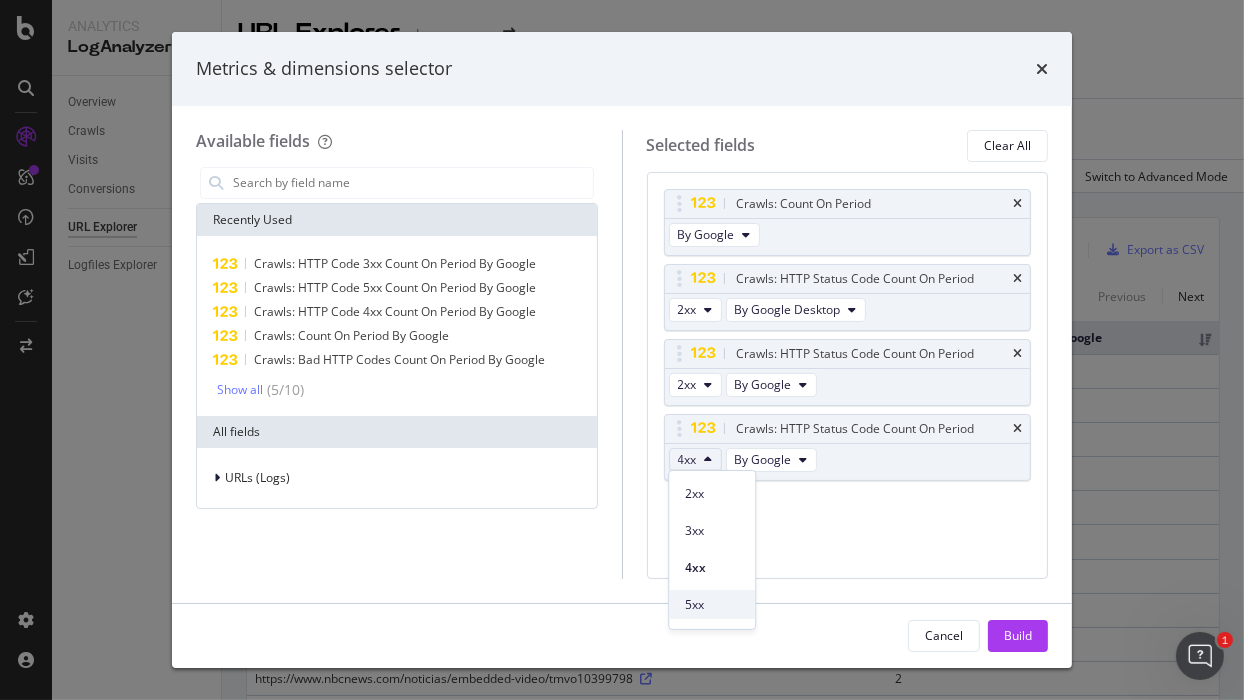 click on "5xx" at bounding box center [712, 605] 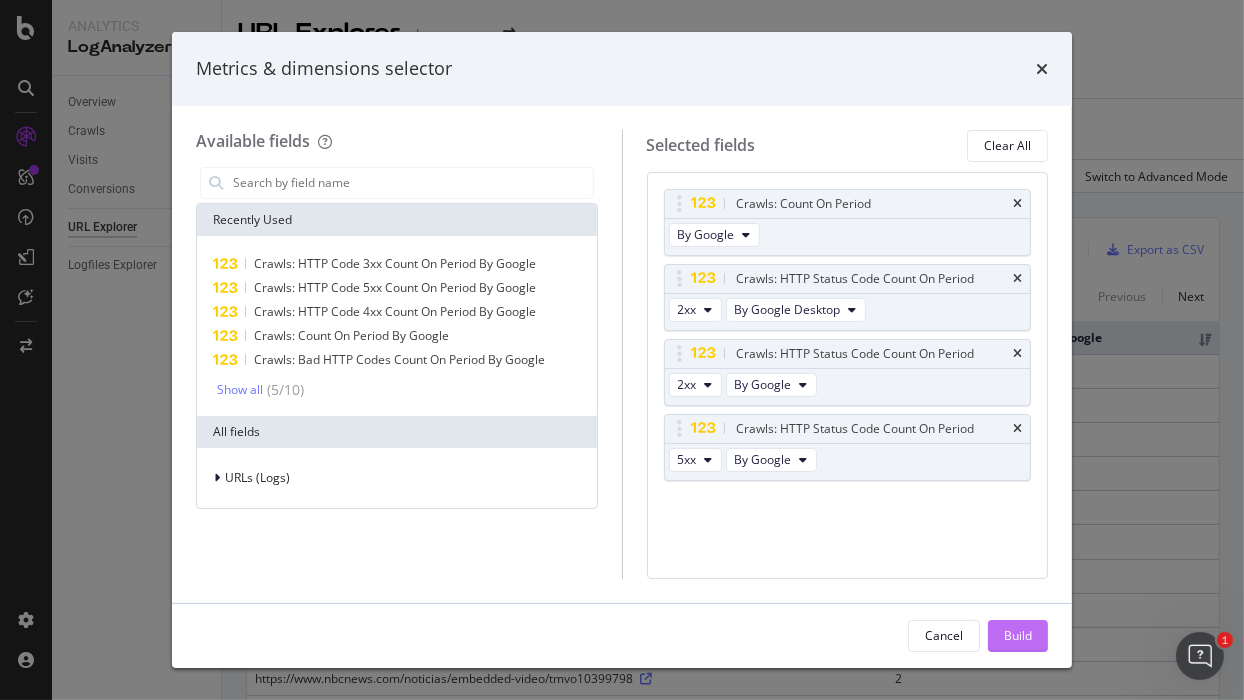 click on "Build" at bounding box center [1018, 635] 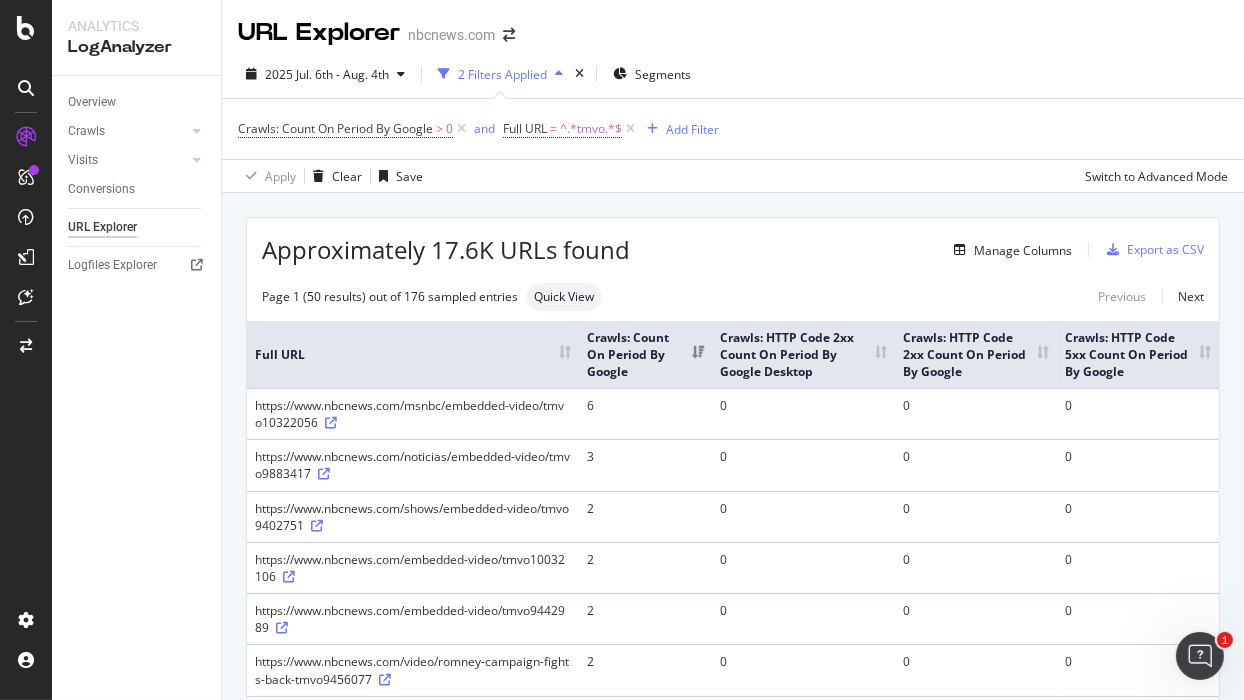 click on "Approximately 17.6K URLs found Manage Columns Export as CSV" at bounding box center (733, 242) 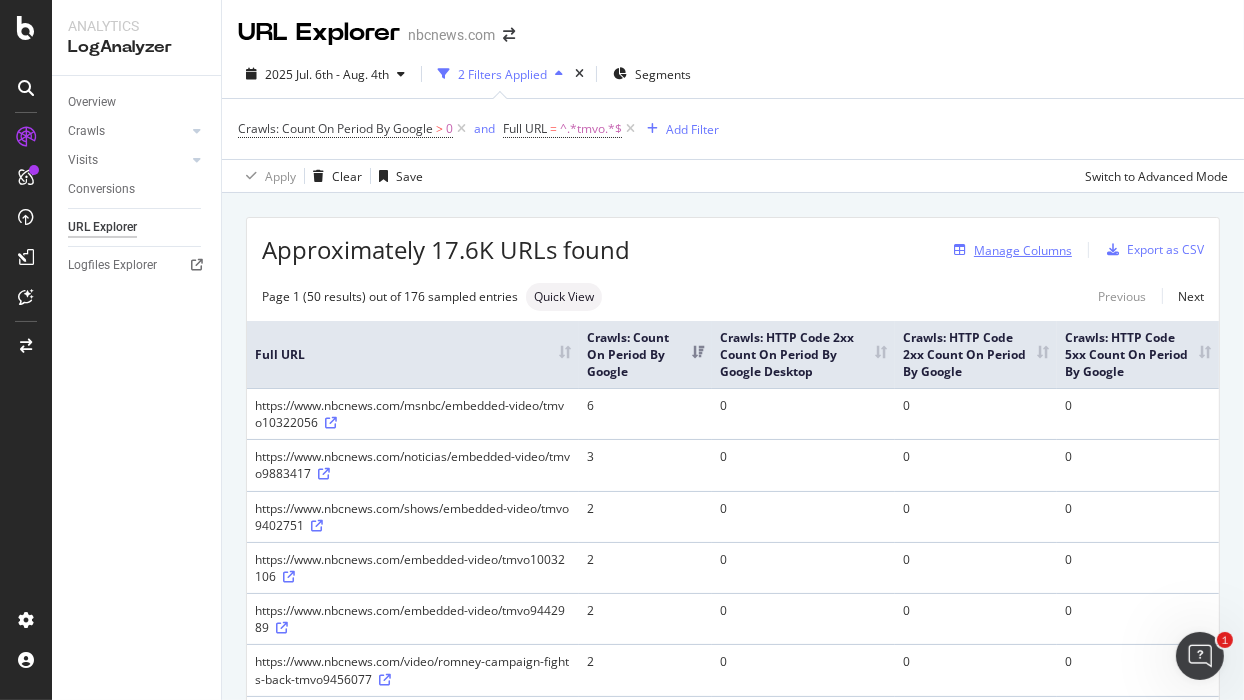 click on "Manage Columns" at bounding box center (1023, 250) 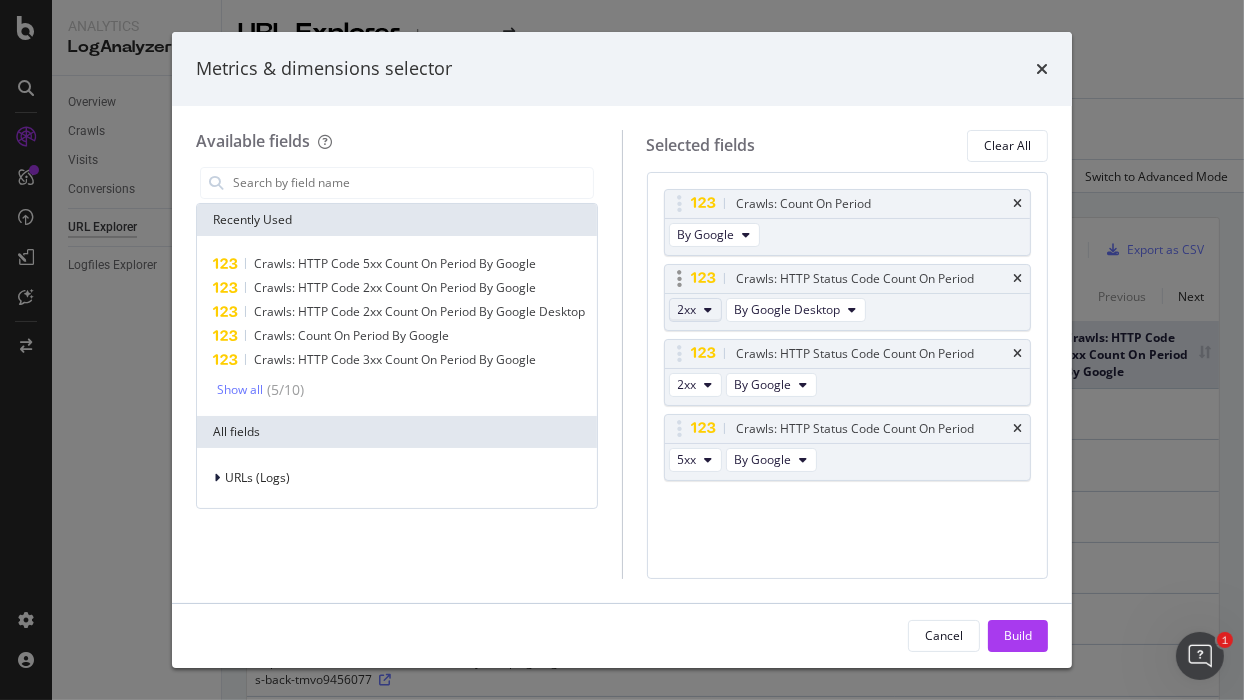 click at bounding box center (709, 310) 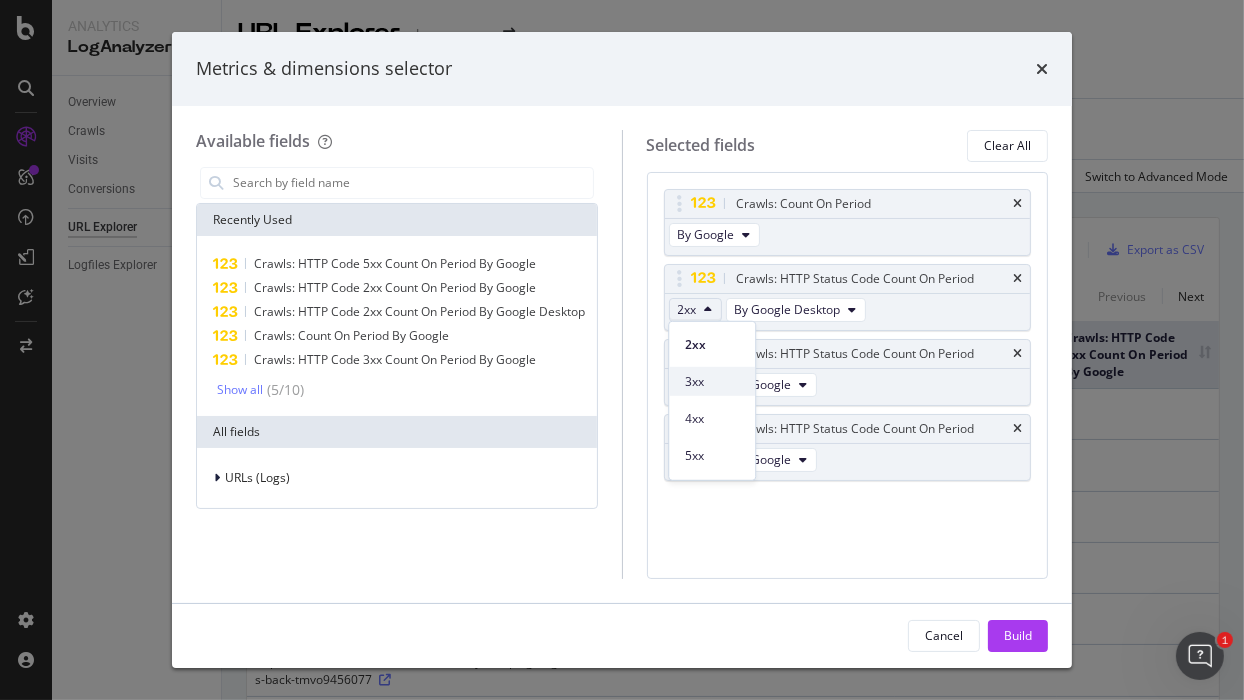 click on "3xx" at bounding box center (712, 381) 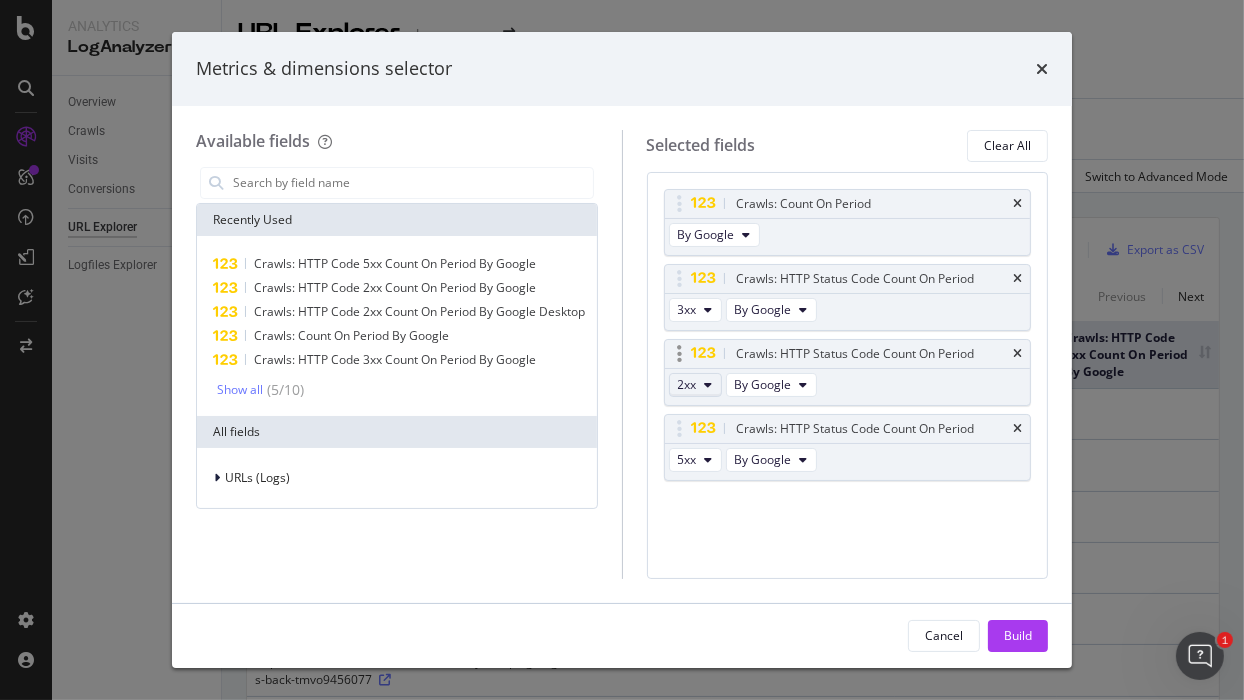 click on "2xx" at bounding box center (695, 385) 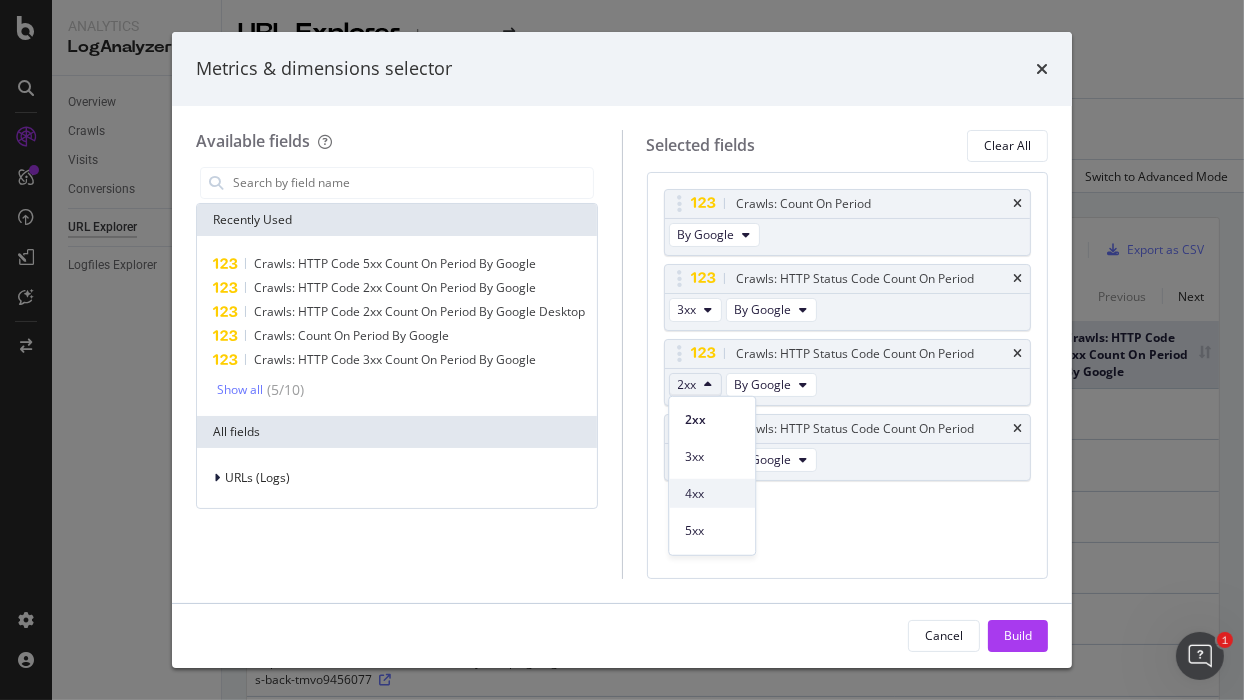 click on "4xx" at bounding box center (712, 493) 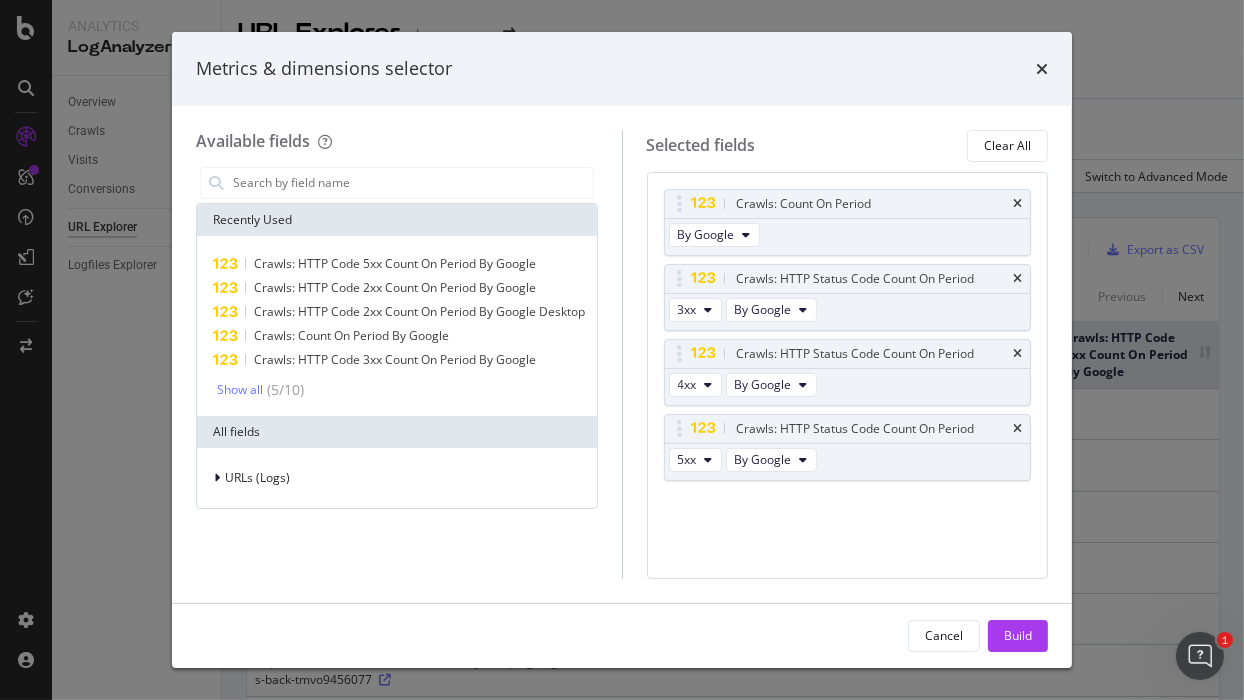 click on "Available fields Recently Used Crawls: HTTP Code 5xx Count On Period By Google Crawls: HTTP Code 2xx Count On Period By Google Crawls: HTTP Code 2xx Count On Period By Google Desktop Crawls: Count On Period By Google Crawls: HTTP Code 3xx Count On Period By Google Show all ( 5 / 10 ) All fields URLs (Logs)" at bounding box center [409, 354] 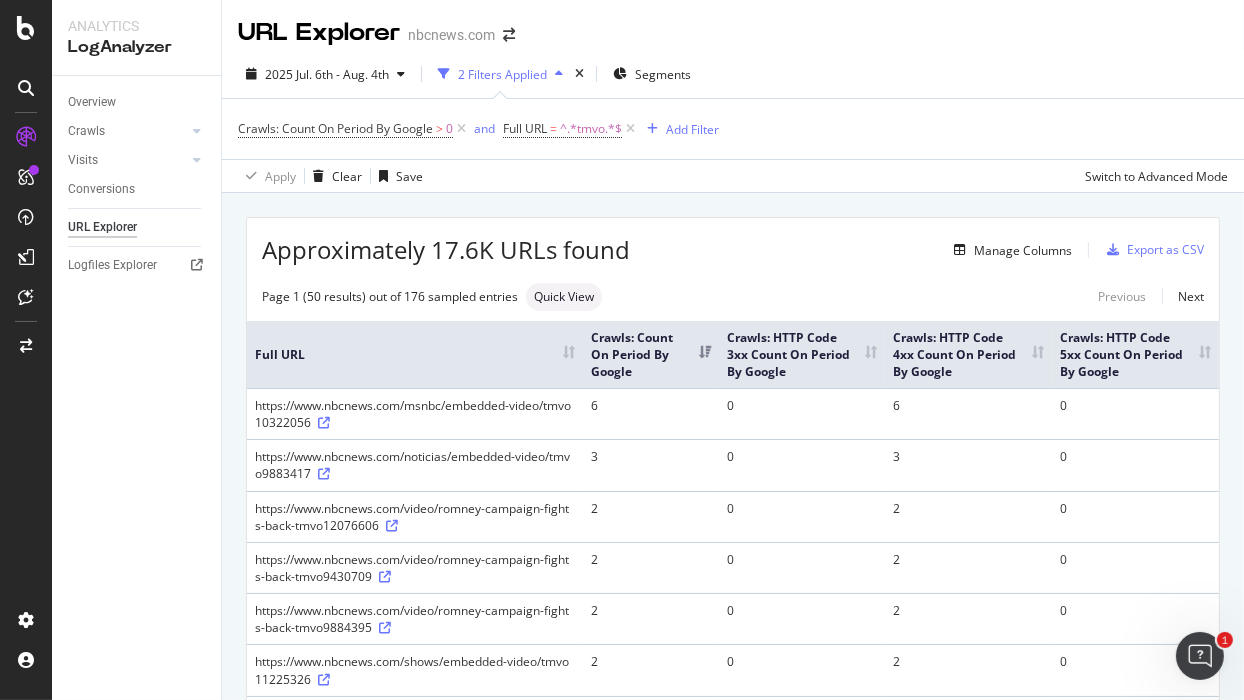 click on "Overview Crawls Daily Distribution Segments Distribution HTTP Codes Resources Visits Daily Distribution Segments Distribution HTTP Codes Conversions URL Explorer Logfiles Explorer" at bounding box center [136, 388] 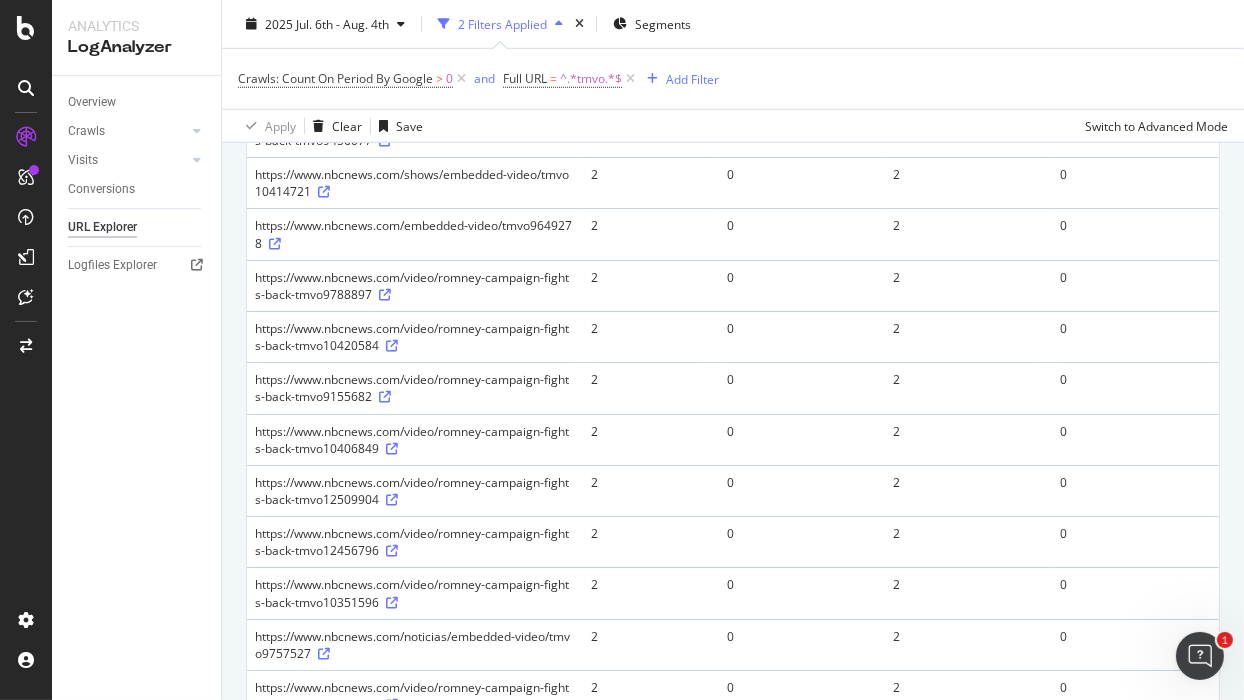 scroll, scrollTop: 2250, scrollLeft: 0, axis: vertical 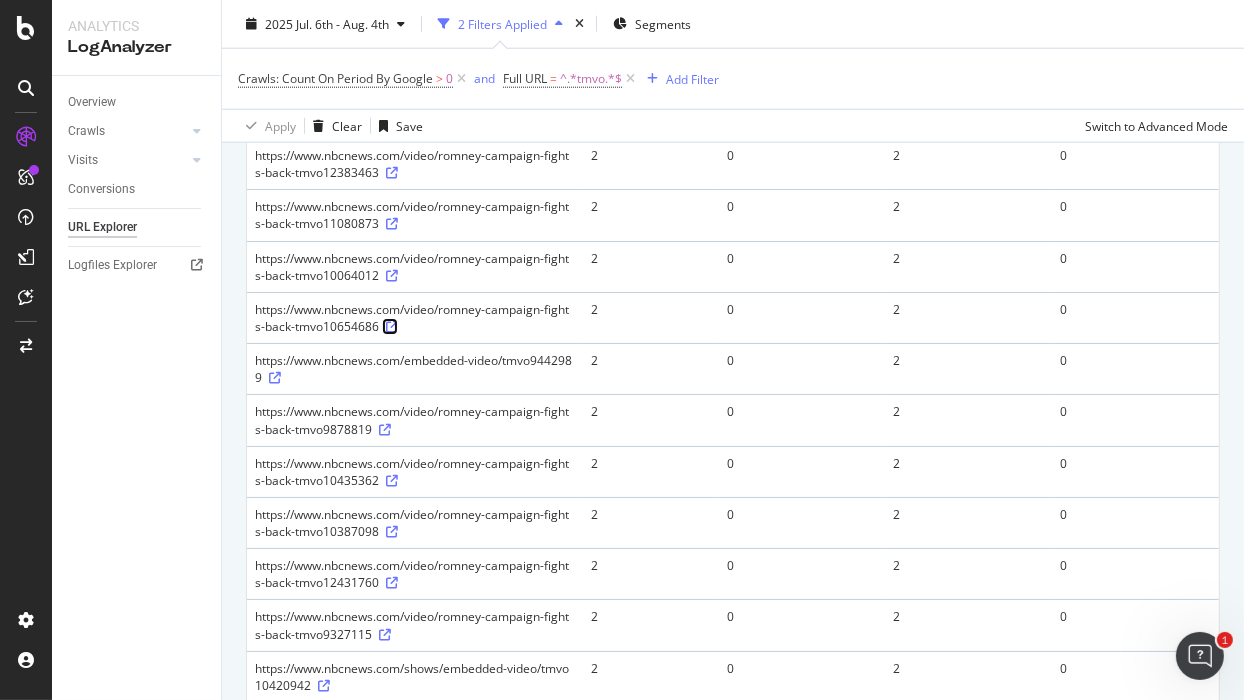 click at bounding box center [392, 327] 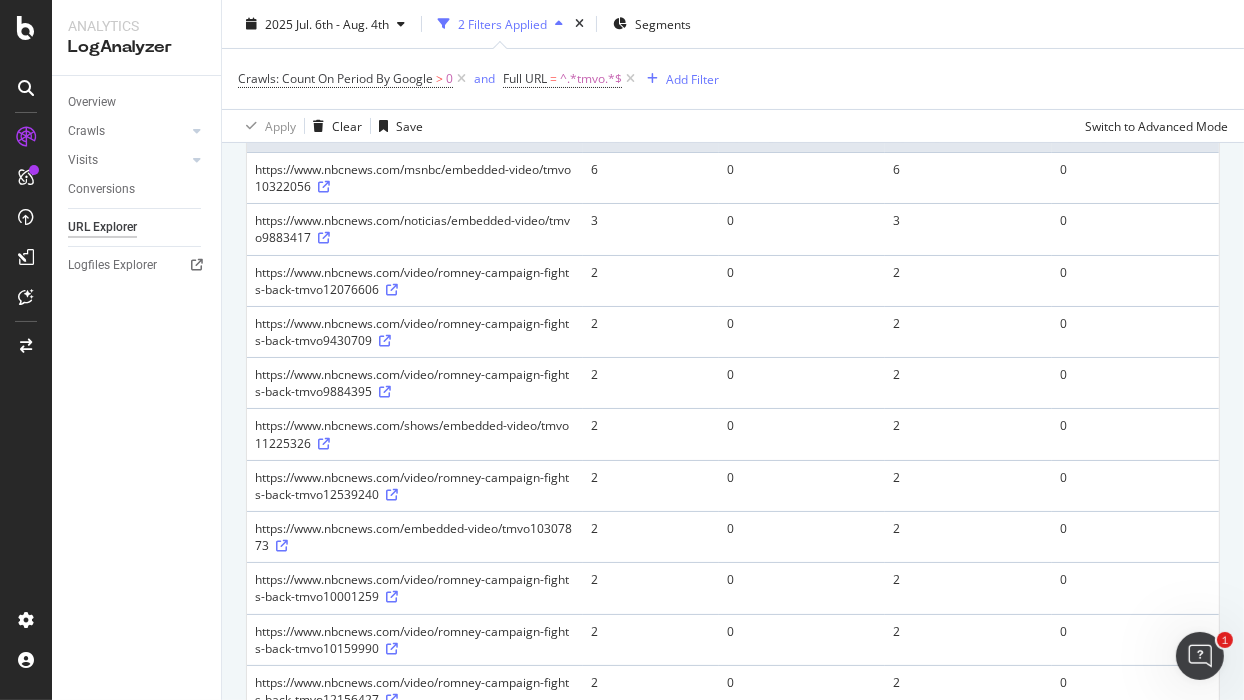 scroll, scrollTop: 0, scrollLeft: 0, axis: both 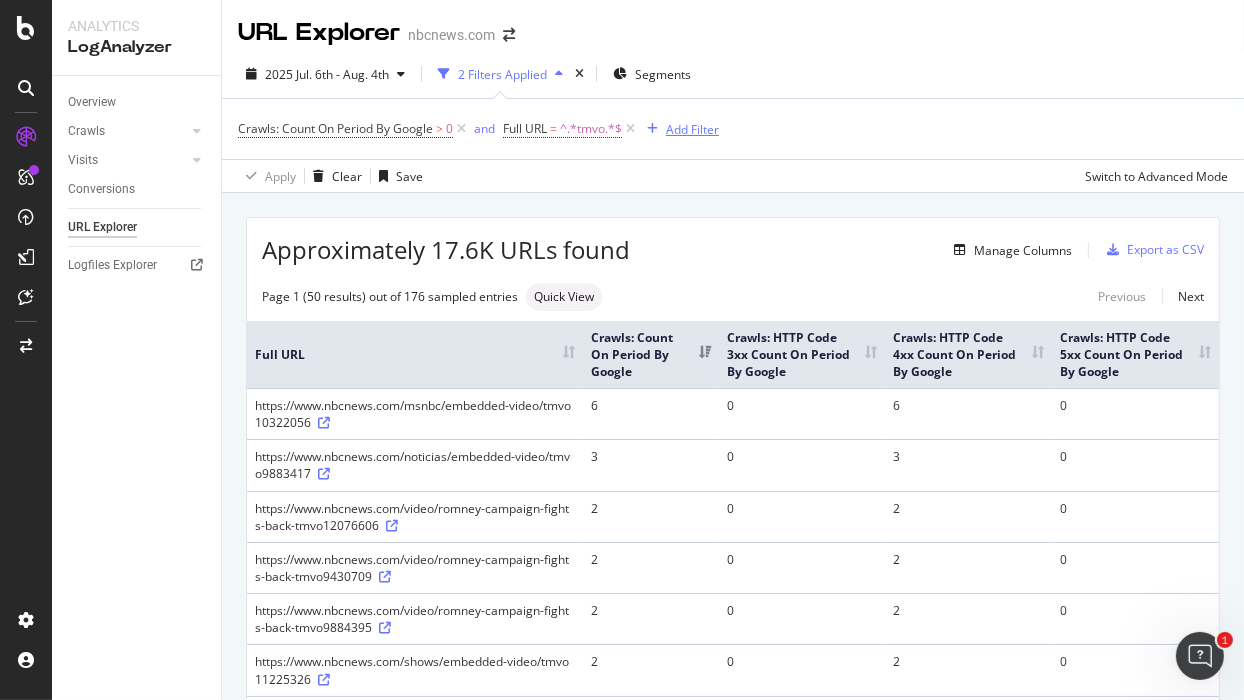 click on "Add Filter" at bounding box center (692, 129) 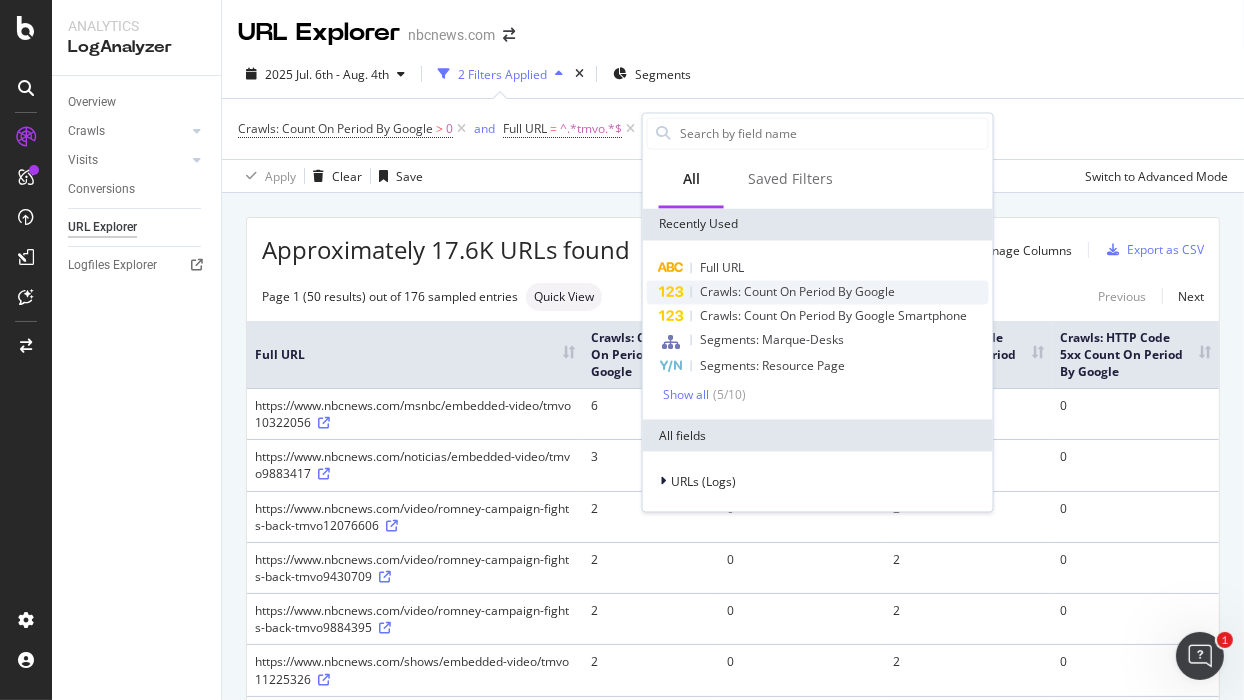 click on "Crawls: Count On Period By Google" at bounding box center (797, 292) 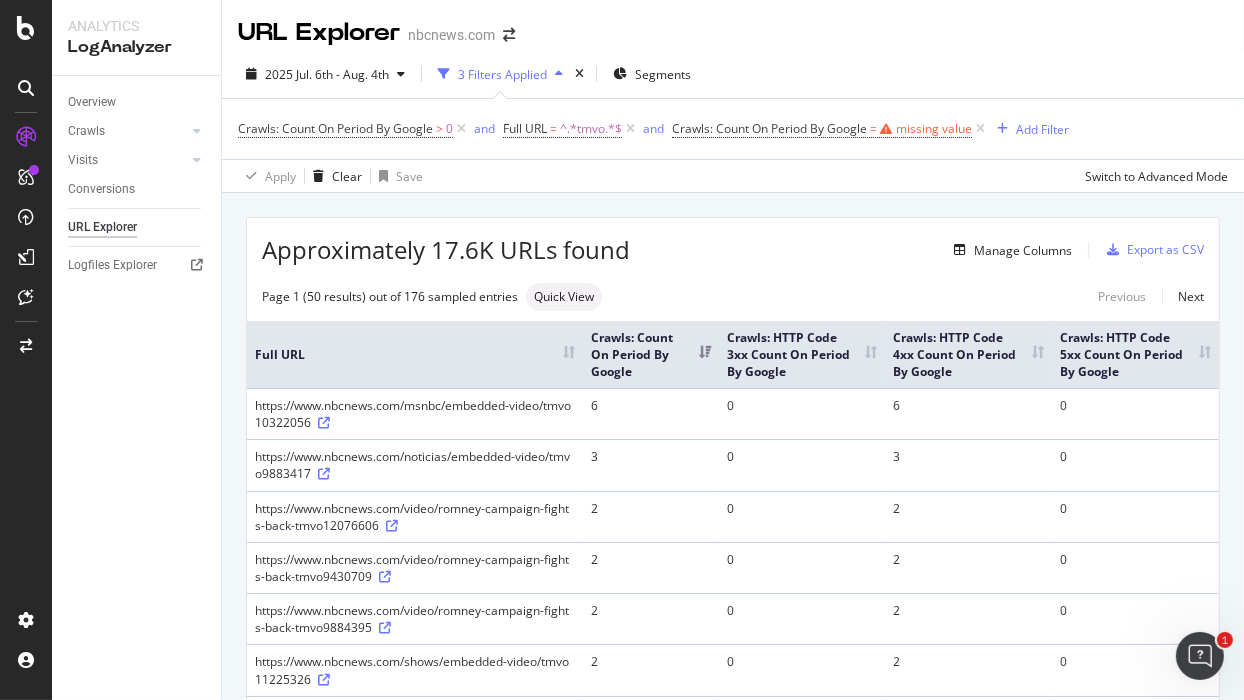 click on "Apply Clear Save Switch to Advanced Mode" at bounding box center (733, 175) 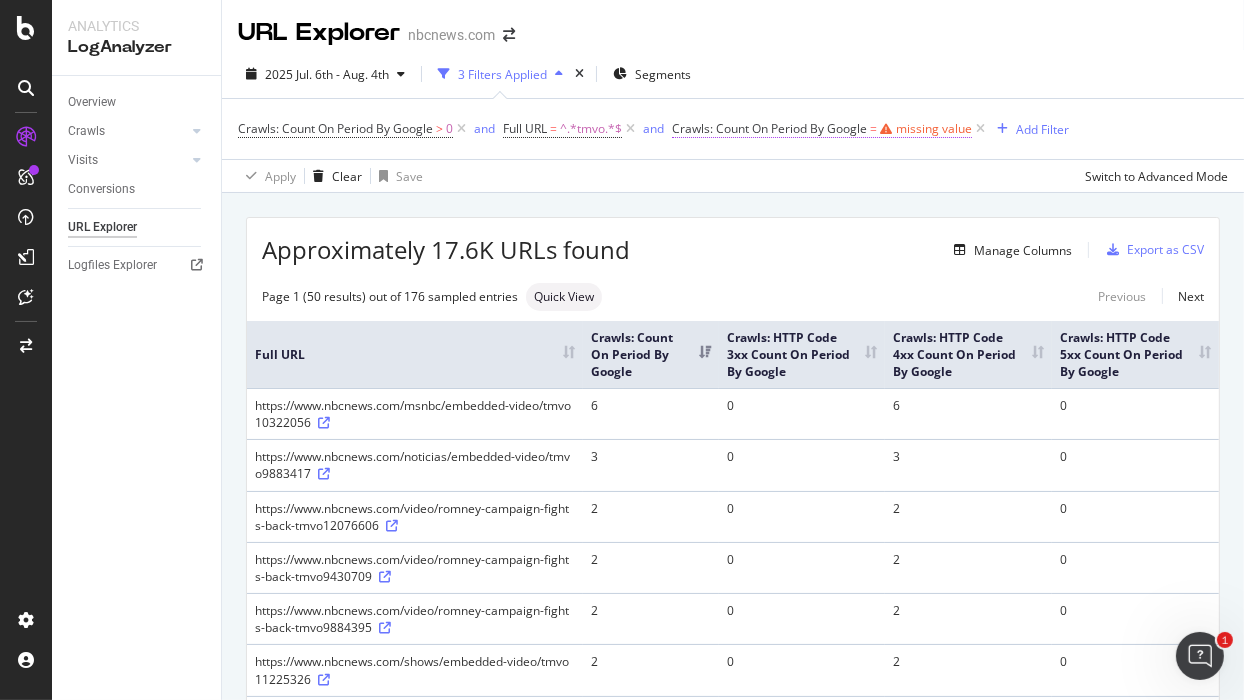 click on "missing value" at bounding box center (934, 128) 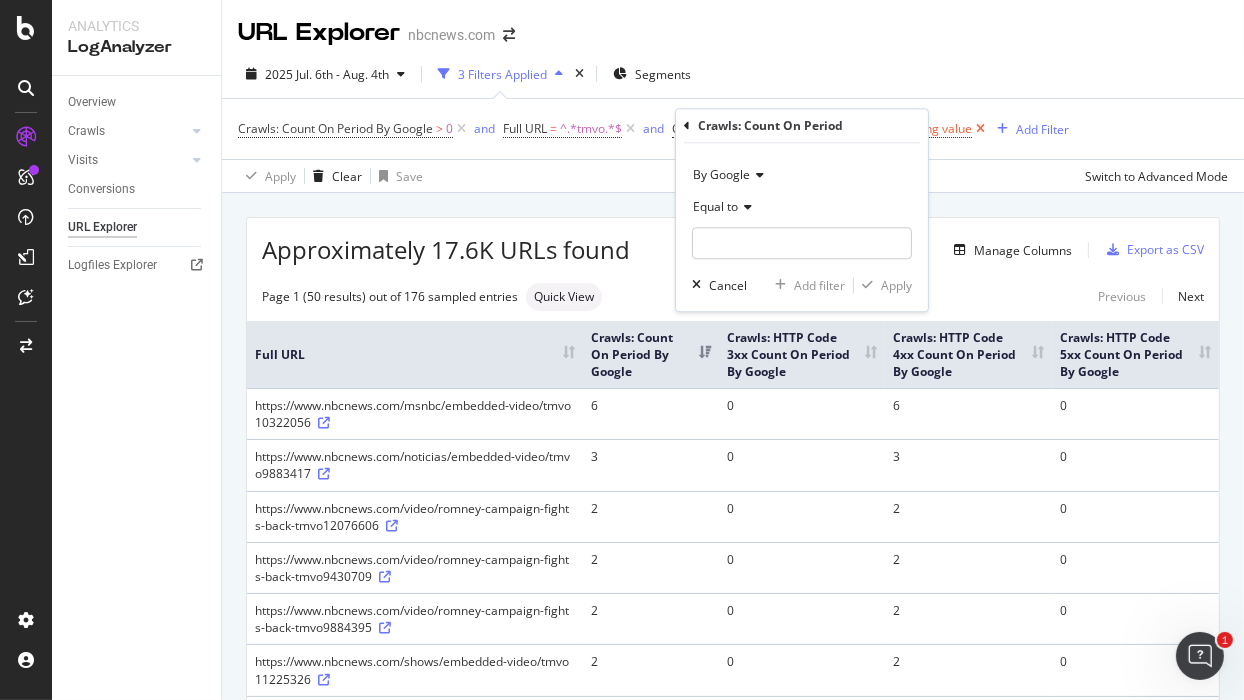 click at bounding box center [980, 129] 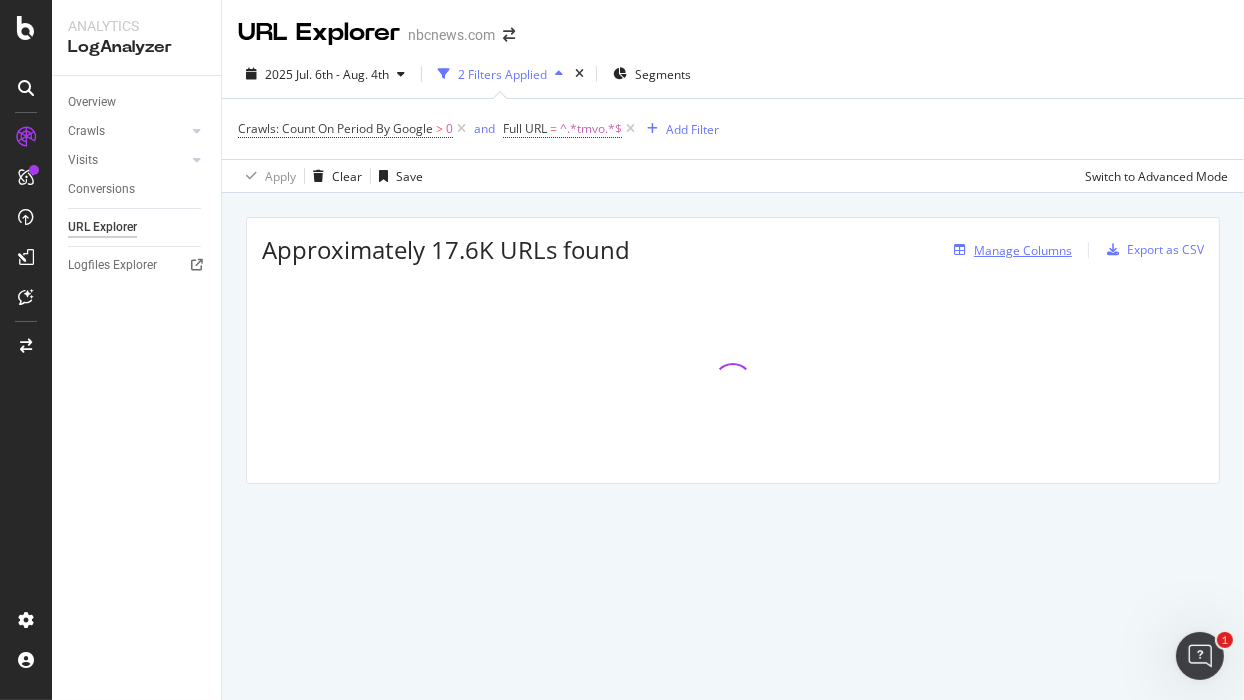 click on "Manage Columns" at bounding box center (1023, 250) 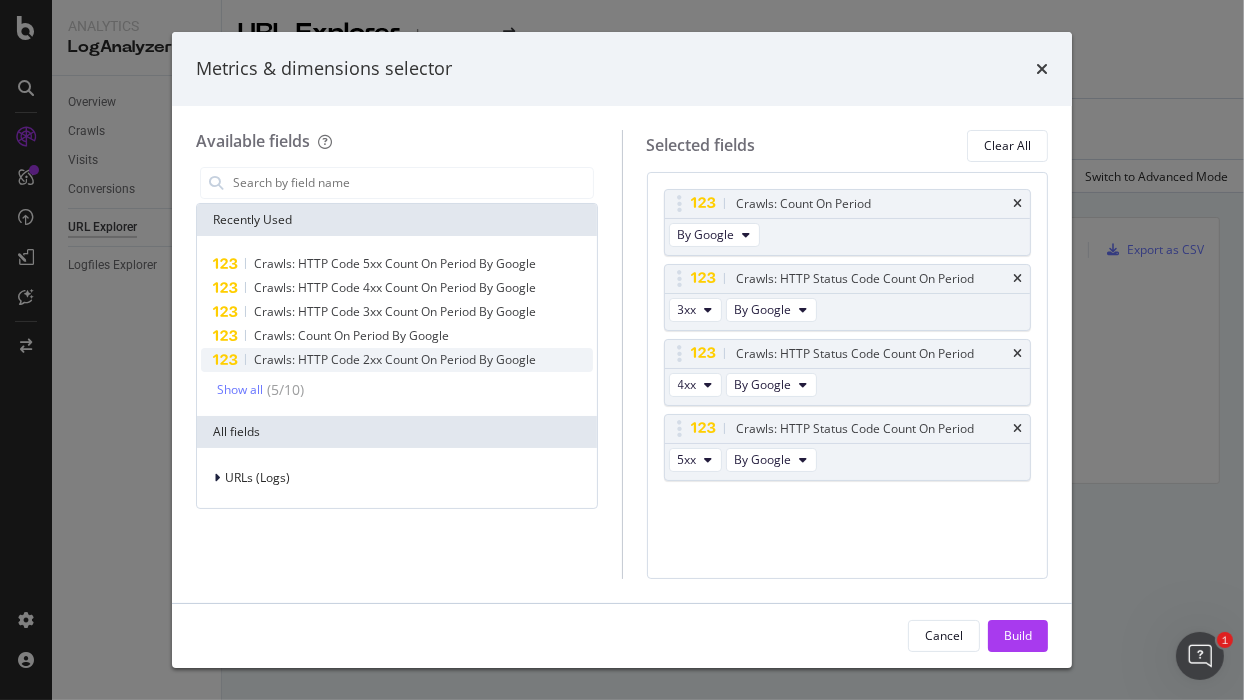 click on "Crawls: HTTP Code 2xx Count On Period By Google" at bounding box center [395, 359] 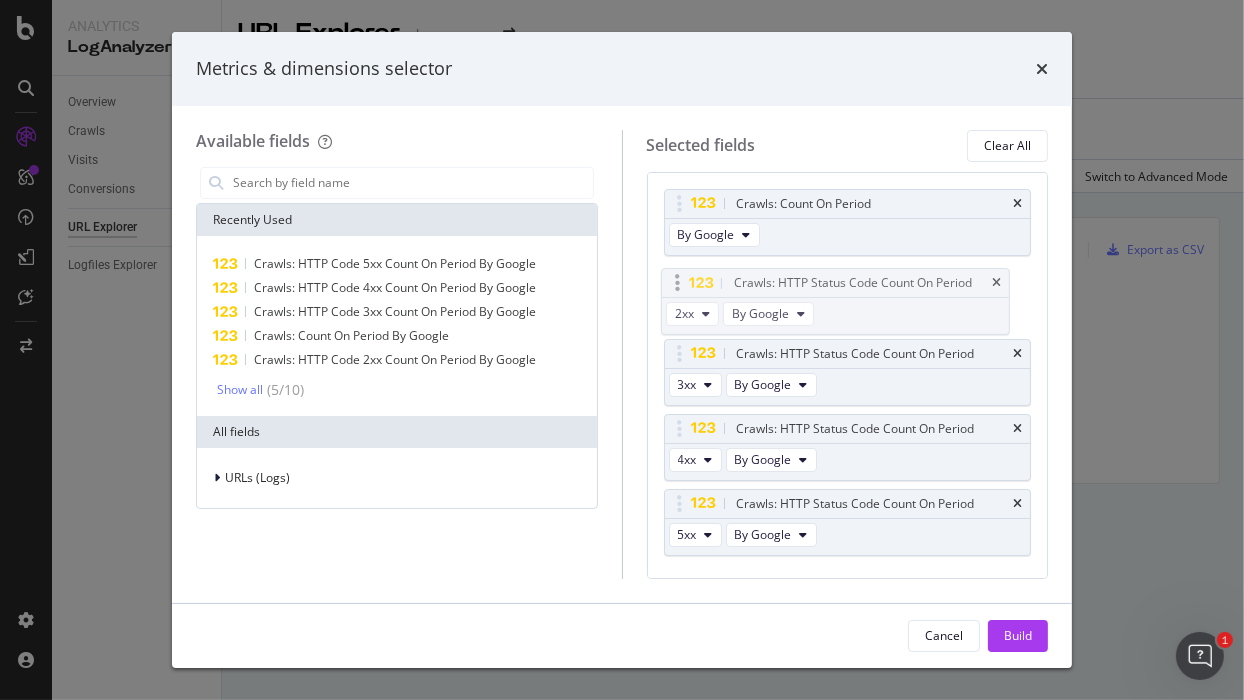 drag, startPoint x: 835, startPoint y: 492, endPoint x: 833, endPoint y: 273, distance: 219.00912 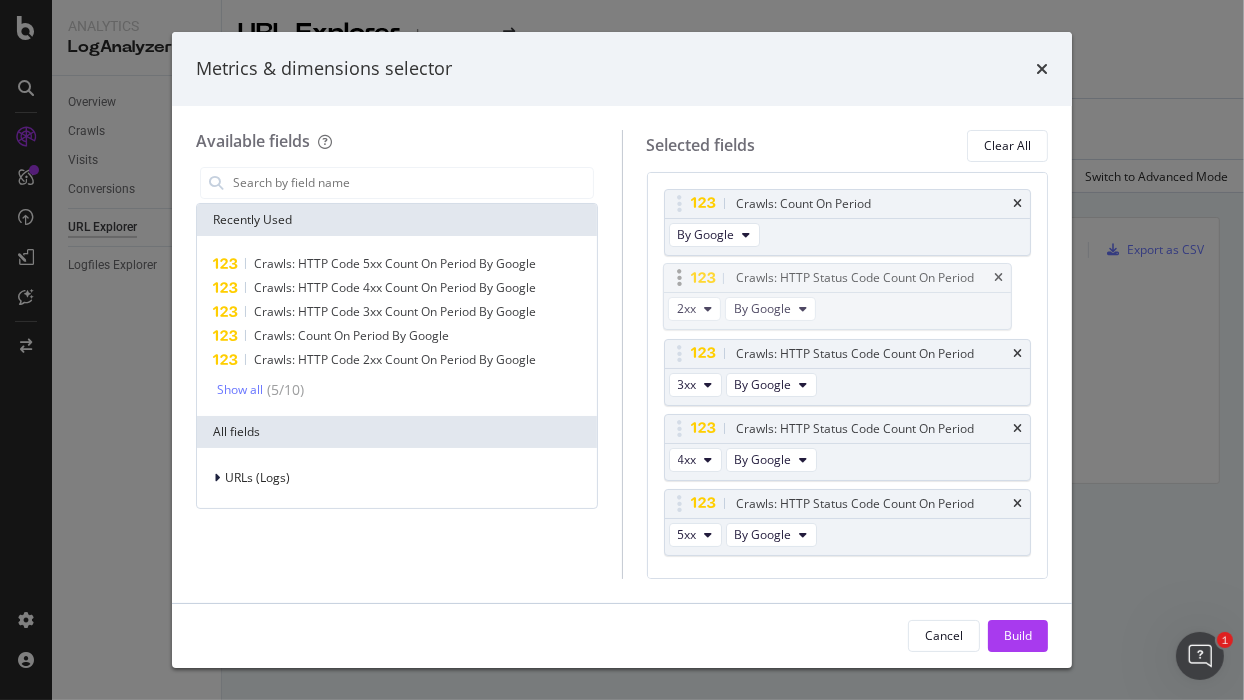 click on "Analytics LogAnalyzer Overview Crawls Daily Distribution Segments Distribution HTTP Codes Resources Visits Daily Distribution Segments Distribution HTTP Codes Conversions URL Explorer Logfiles Explorer URL Explorer nbcnews.com 2025 Jul. 6th - Aug. 4th 2 Filters Applied Segments Crawls: Count On Period By Google   >     0 and Full URL   =     ^.*tmvo.*$ Add Filter Apply Clear Save Switch to Advanced Mode Approximately 17.6K URLs found Manage Columns Export as CSV Full URL Crawls: Count On Period By Google Crawls: HTTP Code 3xx Count On Period By Google Crawls: HTTP Code 4xx Count On Period By Google Crawls: HTTP Code 5xx Count On Period By Google 1 Metrics & dimensions selector Available fields Recently Used Crawls: HTTP Code 5xx Count On Period By Google Crawls: HTTP Code 4xx Count On Period By Google Crawls: HTTP Code 3xx Count On Period By Google Crawls: Count On Period By Google Crawls: HTTP Code 2xx Count On Period By Google Show all ( 5 / 10 ) All fields URLs (Logs) Selected fields Clear All By Google" at bounding box center (622, 350) 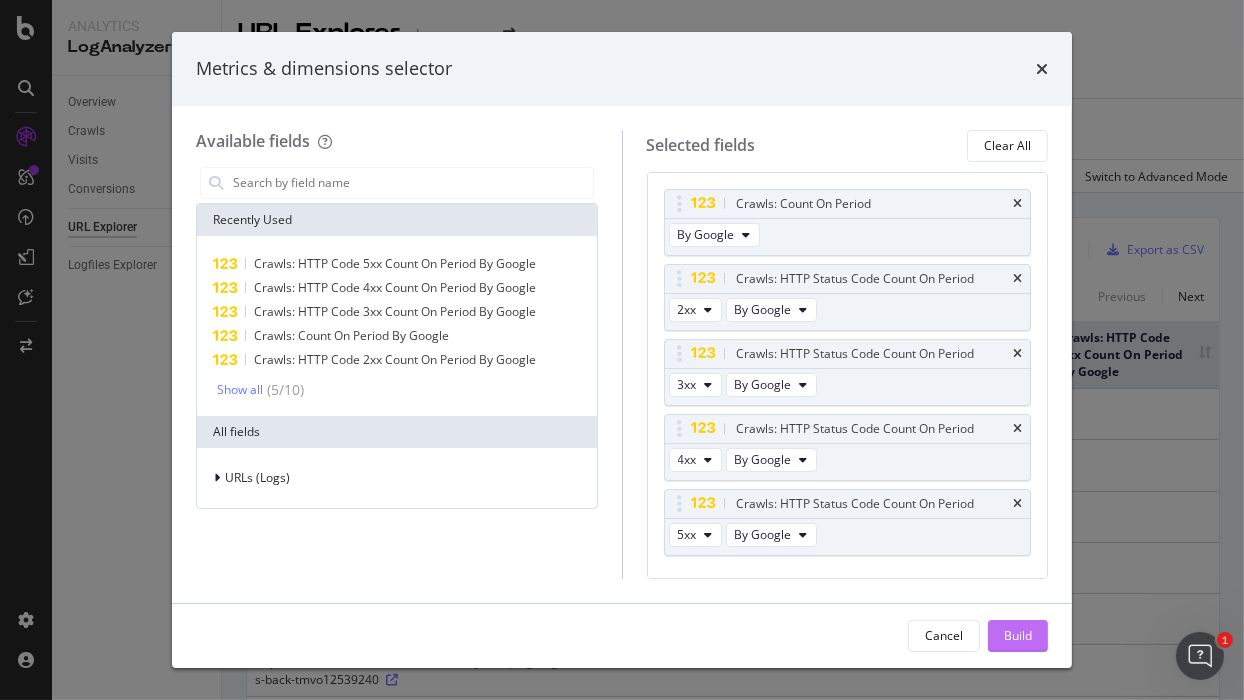 click on "Build" at bounding box center (1018, 635) 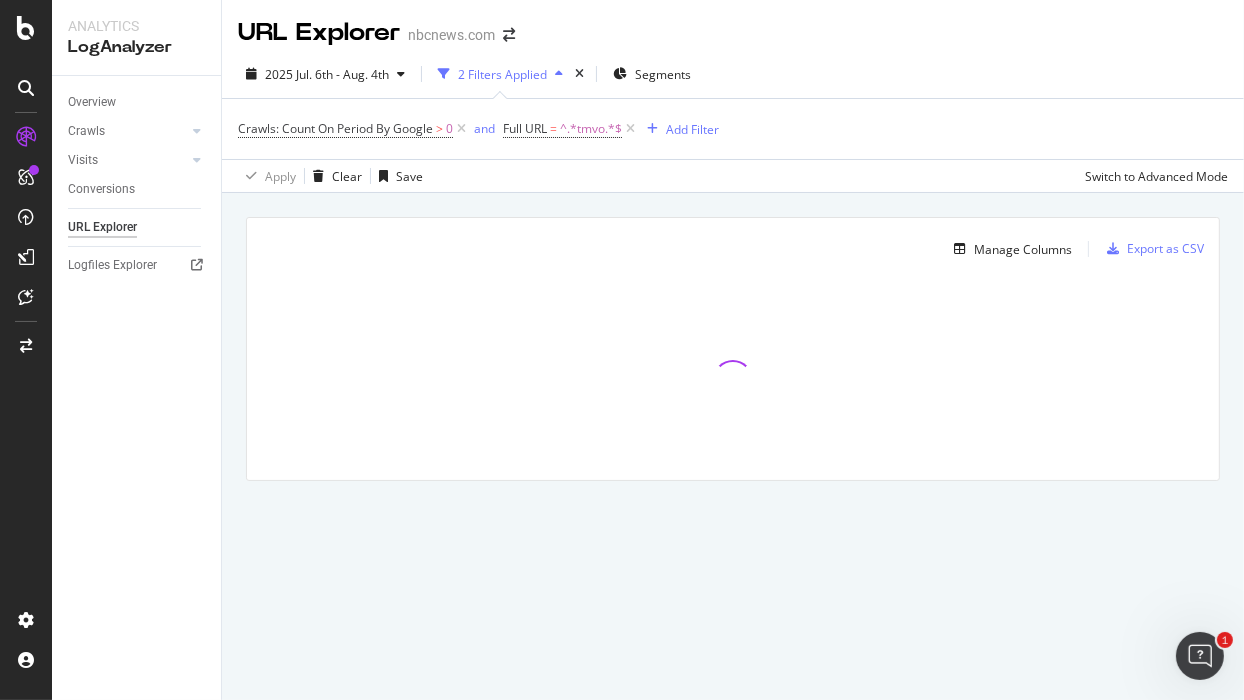 click on "Manage Columns Export as CSV Full URL Crawls: Count On Period By Google Crawls: HTTP Code 2xx Count On Period By Google Crawls: HTTP Code 3xx Count On Period By Google Crawls: HTTP Code 4xx Count On Period By Google Crawls: HTTP Code 5xx Count On Period By Google" at bounding box center [733, 372] 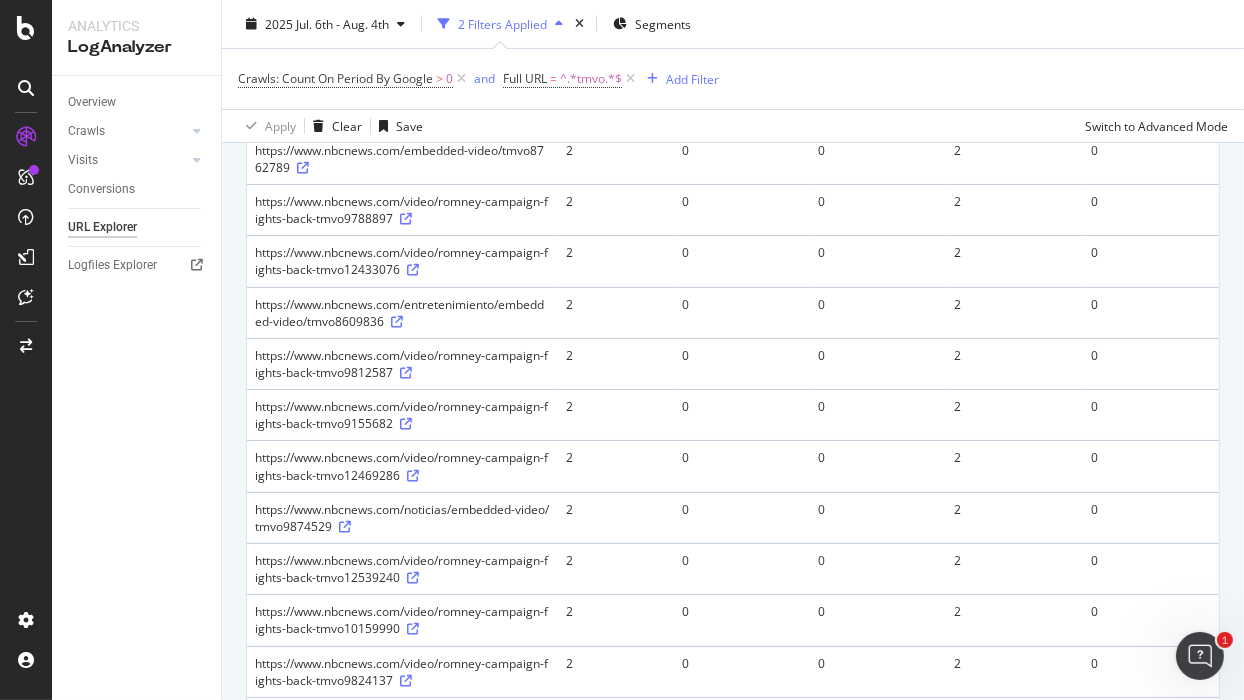 scroll, scrollTop: 0, scrollLeft: 0, axis: both 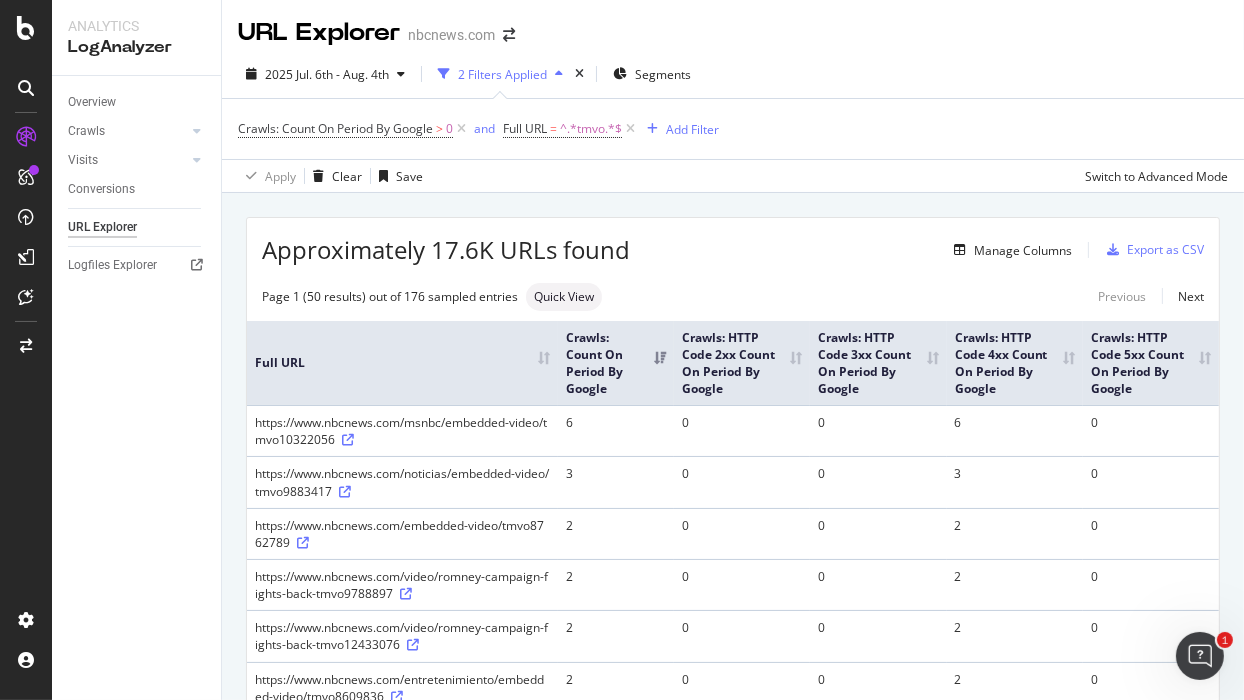click on "Crawls: HTTP Code 2xx Count On Period By Google" at bounding box center [742, 363] 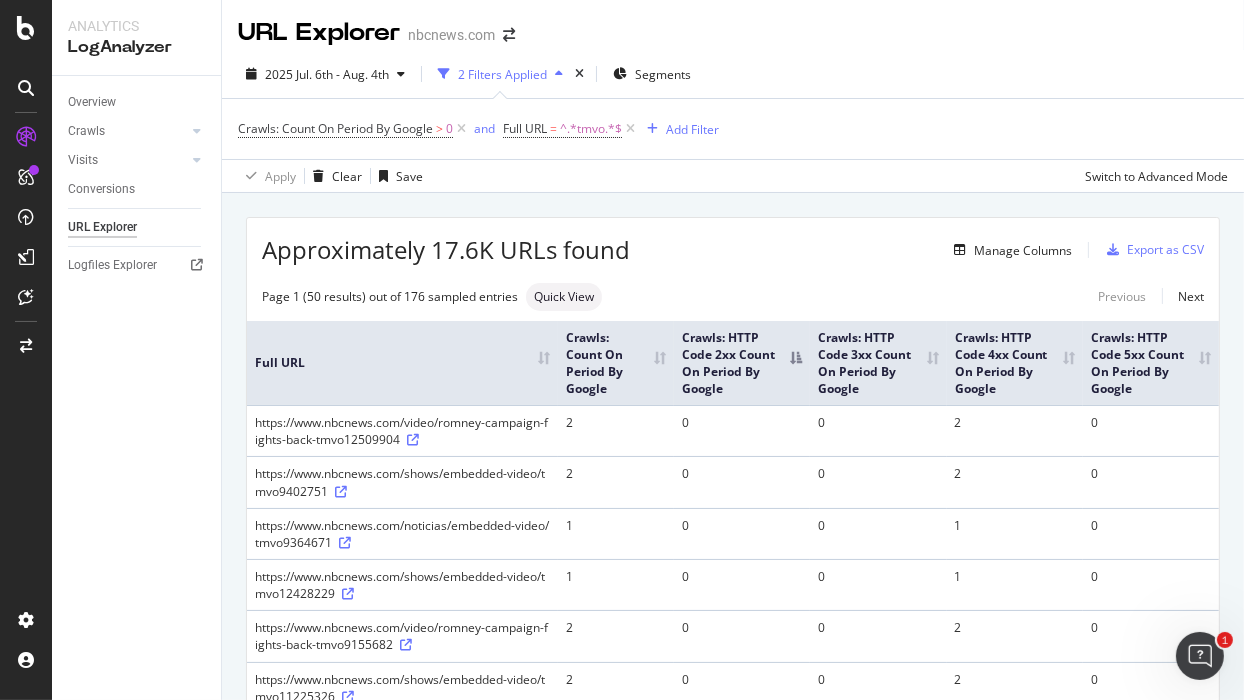 click on "Overview Crawls Daily Distribution Segments Distribution HTTP Codes Resources Visits Daily Distribution Segments Distribution HTTP Codes Conversions URL Explorer Logfiles Explorer" at bounding box center (136, 388) 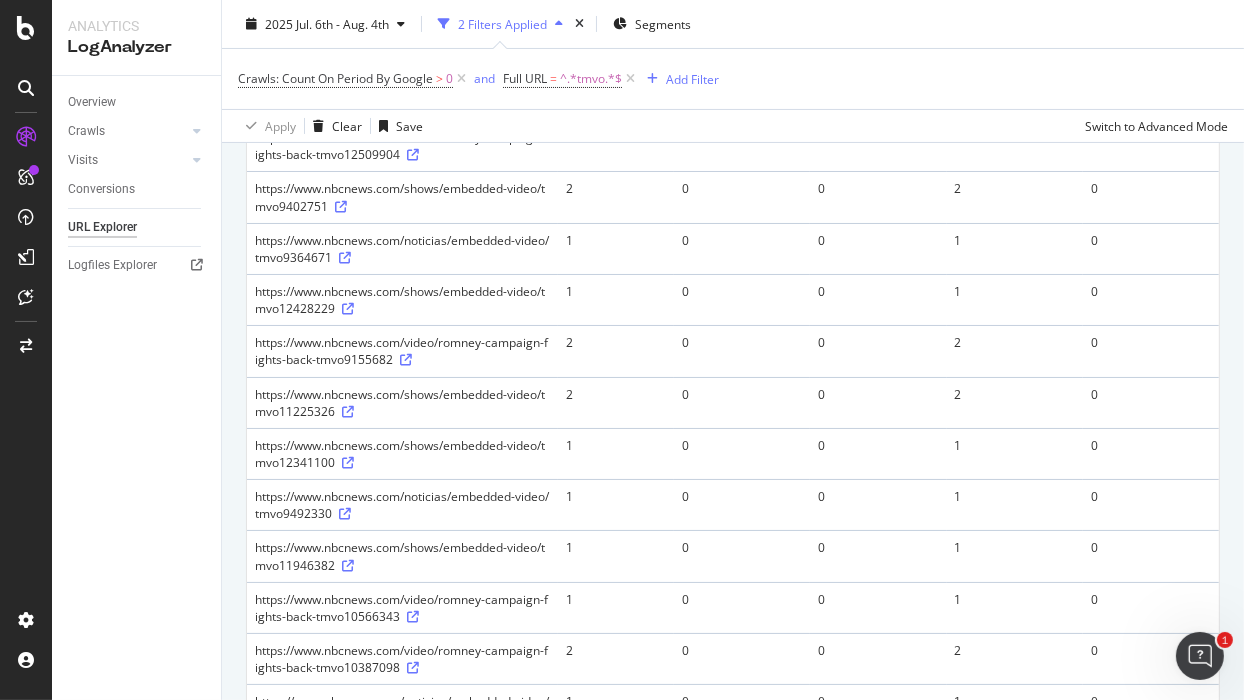 scroll, scrollTop: 0, scrollLeft: 0, axis: both 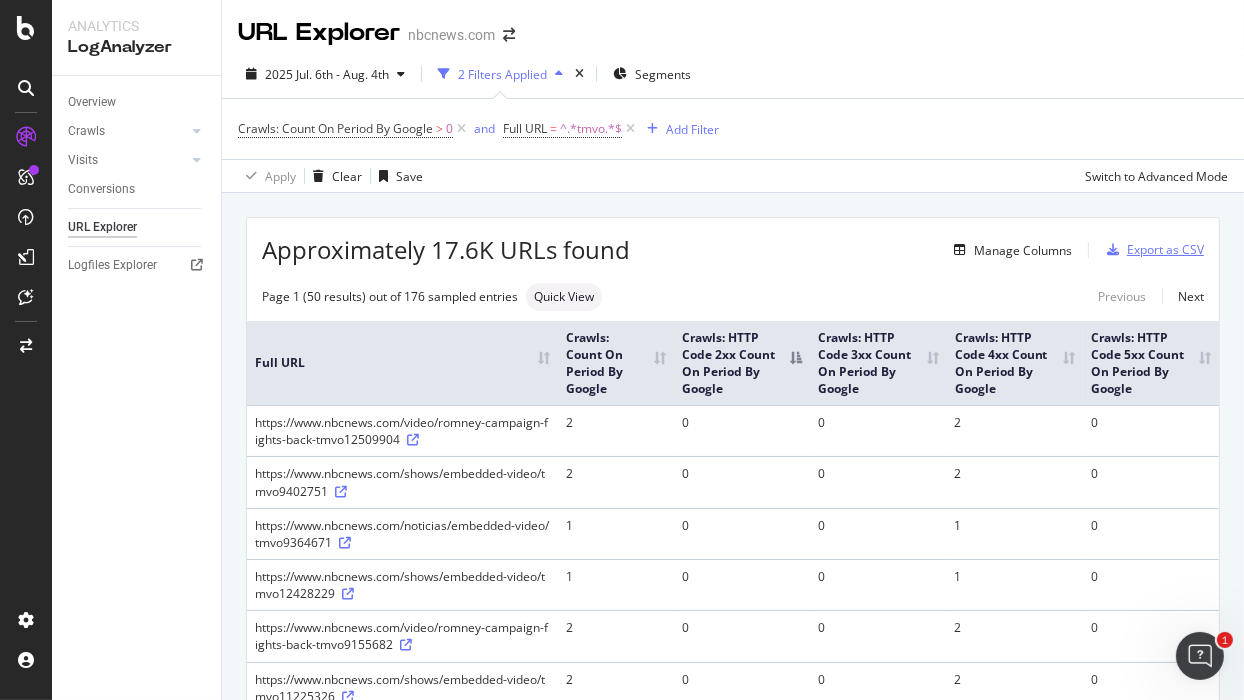 click on "Export as CSV" at bounding box center [1165, 249] 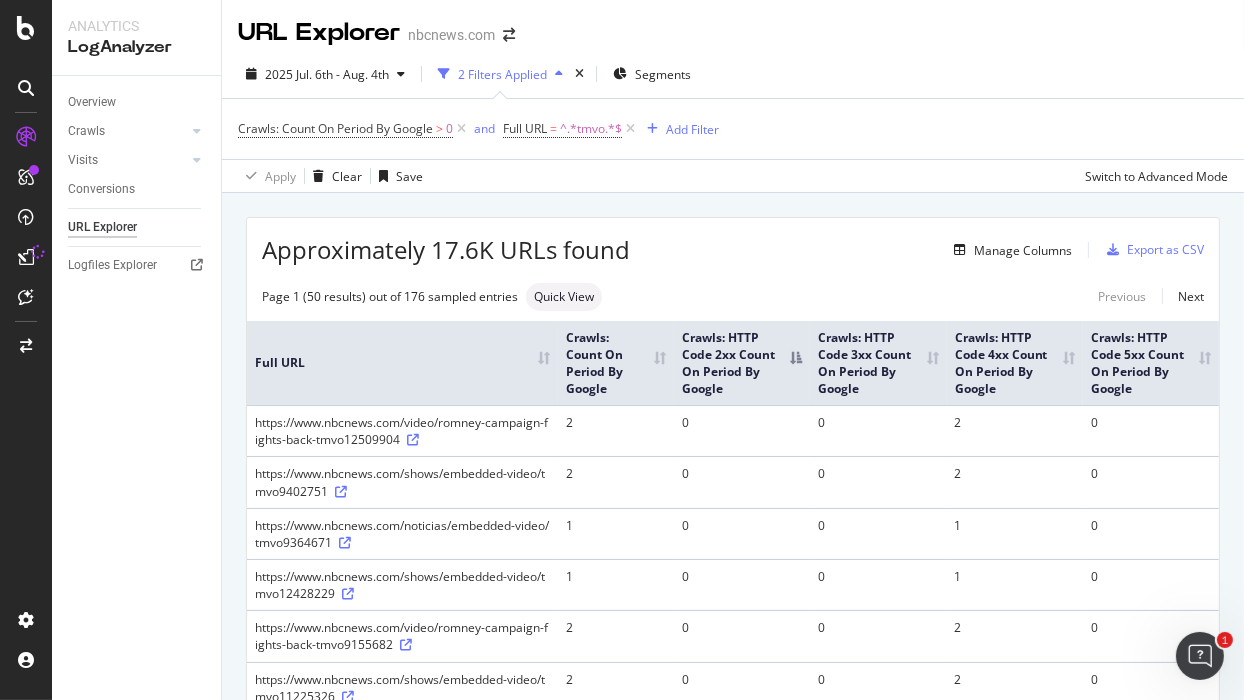 click on "Overview Crawls Daily Distribution Segments Distribution HTTP Codes Resources Visits Daily Distribution Segments Distribution HTTP Codes Conversions URL Explorer Logfiles Explorer" at bounding box center [136, 388] 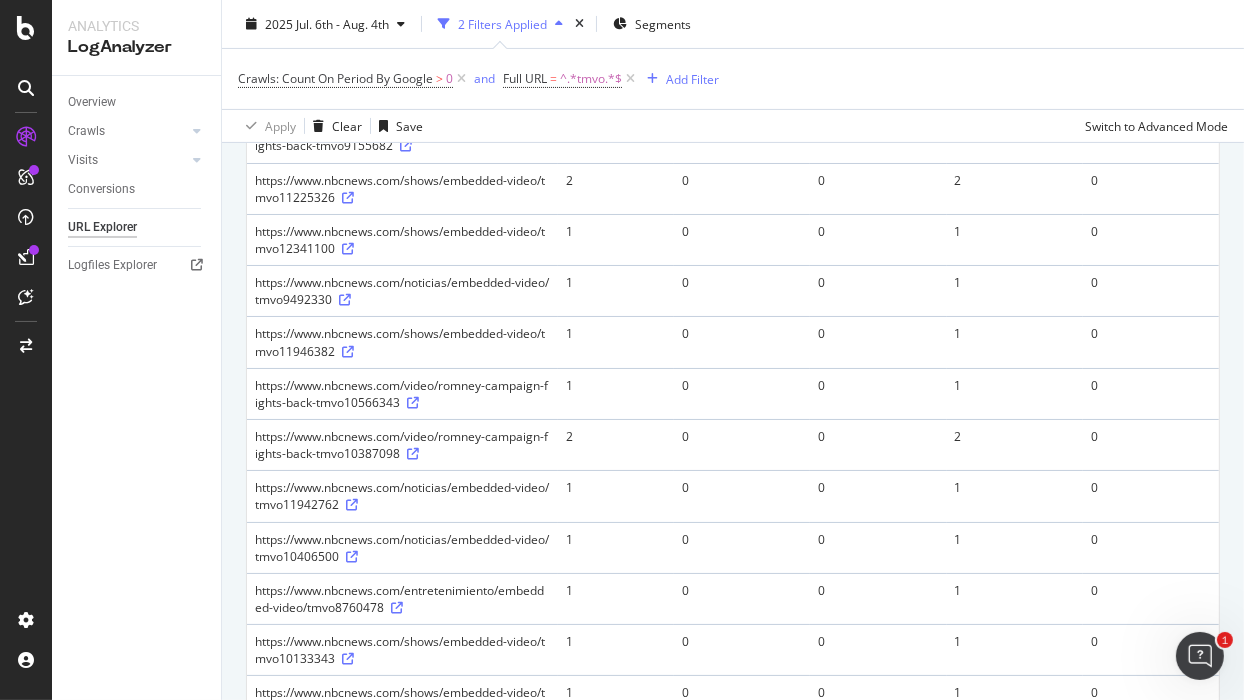 drag, startPoint x: 156, startPoint y: 378, endPoint x: 489, endPoint y: 107, distance: 429.3367 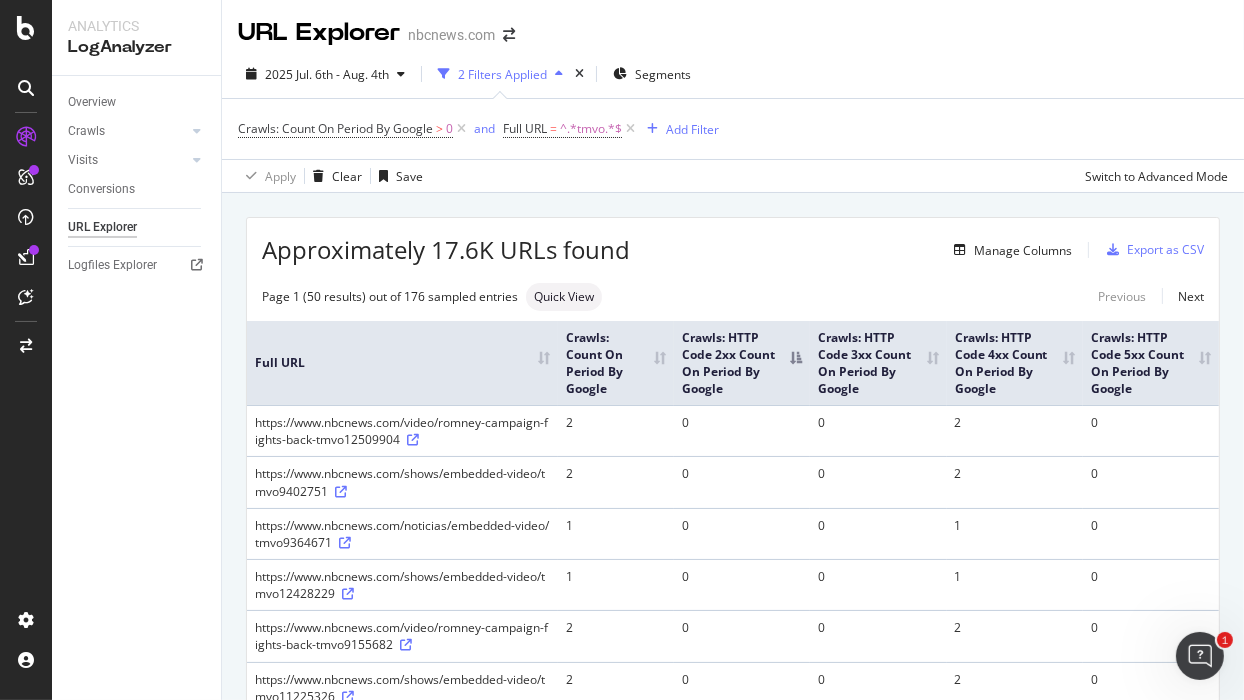click on "Crawls: HTTP Code 2xx Count On Period By Google" at bounding box center [742, 363] 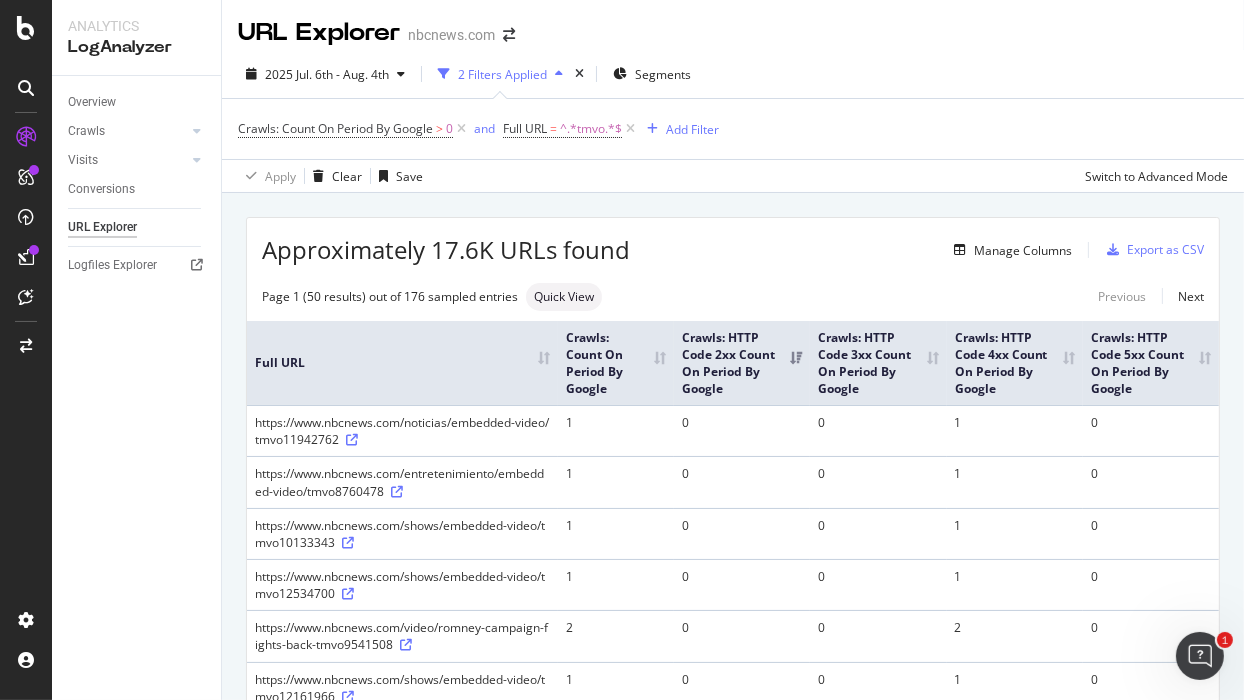 drag, startPoint x: 86, startPoint y: 363, endPoint x: 105, endPoint y: 376, distance: 23.021729 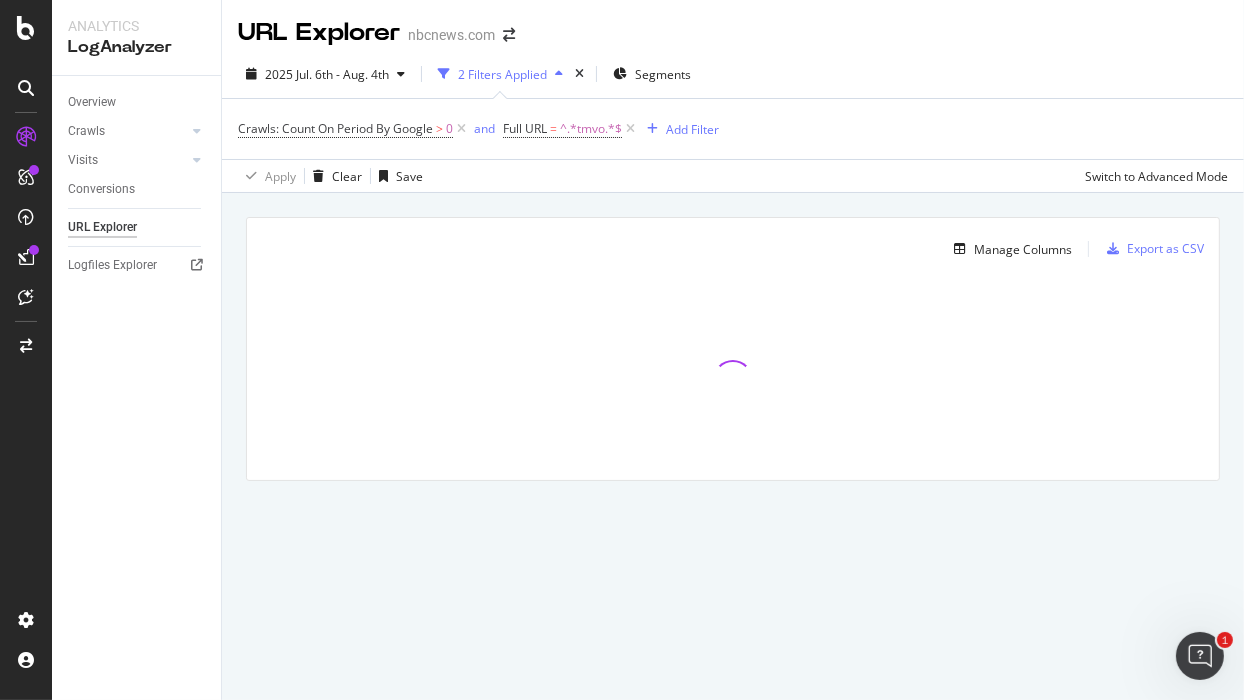 click on "Overview Crawls Daily Distribution Segments Distribution HTTP Codes Resources Visits Daily Distribution Segments Distribution HTTP Codes Conversions URL Explorer Logfiles Explorer" at bounding box center (136, 388) 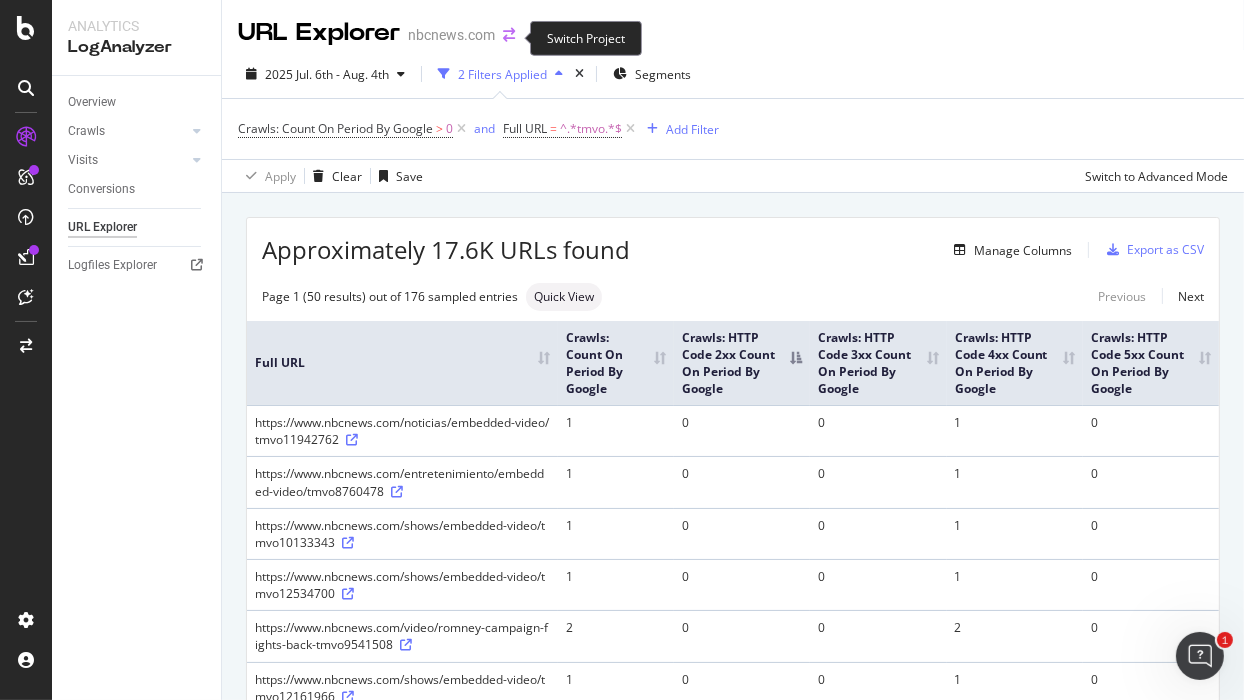 click at bounding box center [509, 35] 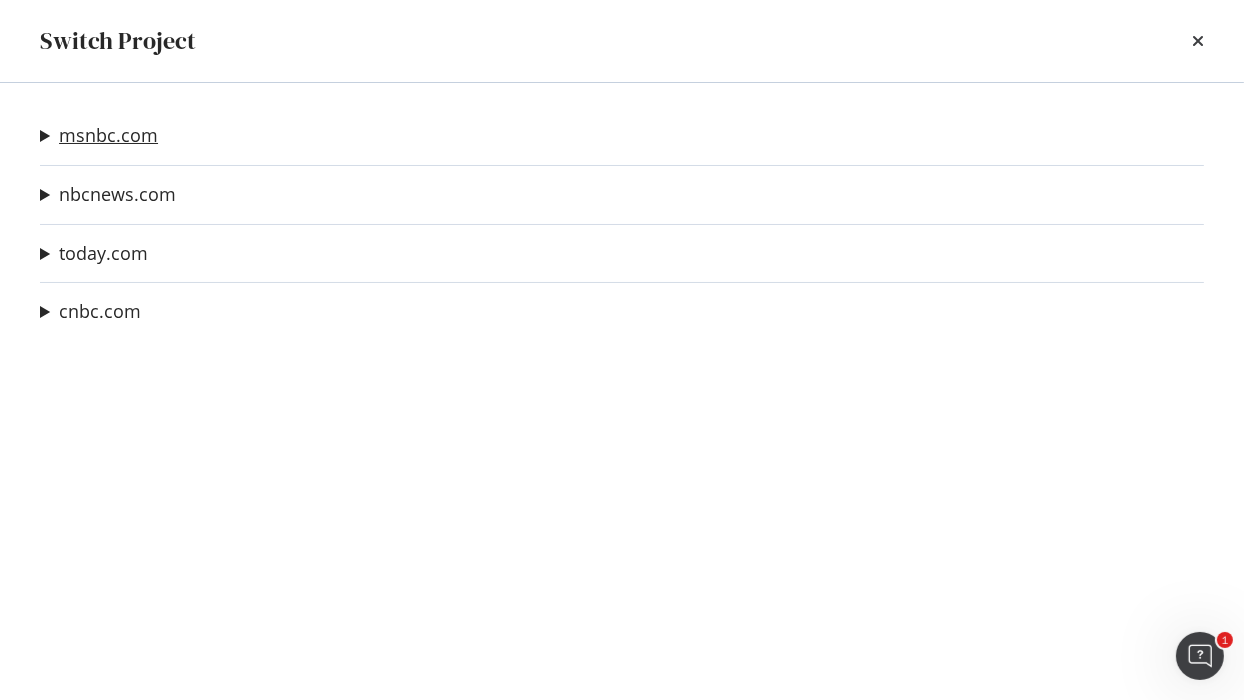 click on "msnbc.com" at bounding box center (108, 135) 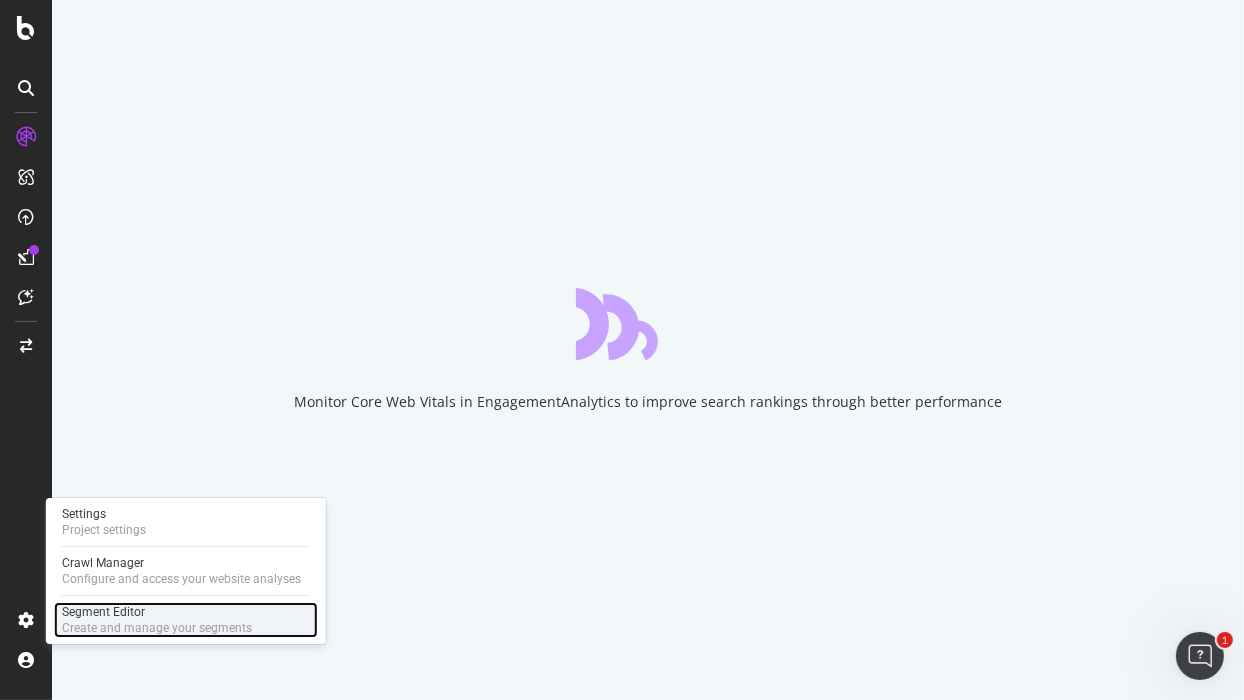 click on "Create and manage your segments" at bounding box center [157, 628] 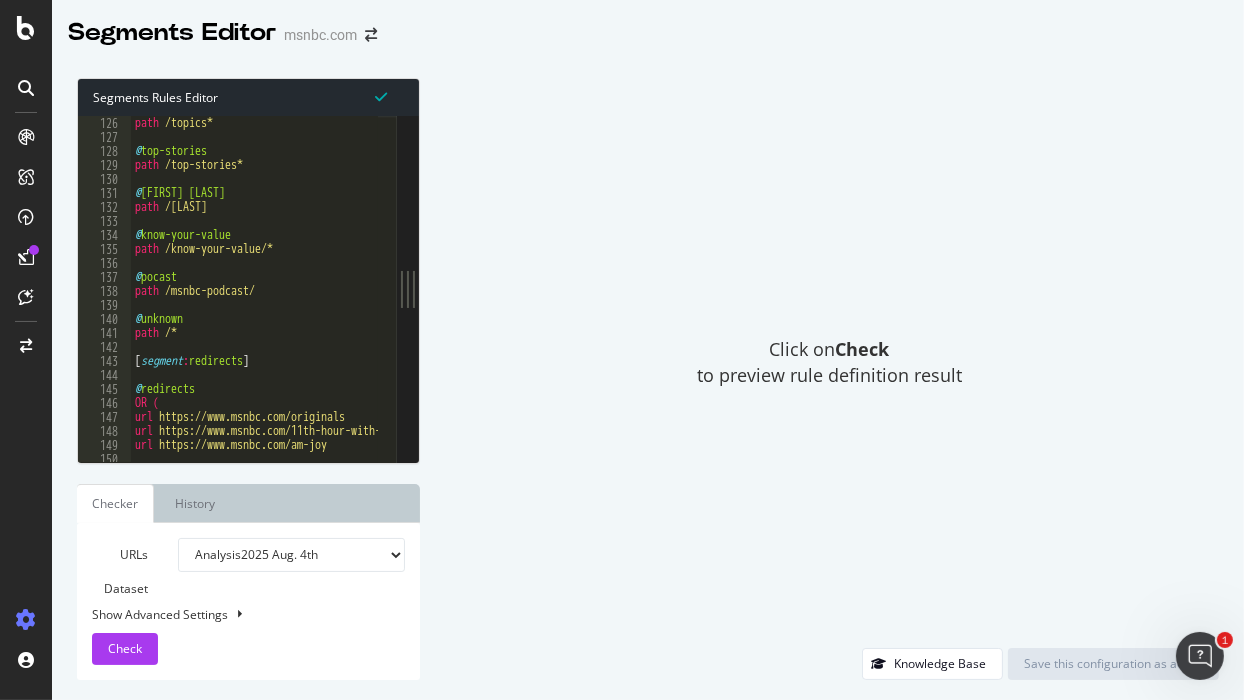 scroll, scrollTop: 1897, scrollLeft: 0, axis: vertical 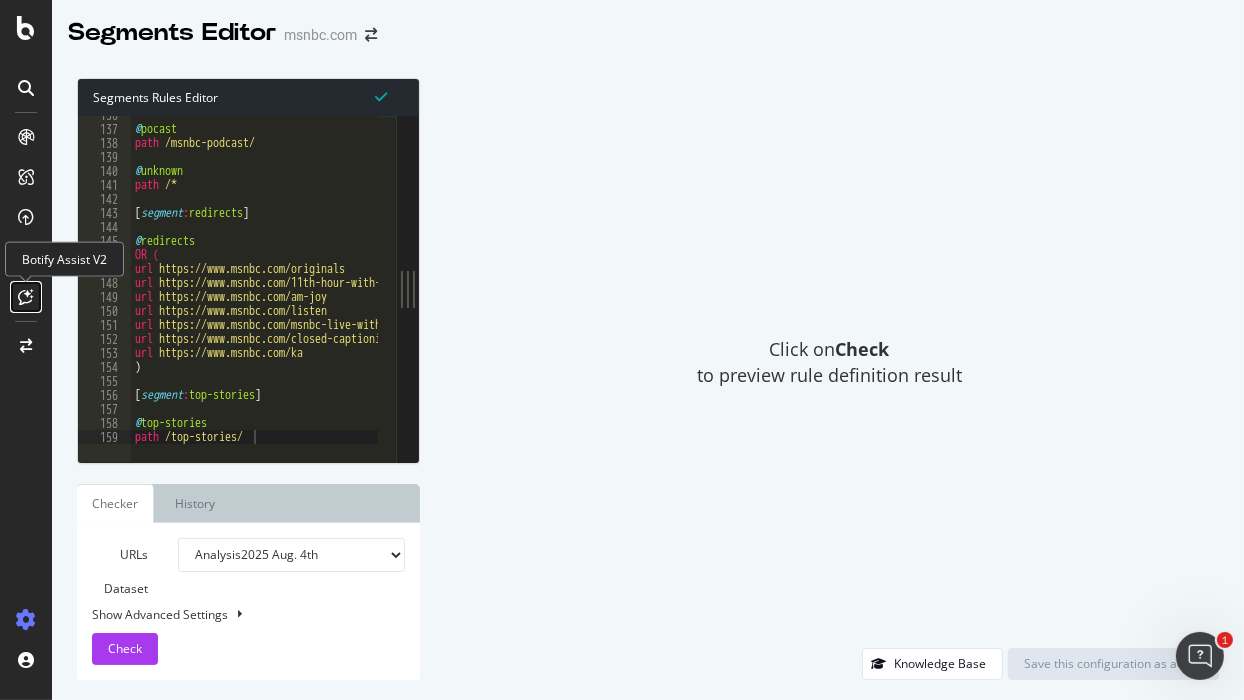 click at bounding box center (26, 297) 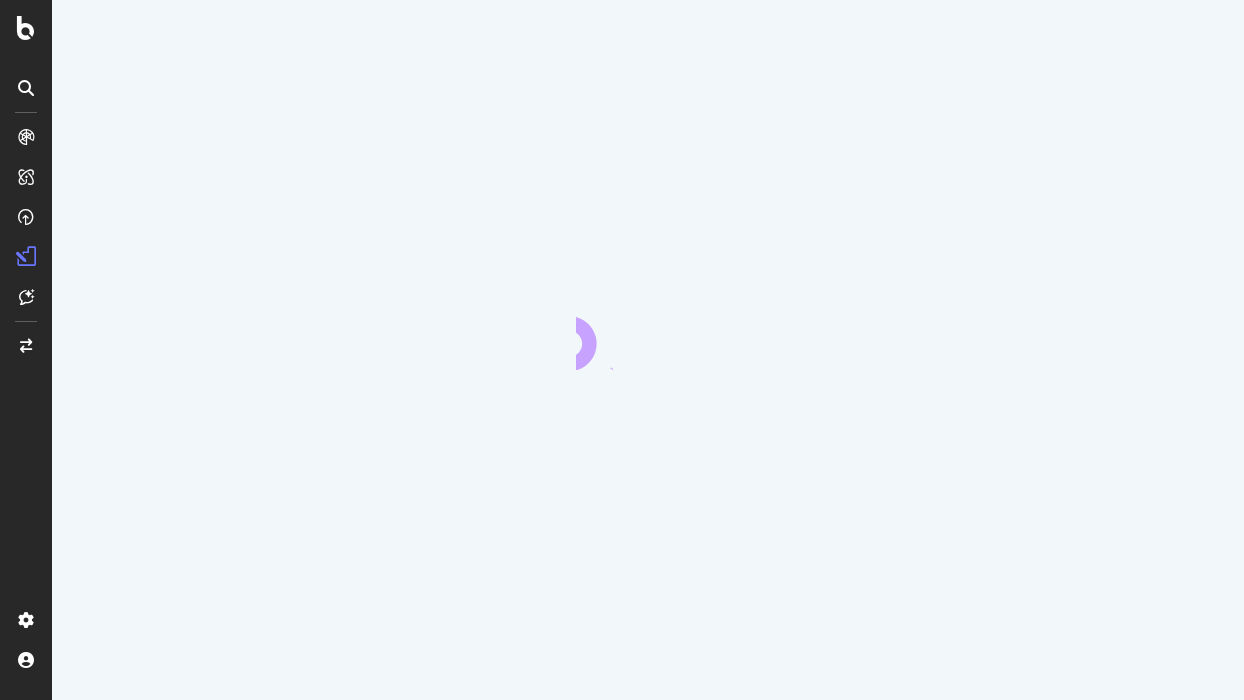 scroll, scrollTop: 0, scrollLeft: 0, axis: both 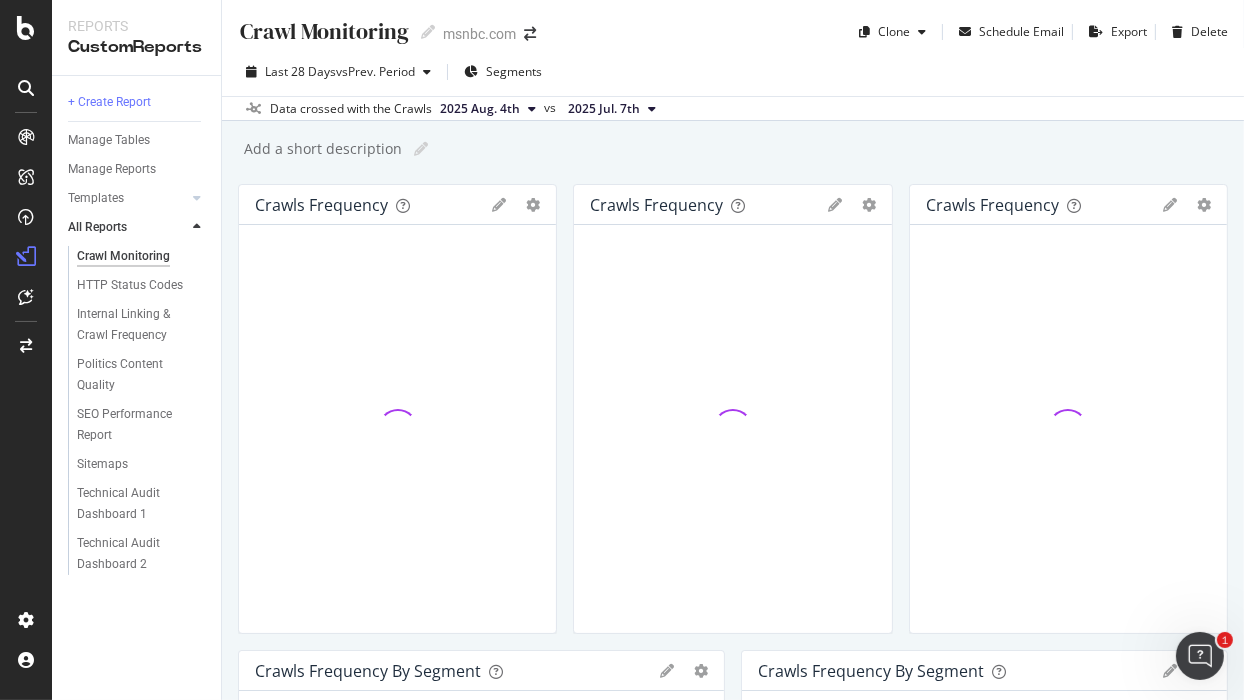 click on "Crawl Monitoring Crawl Monitoring msnbc.com Clone Schedule Email Export Delete Last 28 Days vs Prev. Period Segments Data crossed with the Crawls 2025 Aug. 4th vs 2025 Jul. 7th Add a short description Add a short description Crawls Frequency Pie Table Apply Filter Delete Add to Custom Report Hold CTRL while clicking to filter the report. Crawls Frequency Pie Table Edit Filter Delete Add to Custom Report Hold CTRL while clicking to filter the report. Crawls Frequency Pie Table Edit Filter Delete Add to Custom Report Hold CTRL while clicking to filter the report. Crawls Frequency By Segment Bar (by Value) Bar (by Percentage) Table Edit Filter Delete Add to Custom Report Hold CTRL while clicking to filter the report. Crawls Frequency By Segment Bar (by Value) Bar (by Percentage) Table Edit Filter Delete Add to Custom Report Hold CTRL while clicking to filter the report. Crawl Volume by Google Compare periods Week Google Which Google bot crawls your pages the most? Unique URLs Crawled By Google Week 0" at bounding box center (733, 350) 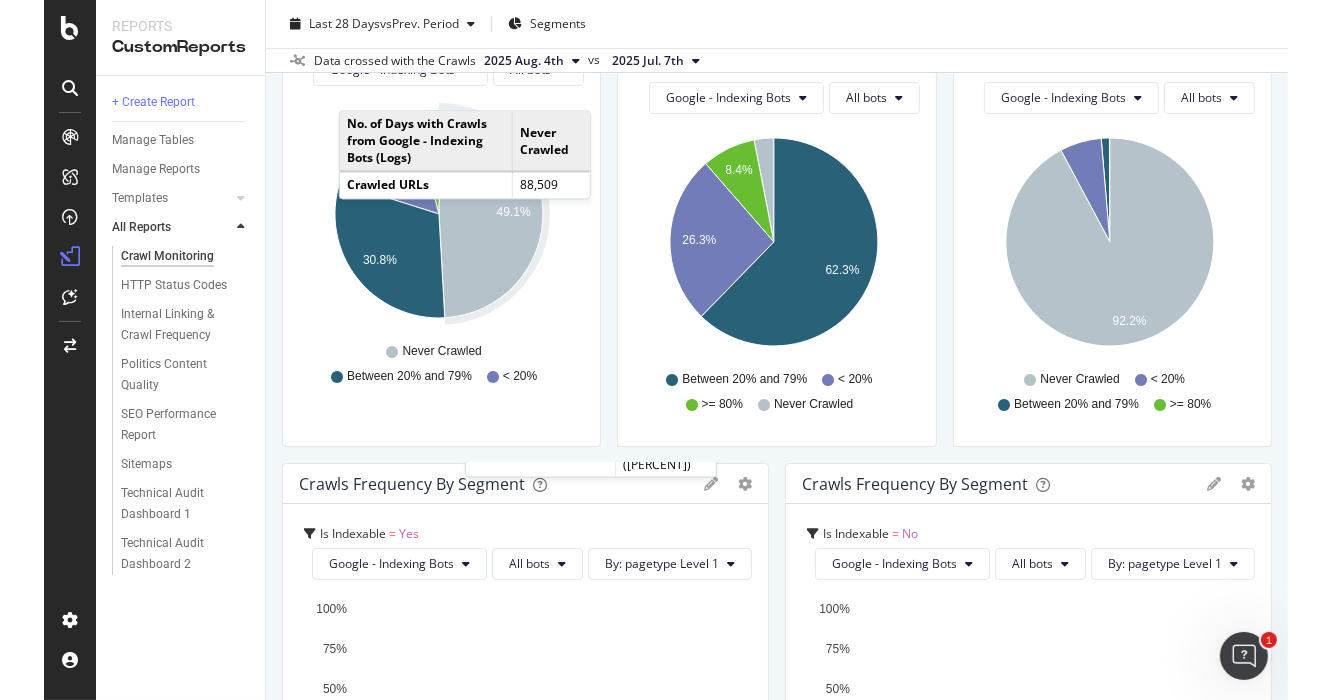 scroll, scrollTop: 0, scrollLeft: 0, axis: both 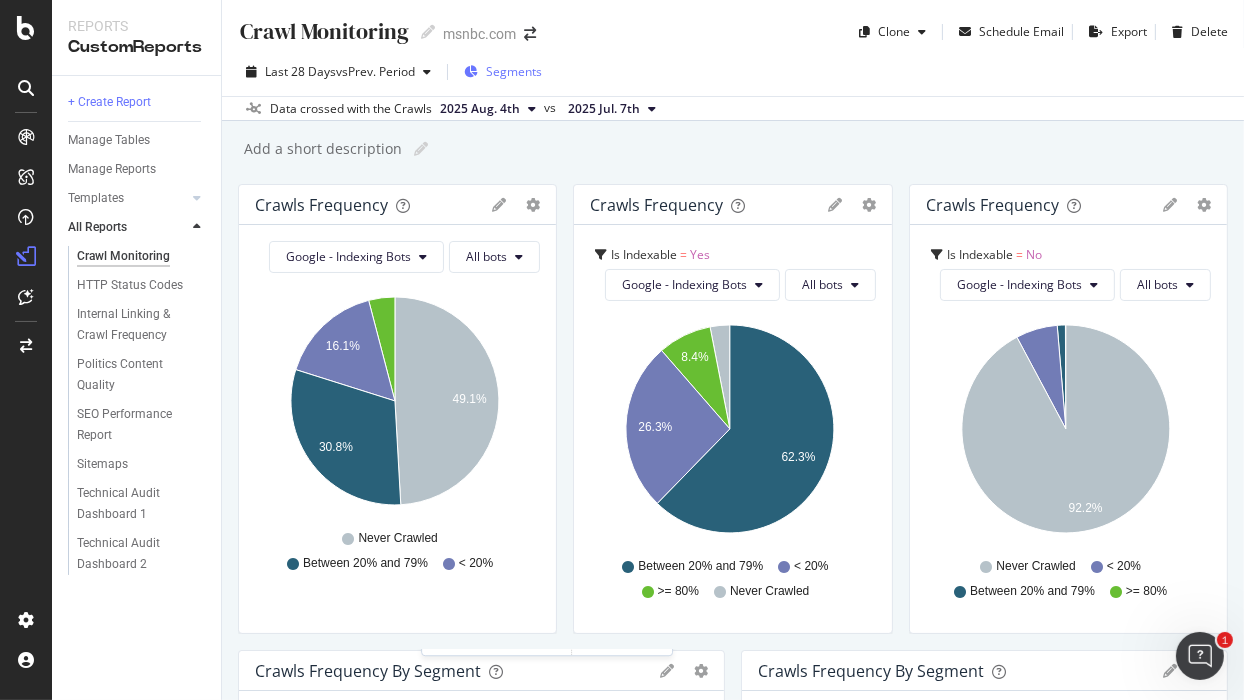 click on "Segments" at bounding box center (514, 71) 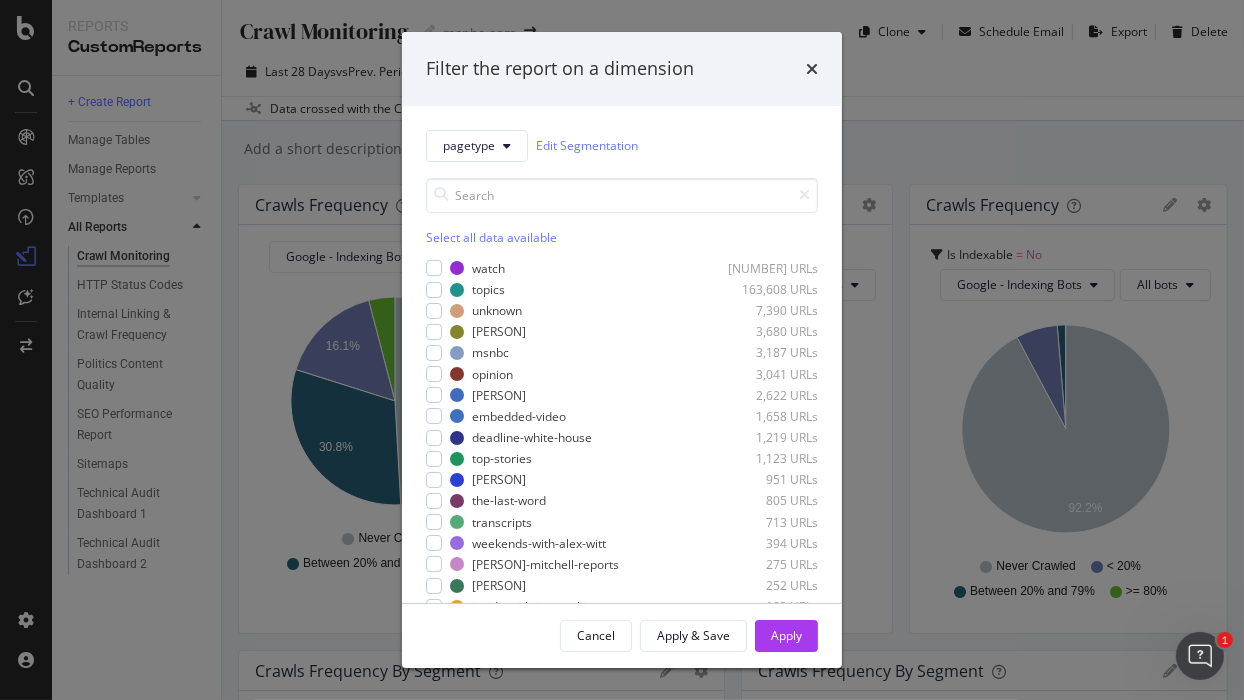 click on "Filter the report on a dimension pagetype Edit Segmentation Select all data available watch 219,250 URLs topics 163,608 URLs unknown 7,390 URLs rachel-maddow 3,680 URLs msnbc 3,187 URLs opinion 3,041 URLs morning-joe 2,622 URLs embedded-video 1,658 URLs deadline-white-house 1,219 URLs top-stories 1,123 URLs the-reidout 951 URLs the-last-word 805 URLs transcripts 713 URLs weekends-with-alex-witt 394 URLs andrea-mitchell-reports 275 URLs hardball 252 URLs inside-with-jen-psaki 183 URLs politicsnation 168 URLs velshi-ruhle 139 URLs way-too-early 129 URLs stephanie-ruhle 109 URLs the-cycle 103 URLs live-blog 79 URLs yasmin-vossoughian 77 URLs your-business 77 URLs documentaries 54 URLs the-ed-show 54 URLs thomas-roberts 47 URLs the-sunday-show 40 URLs the-mehdi-hasan-show 37 URLs up 27 URLs amp 25 URLs zerlina 15 URLs the-daily-rundown 13 URLs home 9 URLs the-reid-report 4 URLs 2024-election 3 URLs weekends-alex-witt 3 URLs maddowblog 2" at bounding box center [622, 350] 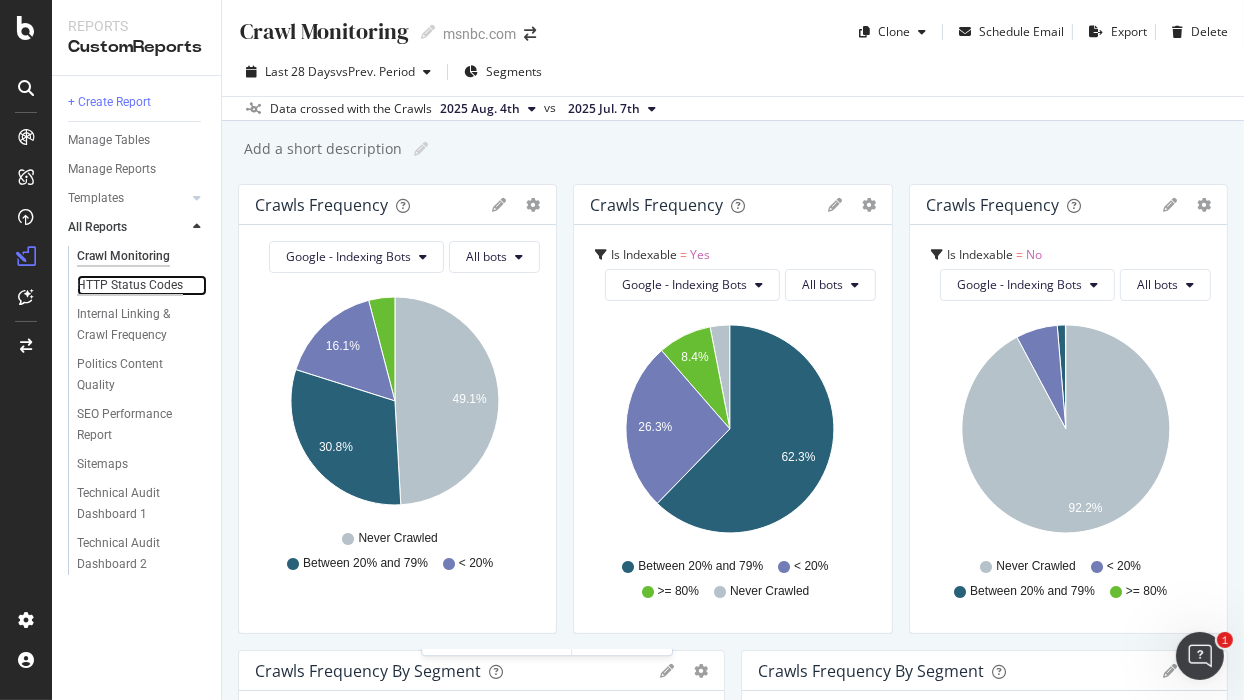 click on "HTTP Status Codes" at bounding box center (130, 285) 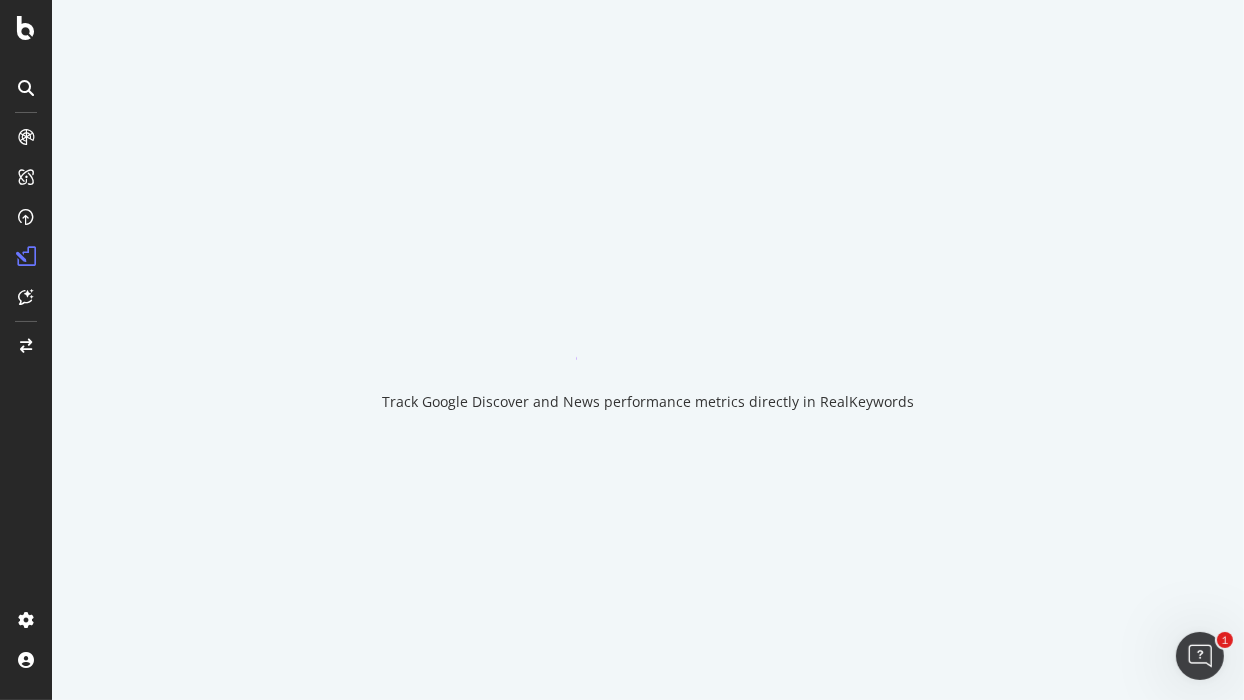 click on "Track Google Discover and News performance metrics directly in RealKeywords" at bounding box center (648, 350) 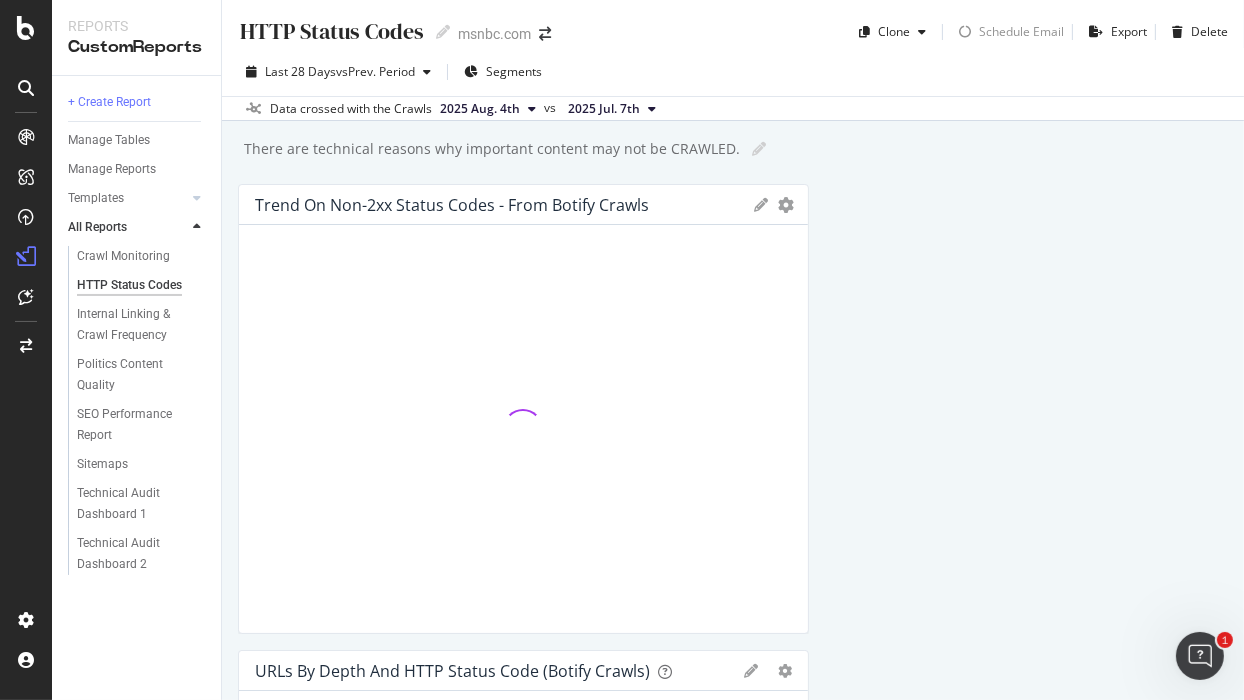 click on "HTTP Status Codes HTTP Status Codes msnbc.com Clone Schedule Email Export Delete Last 28 Days  vs  Prev. Period Segments Data crossed with the Crawls  2025 Aug. 4th vs 2025 Jul. 7th There are technical reasons why important content may not be CRAWLED. There are technical reasons why important content may not be CRAWLED. Trend on Non-2xx Status Codes - From Botify Crawls KPIs Table Edit KPIs Apply  Filter Export as CSV Delete Add to Custom Report URLs by Depth and HTTP Status Code (Botify Crawls) Bar (by Value) Bar (by Percentage) Table Apply Filter Delete Add to Custom Report Hold CTRL while clicking to filter the report. Trend on Non-2xx Status Codes - From Logs KPIs Table Edit KPIs Apply  Filter Export as CSV Delete Add to Custom Report HTTP status codes discoverable via Site structure Pie Table Edit Filter Delete Add to Custom Report Hold CTRL while clicking to filter the report. Bad status codes discoverable via links Pie Table Edit Filter Delete Add to Custom Report Pie Table Pie" at bounding box center (733, 350) 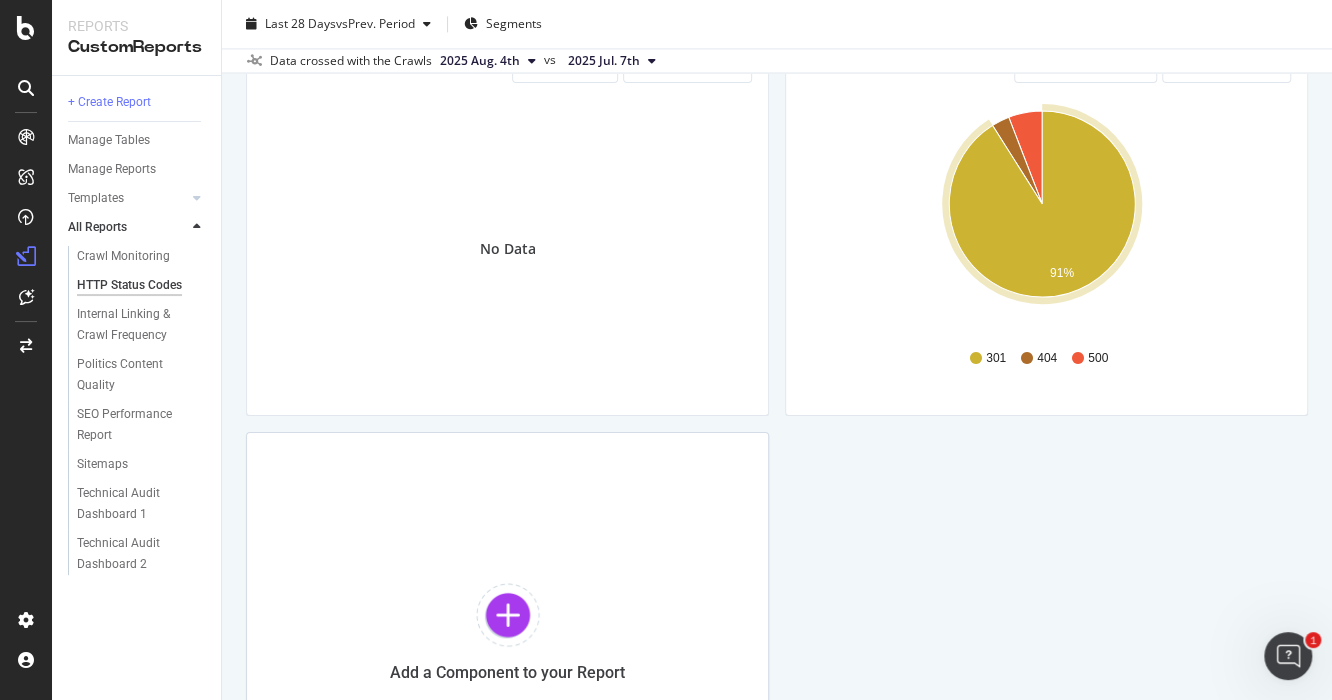 scroll, scrollTop: 1125, scrollLeft: 0, axis: vertical 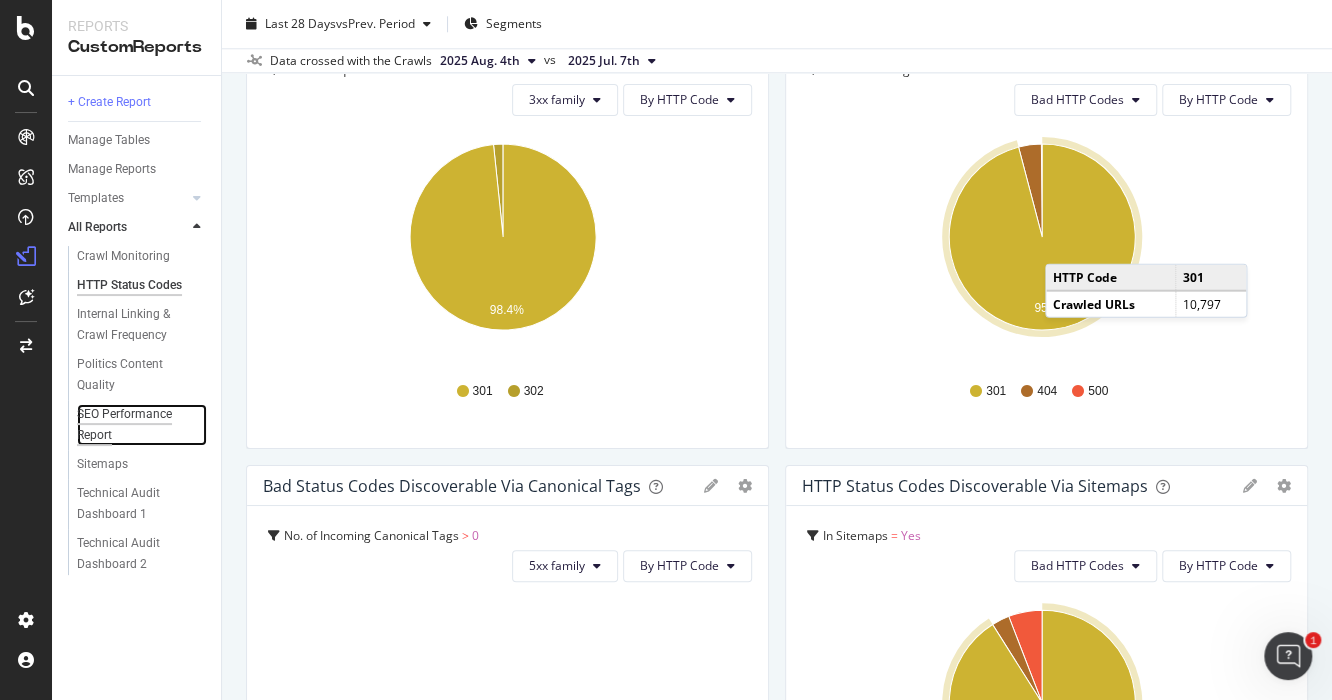 click on "SEO Performance Report" at bounding box center (133, 425) 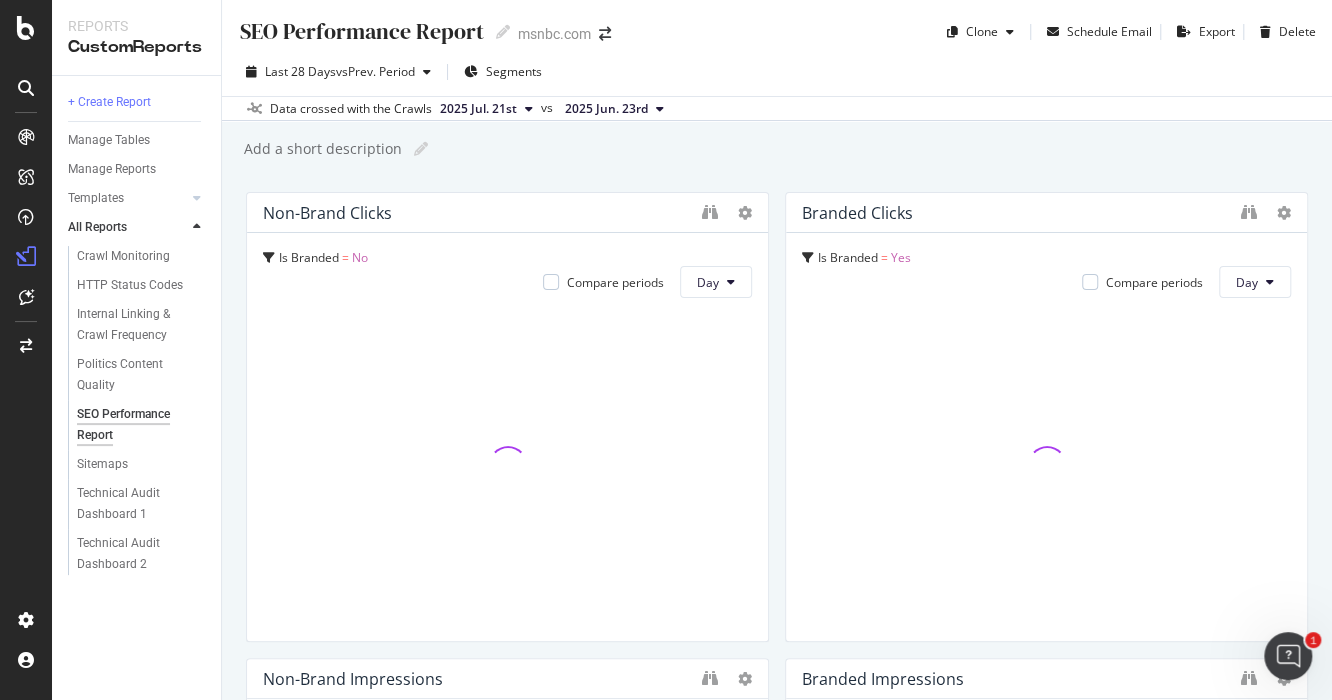click on "SEO Performance Report SEO Performance Report msnbc.com Clone Schedule Email Export Delete Last 28 Days vs Prev. Period Segments Data crossed with the Crawls 2025 Jul. 21st vs 2025 Jun. 23rd Add a short description Add a short description Non-Brand Clicks Is Branded = No Compare periods Day Branded Clicks Is Branded = Yes Compare periods Day Non-Brand Impressions Is Branded = No Compare periods Day Branded Impressions Is Branded = Yes Compare periods Day Non-Brand Avg. Position Is Branded = No Compare periods Day Branded Avg. Position Is Branded = Yes Compare periods Day Non-Brand CTR Is Branded = No Compare periods Day Branded CTR Is Branded = No Top URLs Is Branded = No Top Keywords Is Branded = No Add a Component to your Report
To pick up a draggable item, press the space bar.
While dragging, use the arrow keys to move the item.
Press space again to drop the item in its new position, or press escape to cancel." at bounding box center [777, 350] 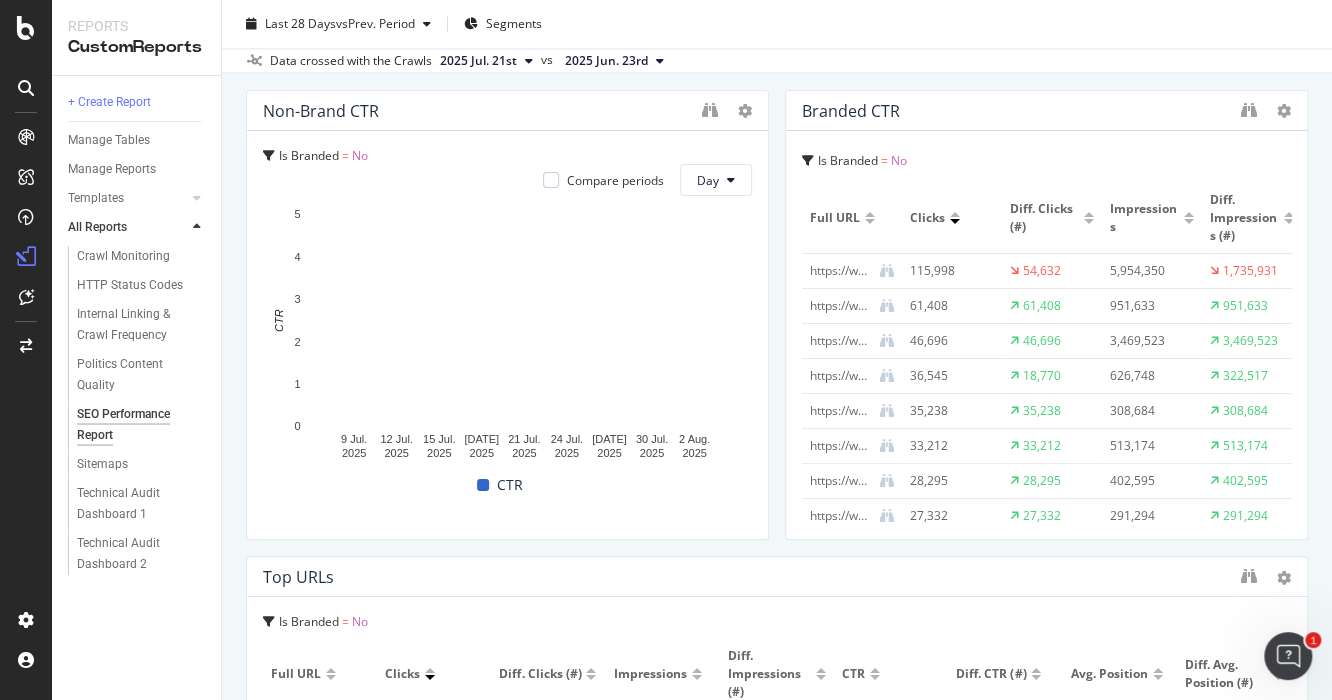 scroll, scrollTop: 1624, scrollLeft: 0, axis: vertical 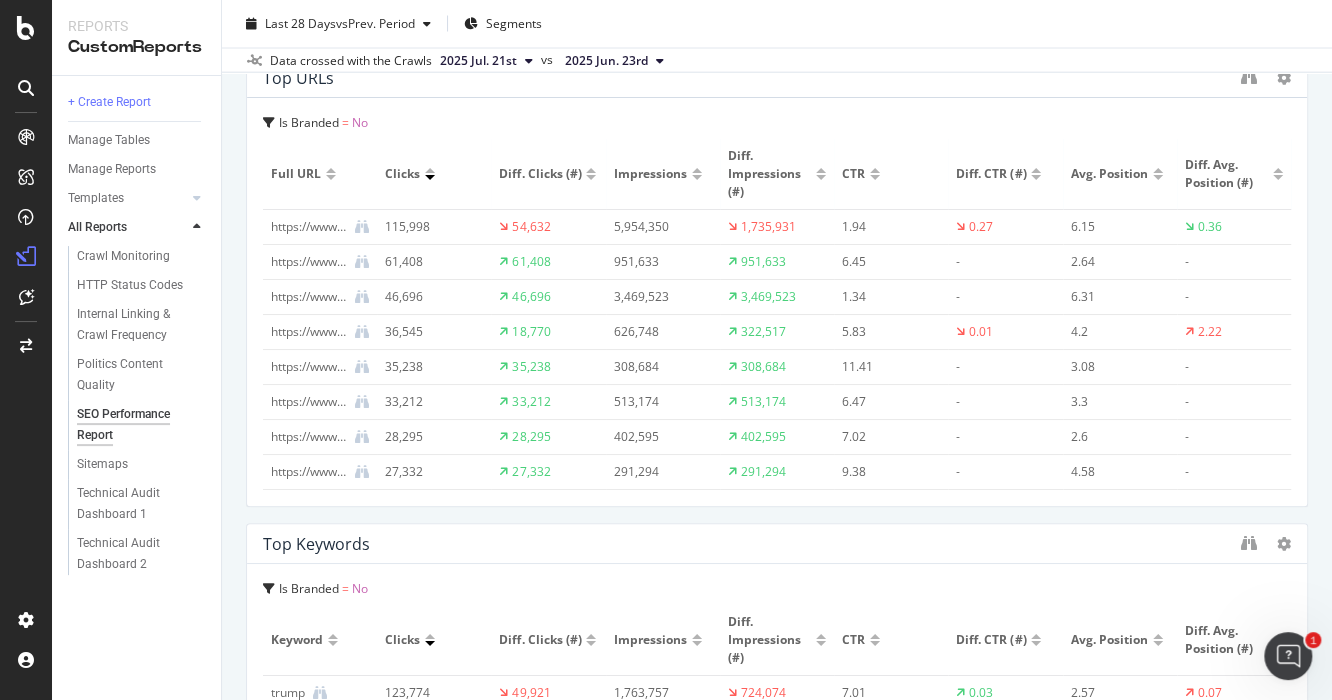click on "Full URL" at bounding box center (298, 174) 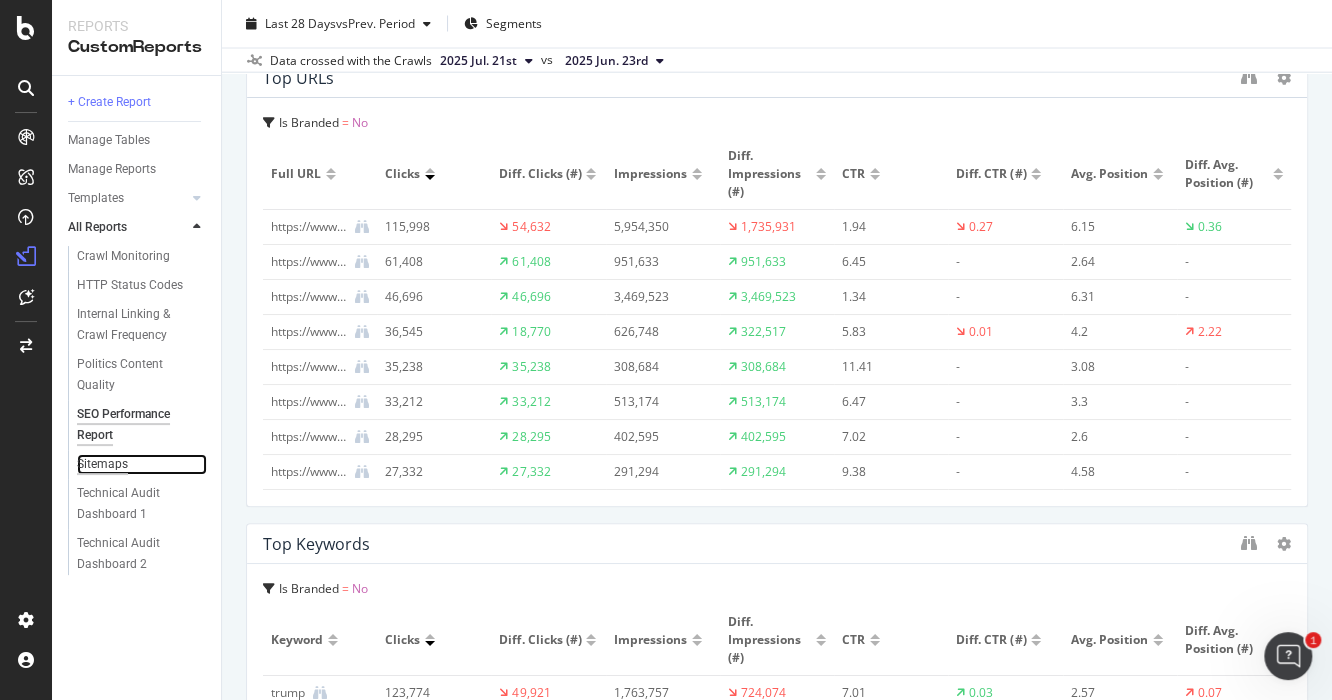 click on "Sitemaps" at bounding box center (102, 464) 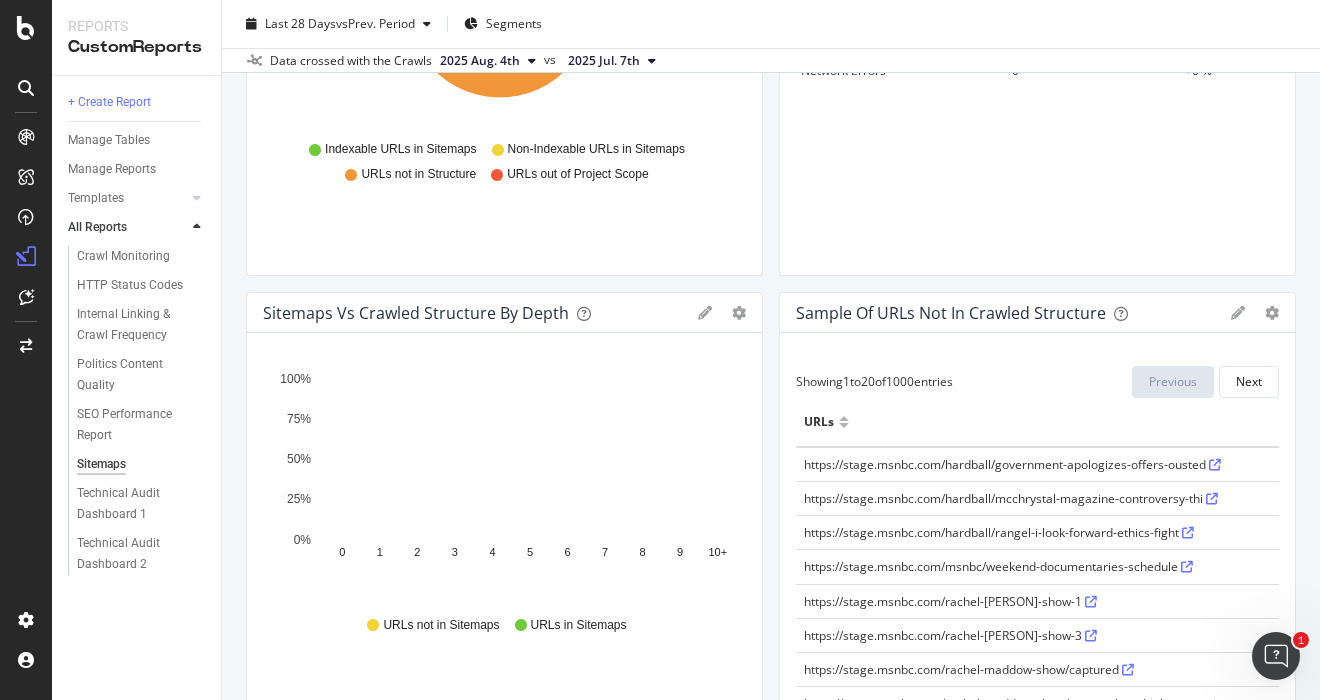 scroll, scrollTop: 499, scrollLeft: 0, axis: vertical 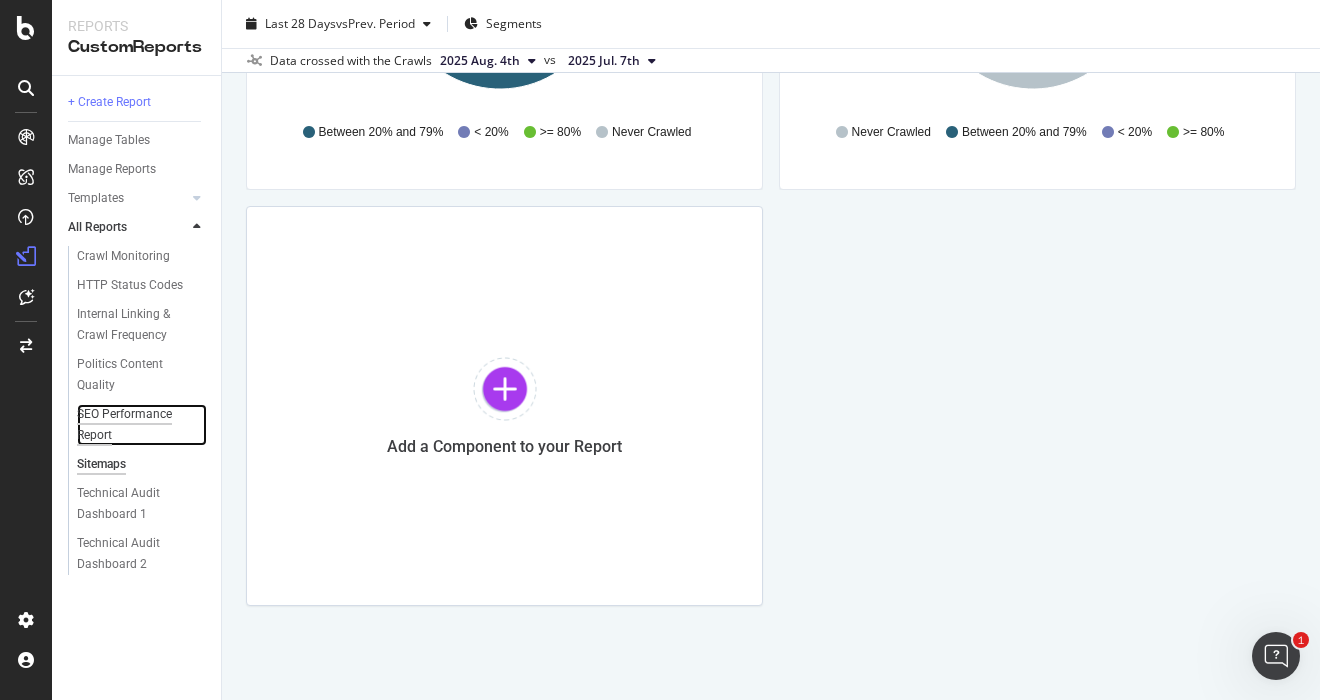 click on "SEO Performance Report" at bounding box center (133, 425) 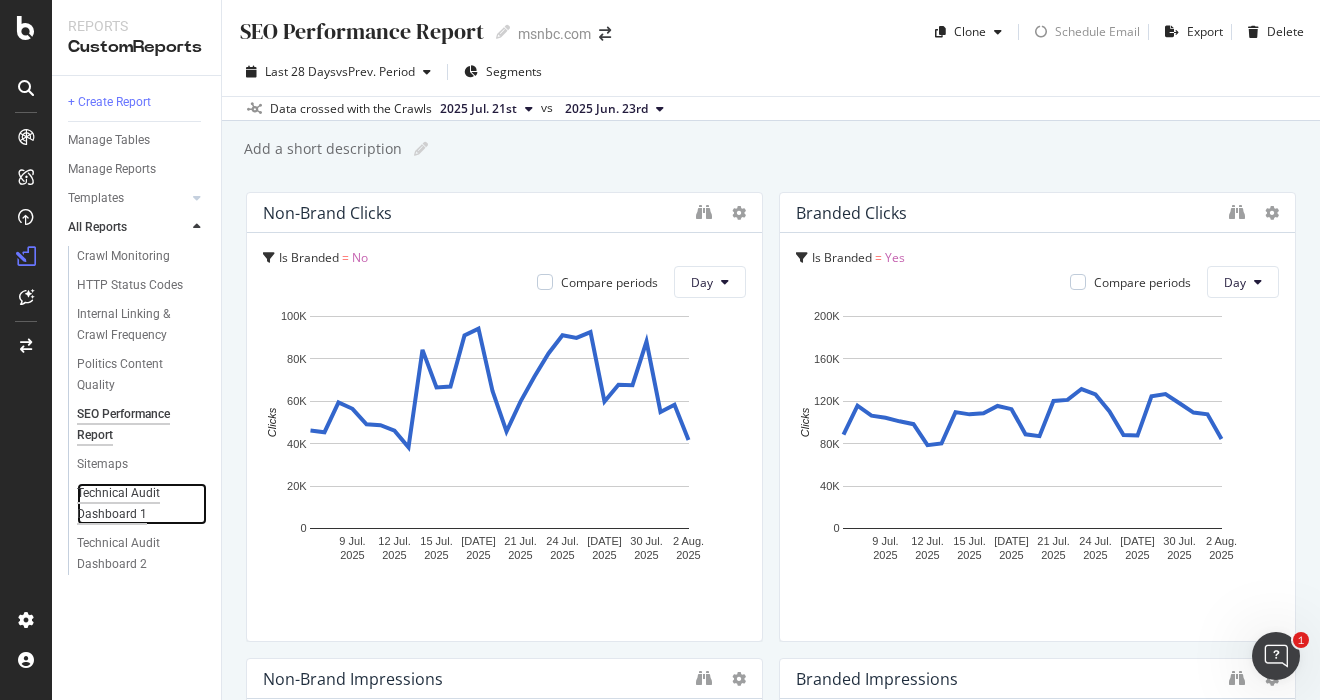 click on "Technical Audit Dashboard 1" at bounding box center [134, 504] 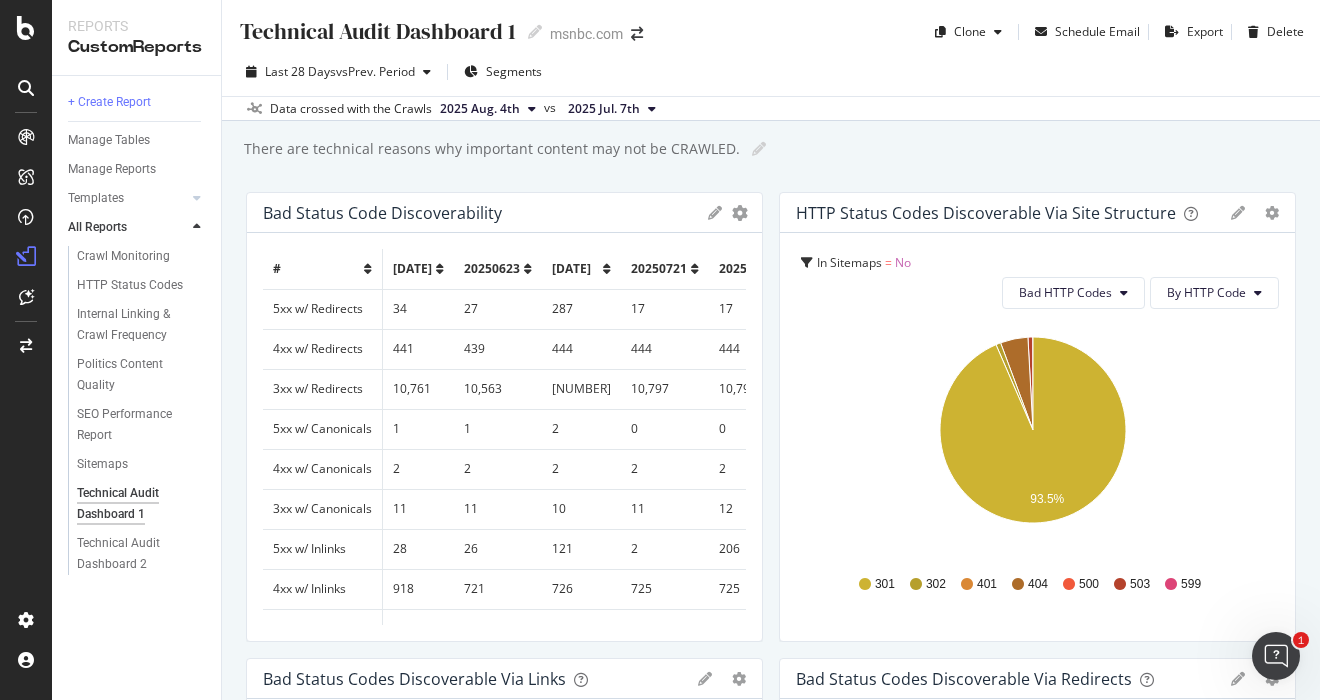 drag, startPoint x: 648, startPoint y: 173, endPoint x: 747, endPoint y: 174, distance: 99.00505 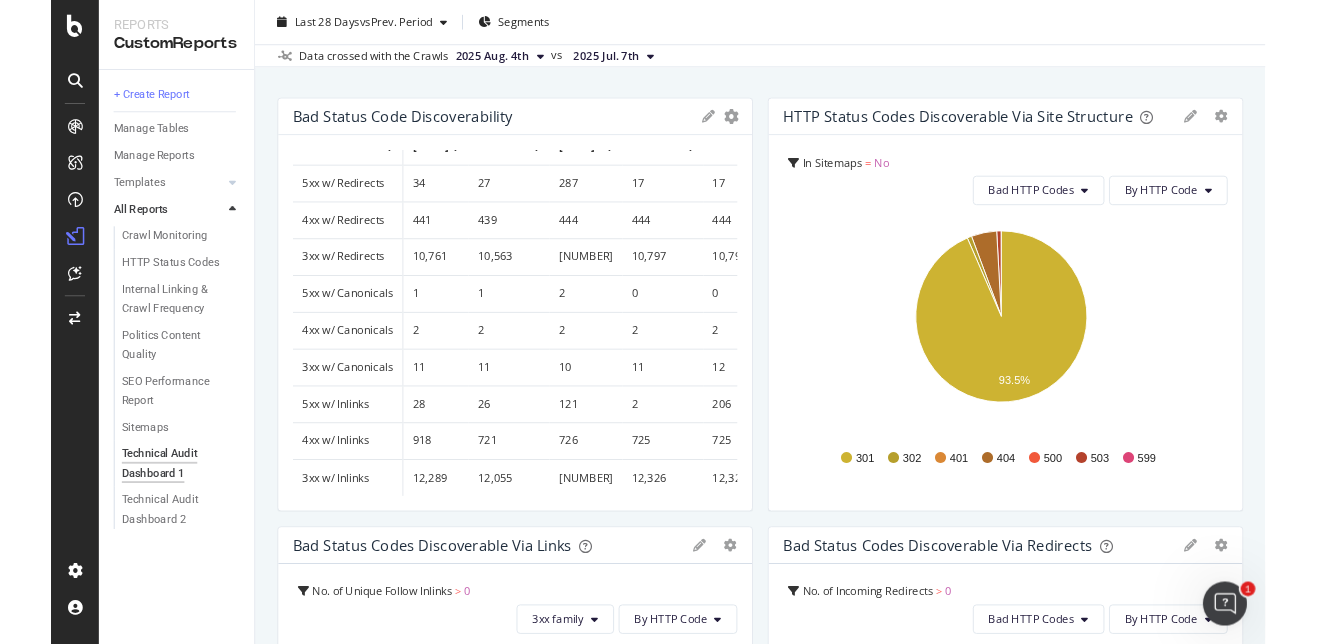 scroll, scrollTop: 124, scrollLeft: 0, axis: vertical 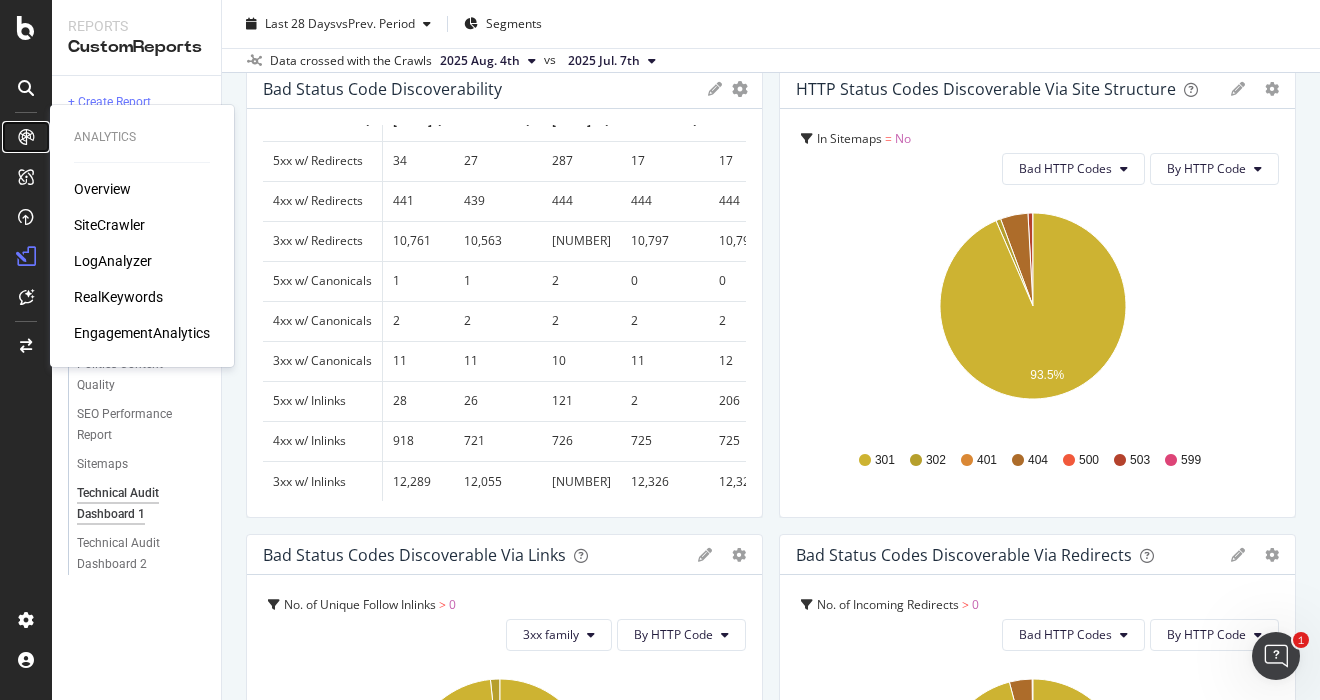click at bounding box center (26, 137) 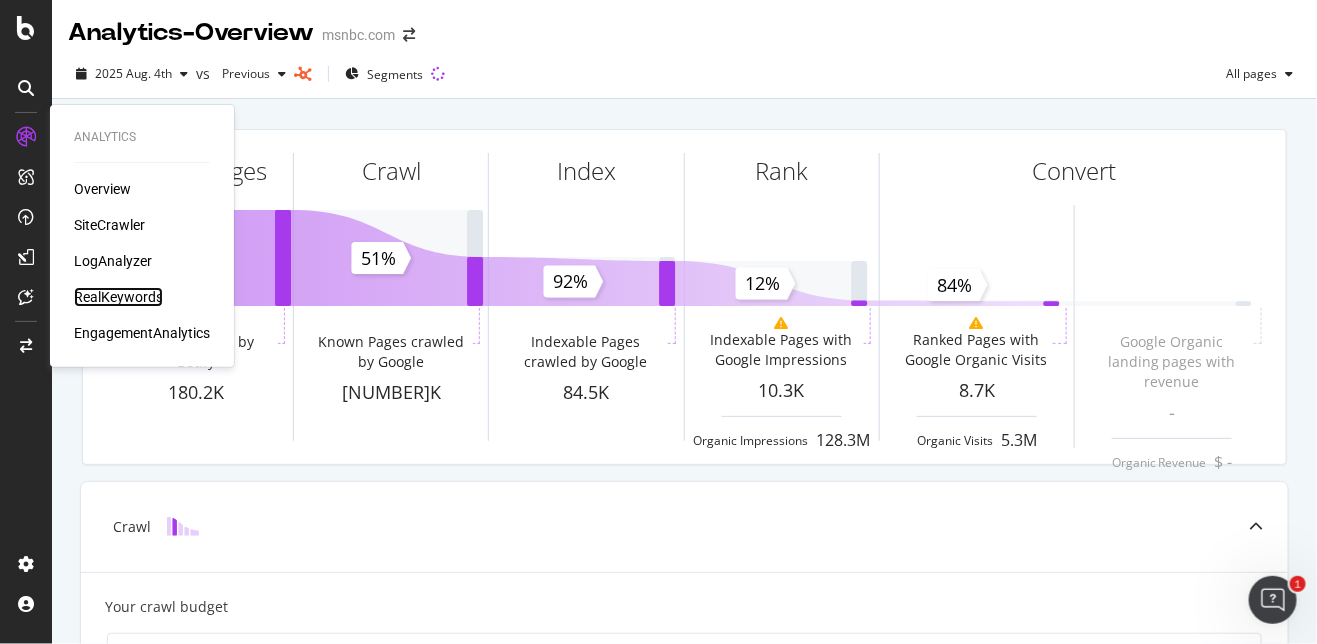 click on "RealKeywords" at bounding box center (118, 297) 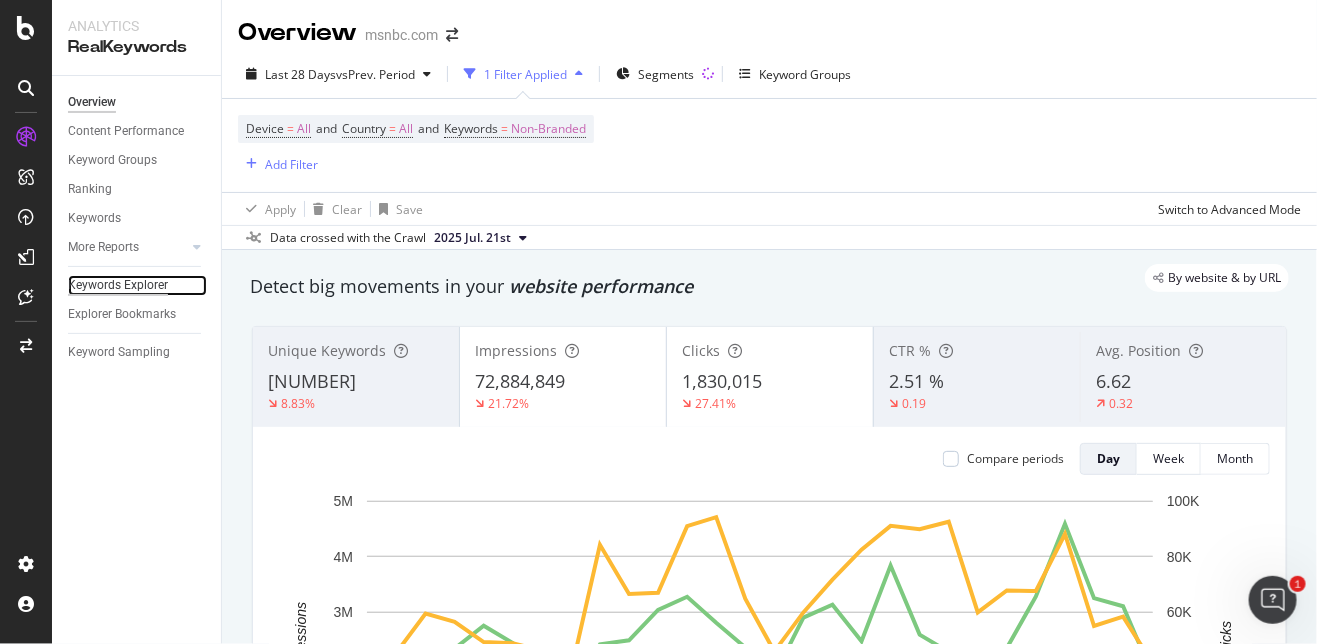 click on "Keywords Explorer" at bounding box center (118, 285) 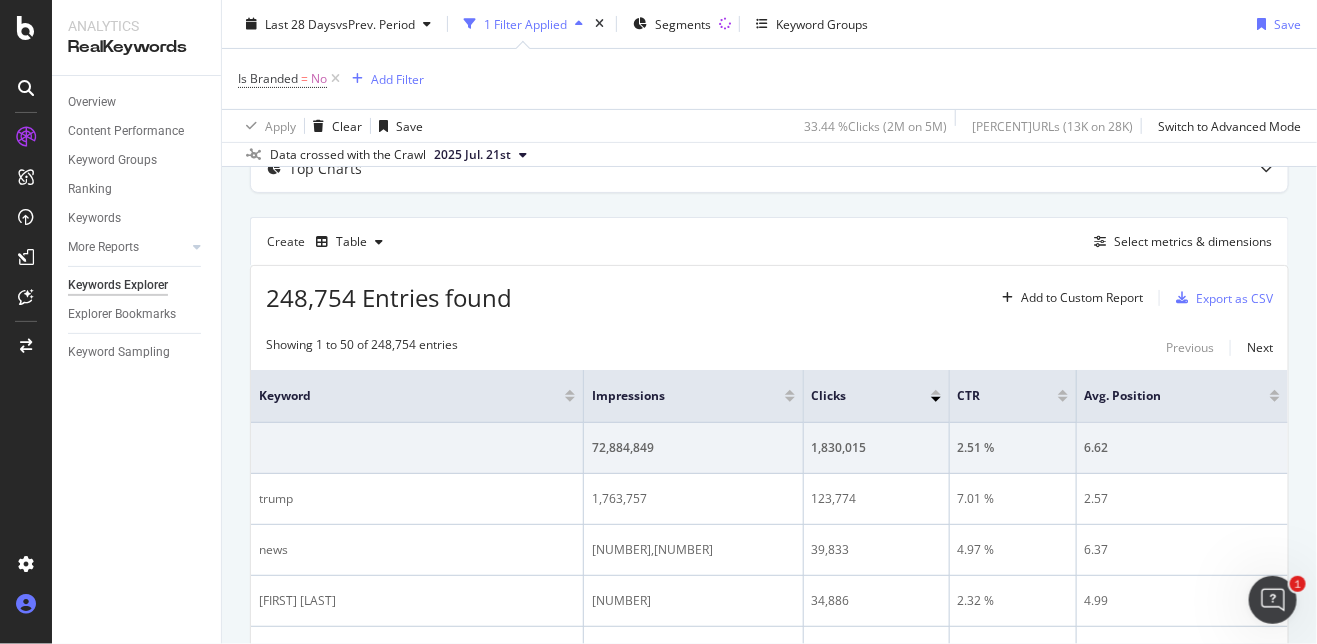 scroll, scrollTop: 124, scrollLeft: 0, axis: vertical 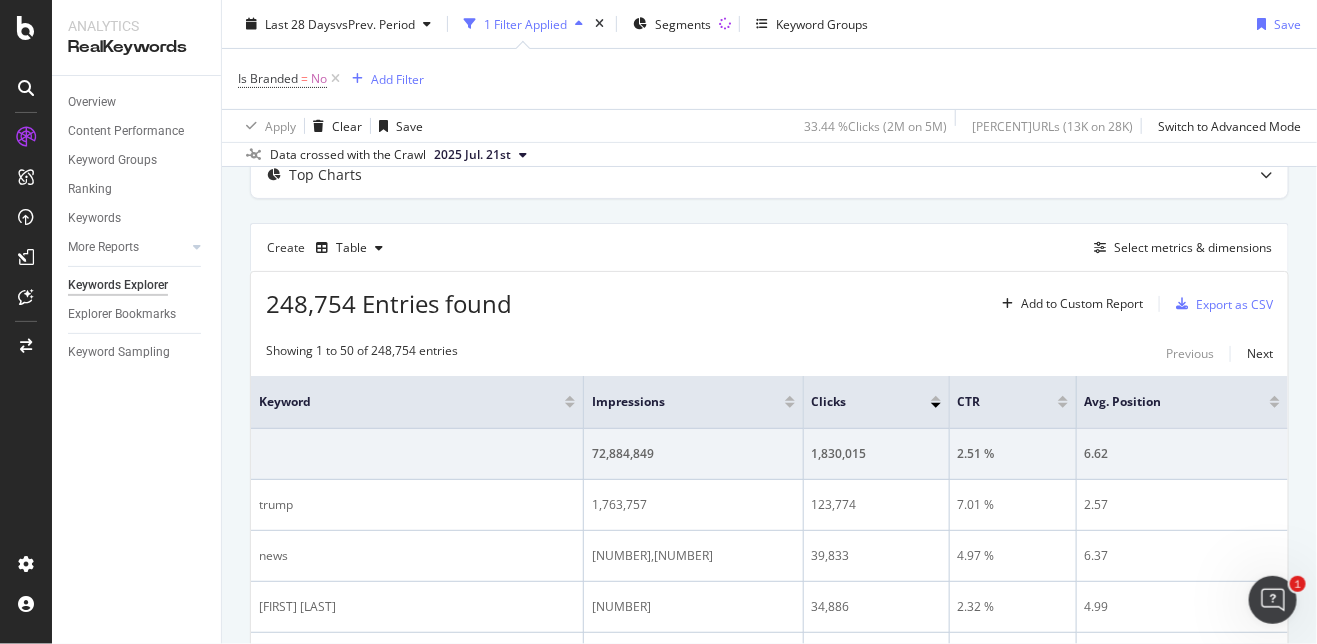 click at bounding box center (335, 79) 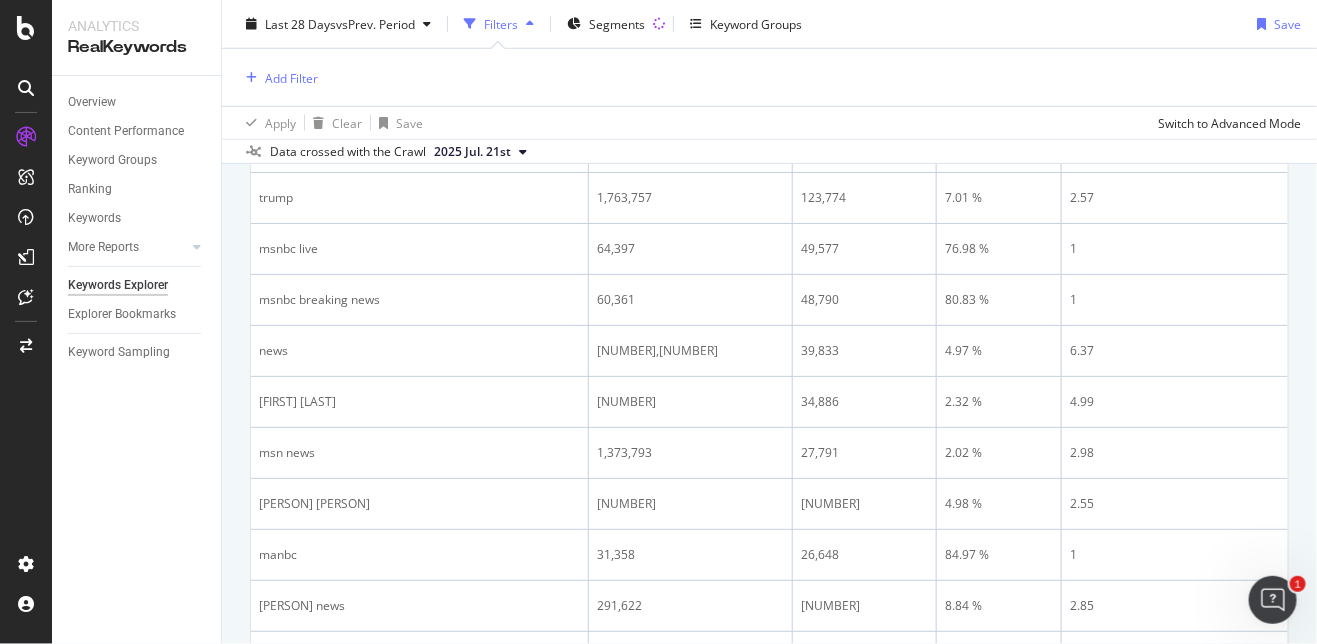 scroll, scrollTop: 620, scrollLeft: 0, axis: vertical 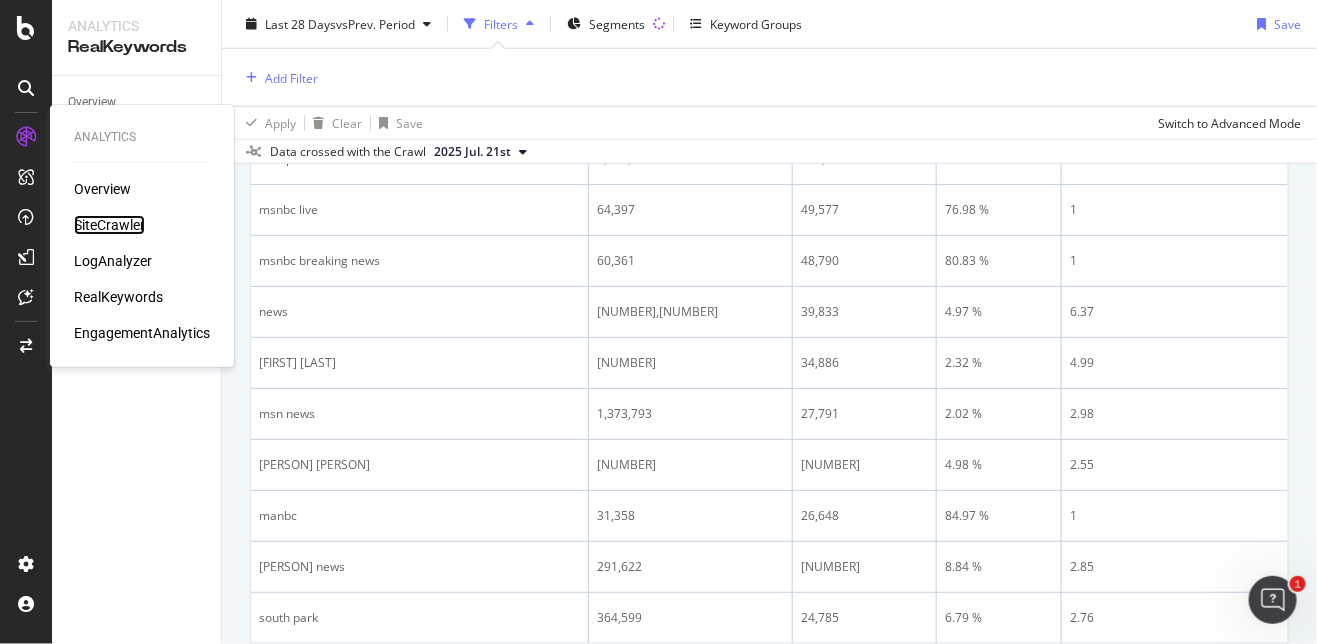 click on "SiteCrawler" at bounding box center [109, 225] 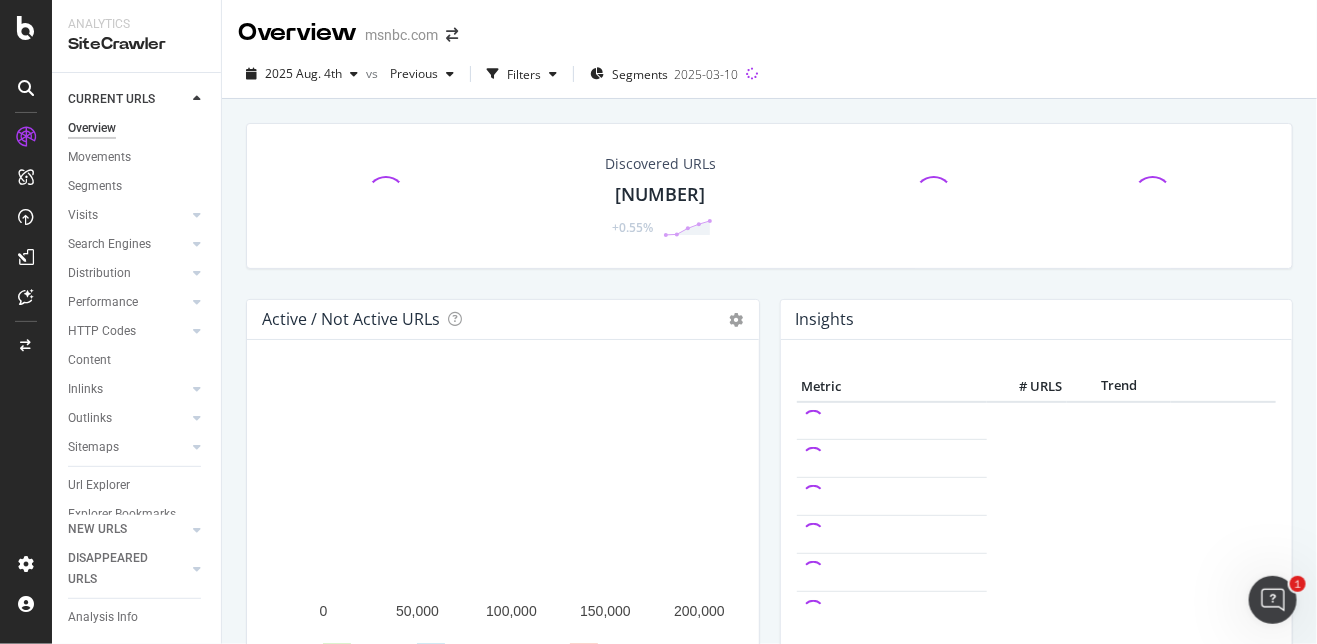 scroll, scrollTop: 124, scrollLeft: 0, axis: vertical 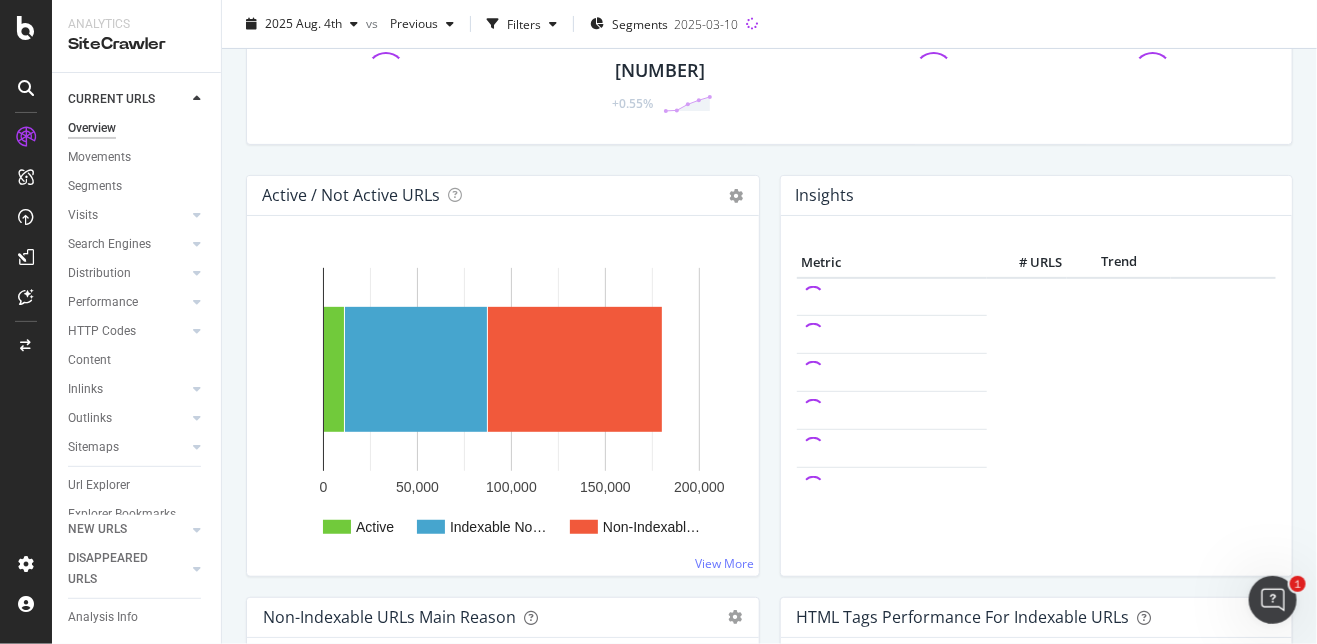 drag, startPoint x: 83, startPoint y: 504, endPoint x: 540, endPoint y: 349, distance: 482.5702 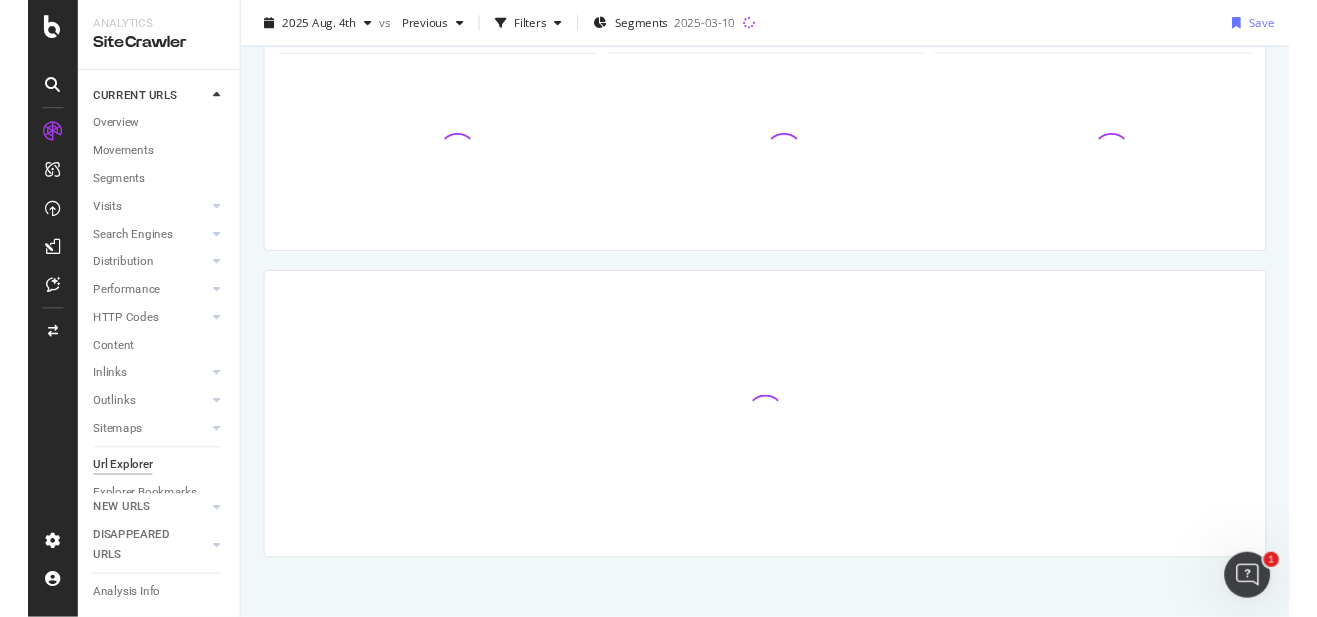 scroll, scrollTop: 0, scrollLeft: 0, axis: both 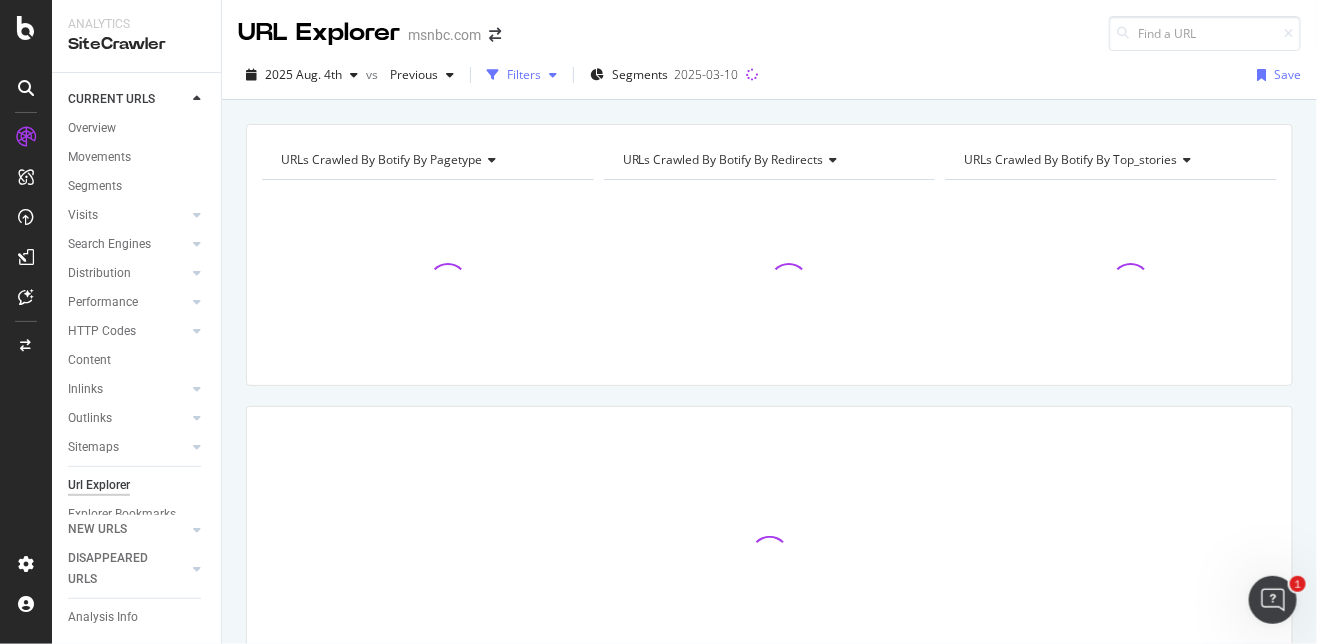 click on "Filters" at bounding box center [524, 74] 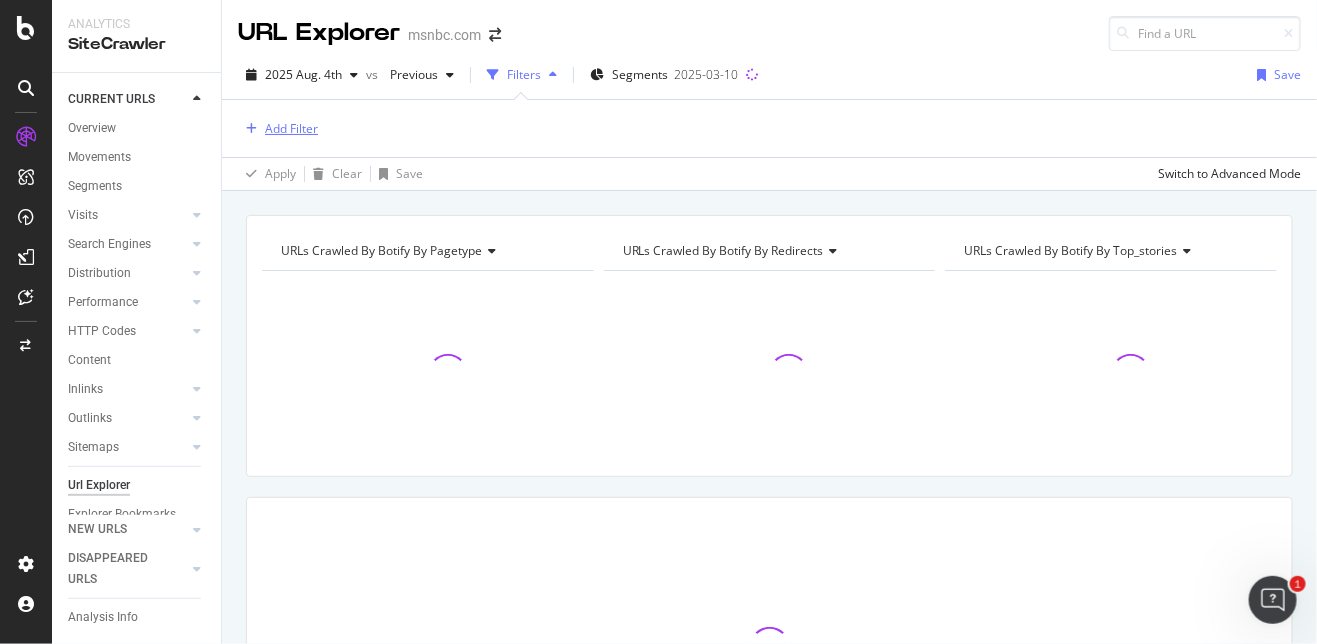 click on "Add Filter" at bounding box center [291, 128] 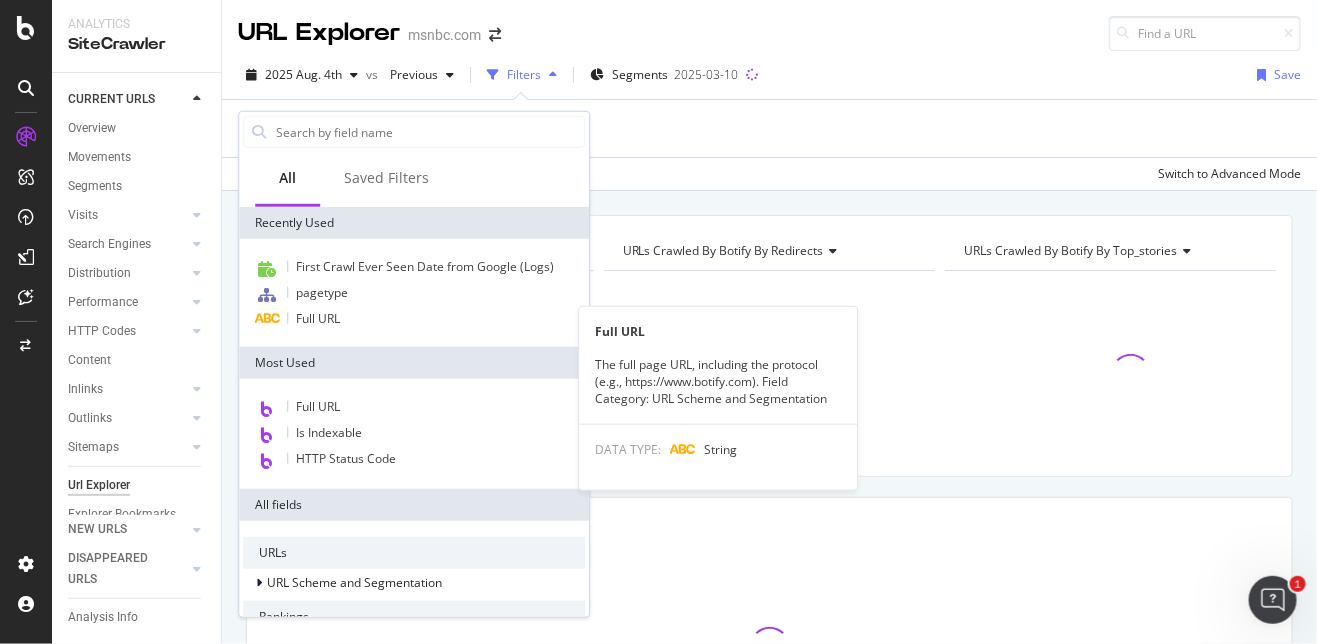 click on "Full URL" at bounding box center [414, 319] 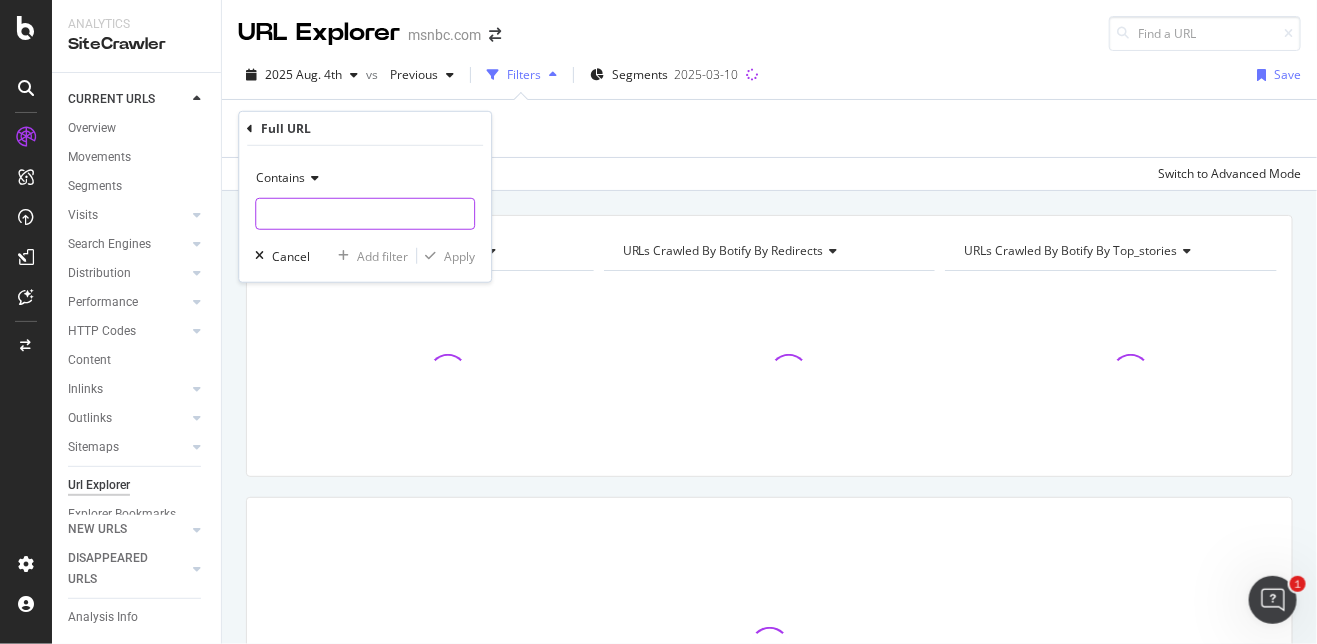 click at bounding box center [365, 214] 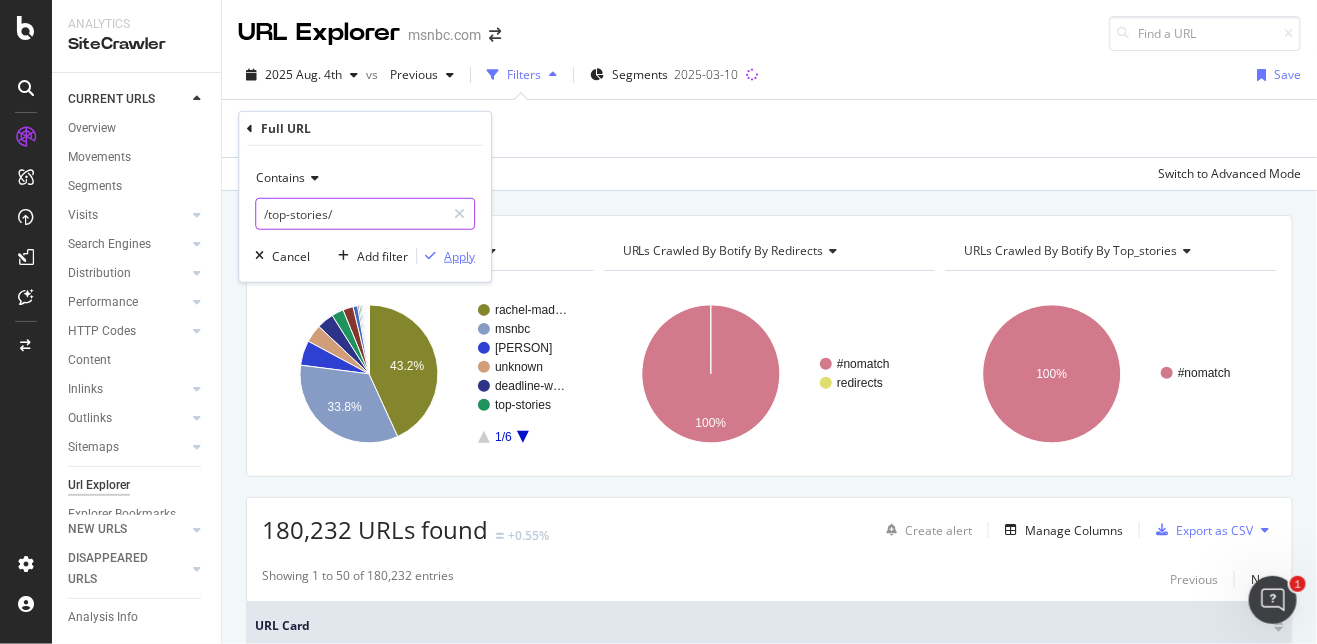 type on "/top-stories/" 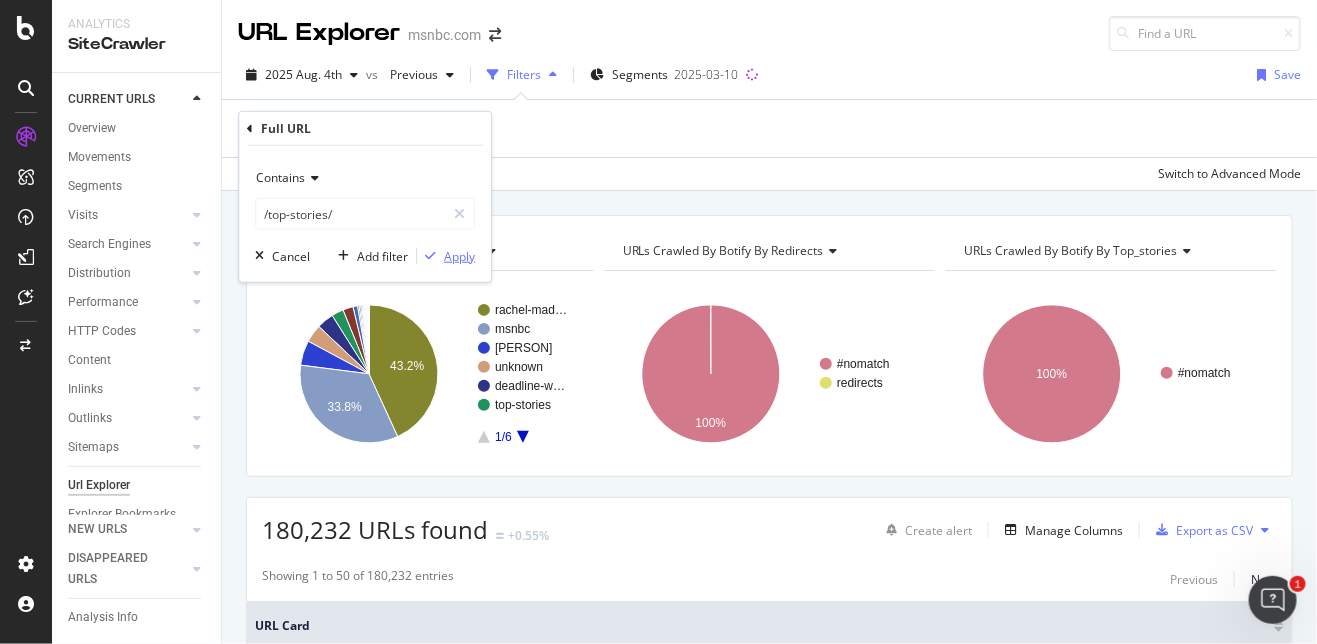 click on "Apply" at bounding box center (459, 255) 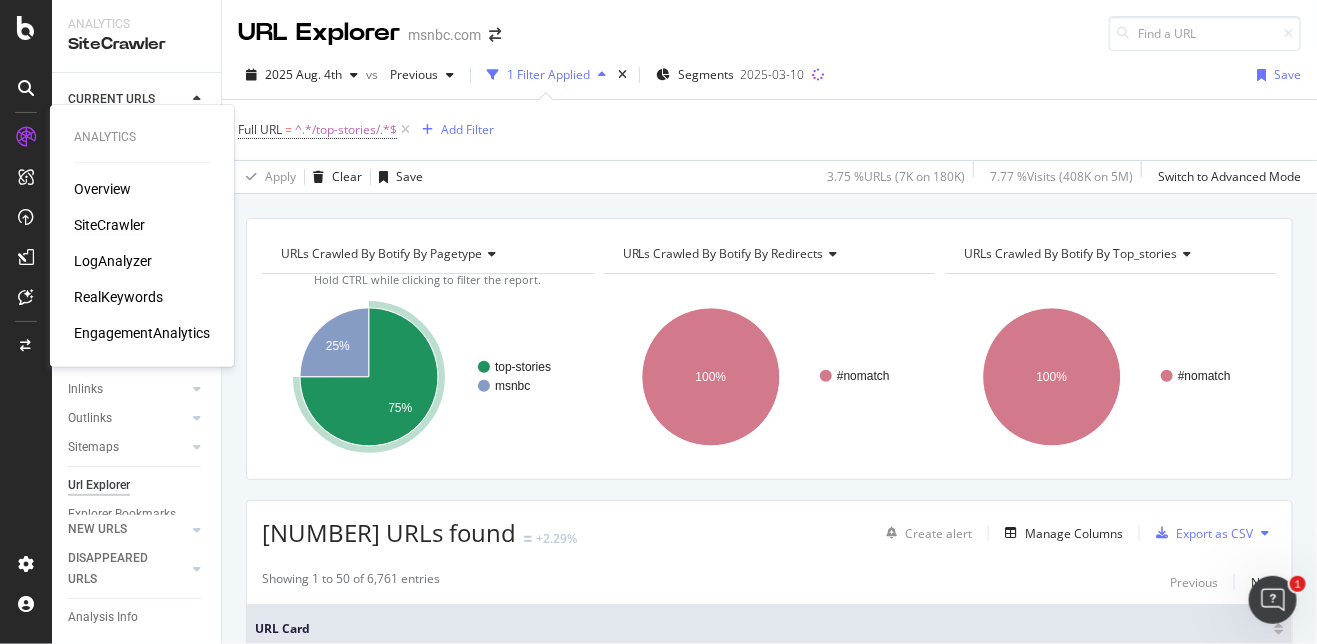 click on "LogAnalyzer" at bounding box center (113, 261) 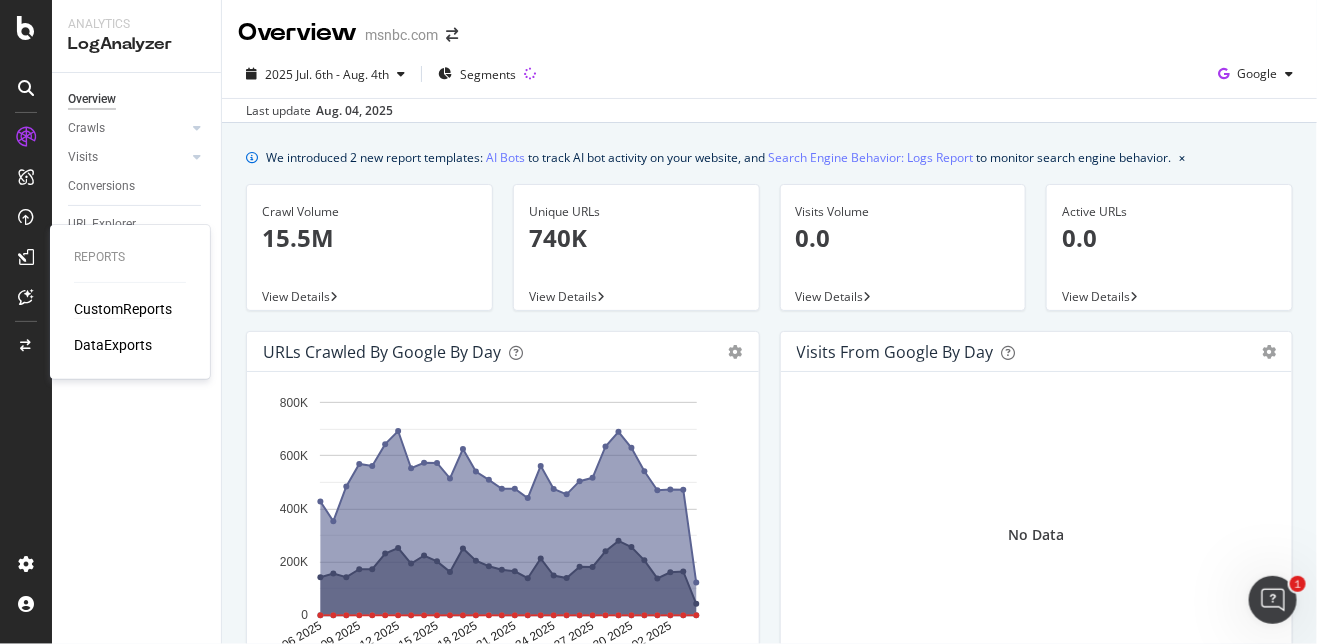 click on "CustomReports" at bounding box center [123, 309] 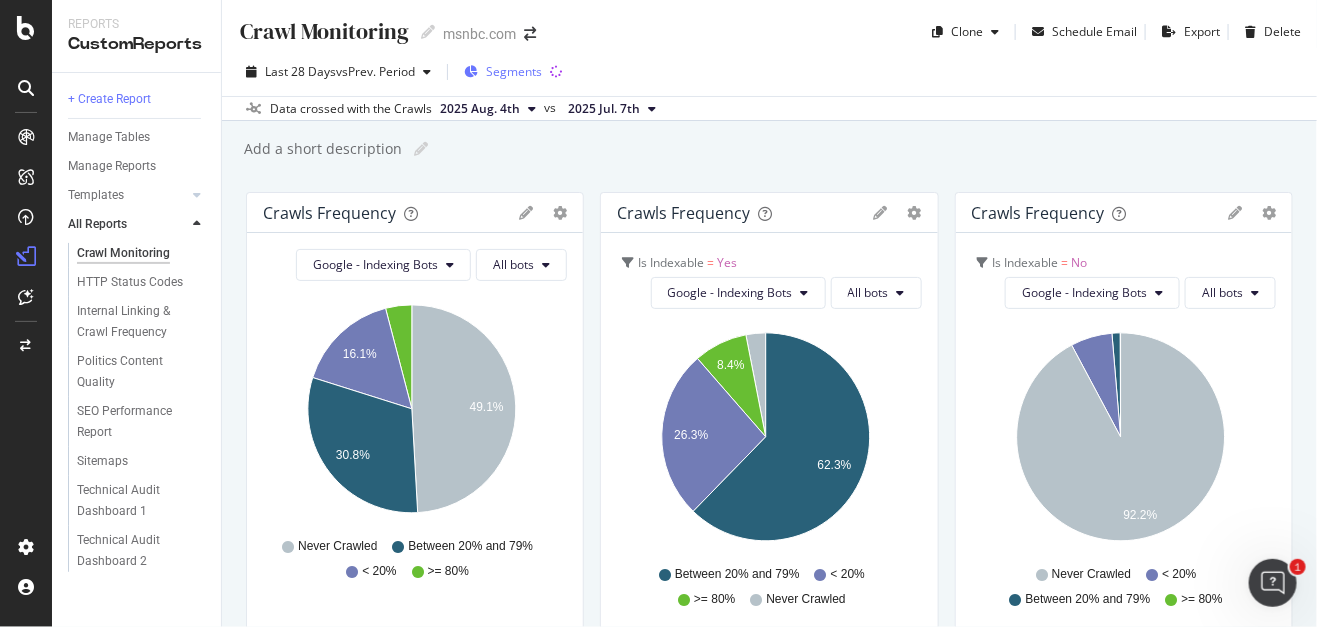 click on "Segments" at bounding box center (514, 71) 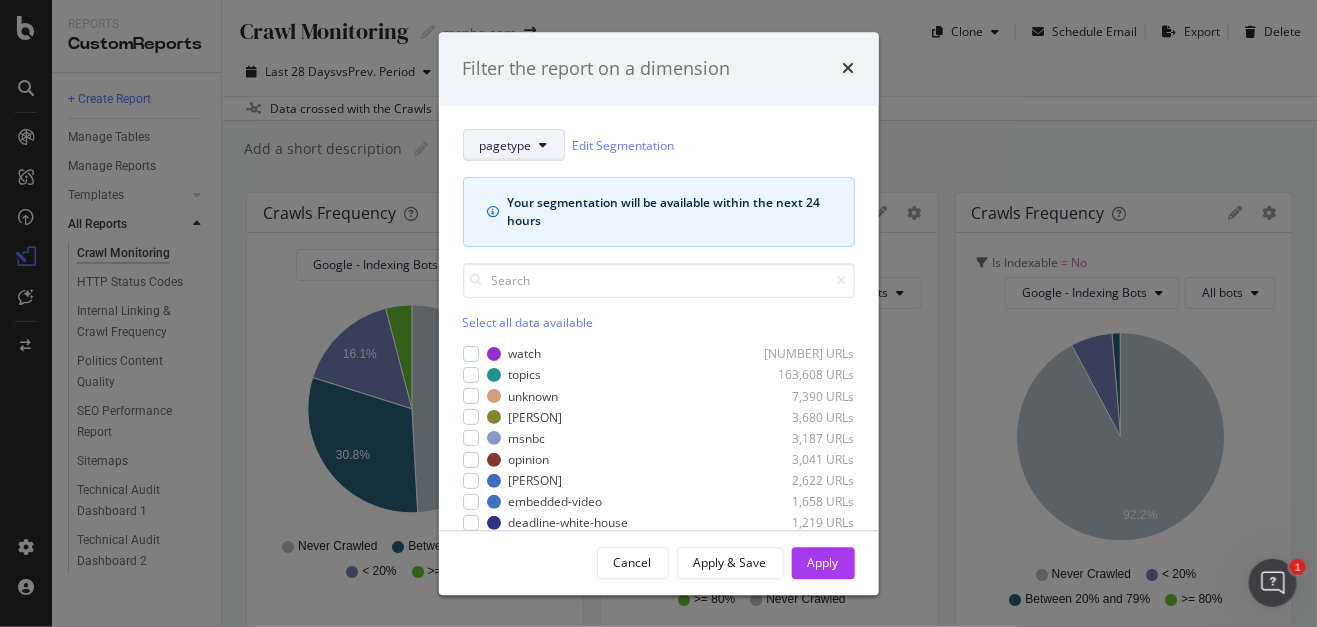 click on "pagetype" at bounding box center [506, 145] 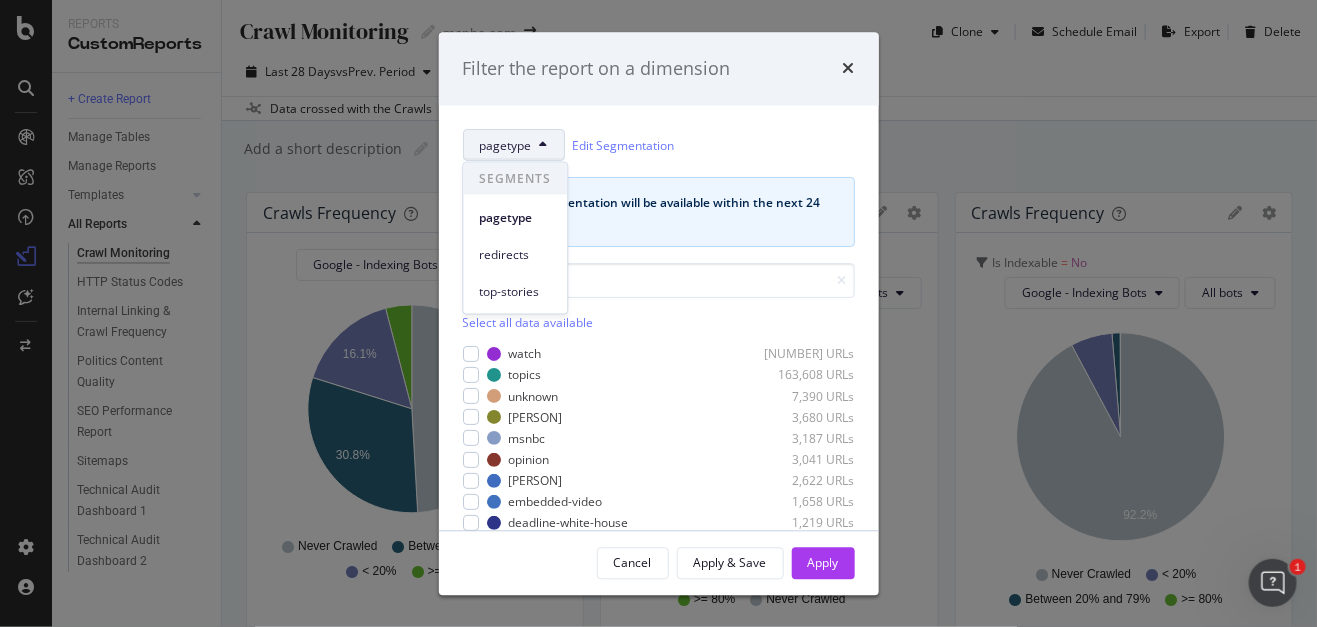 click on "top-stories" at bounding box center [516, 291] 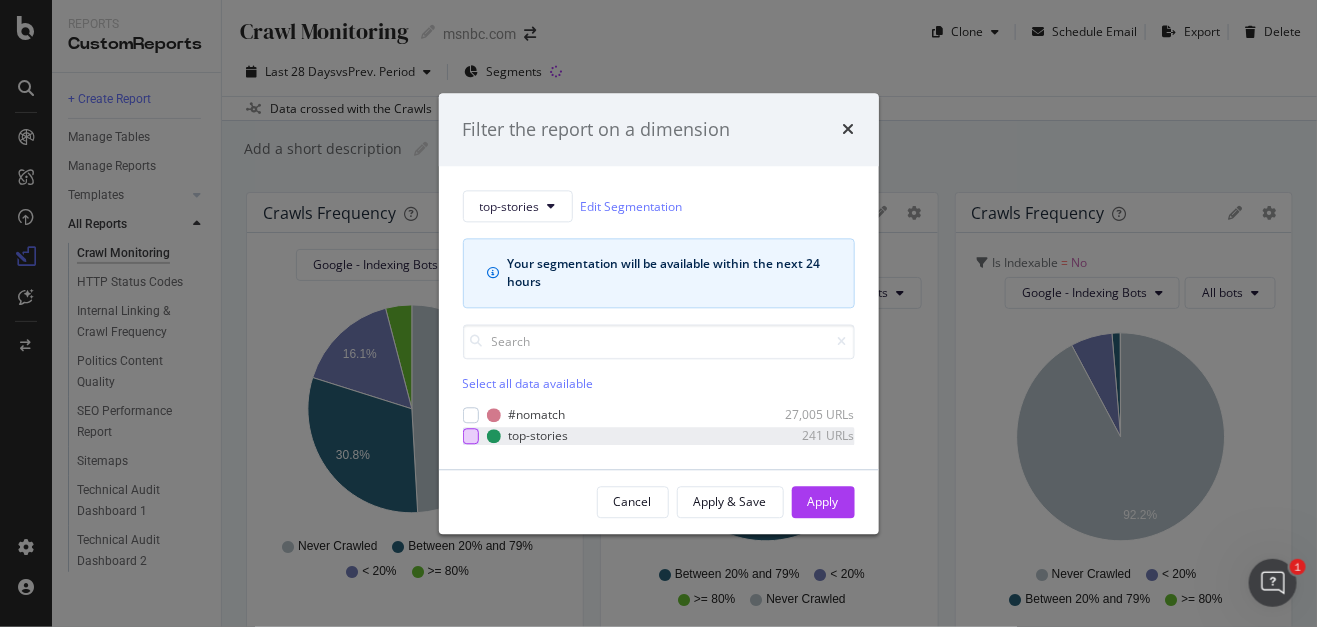 click at bounding box center [471, 436] 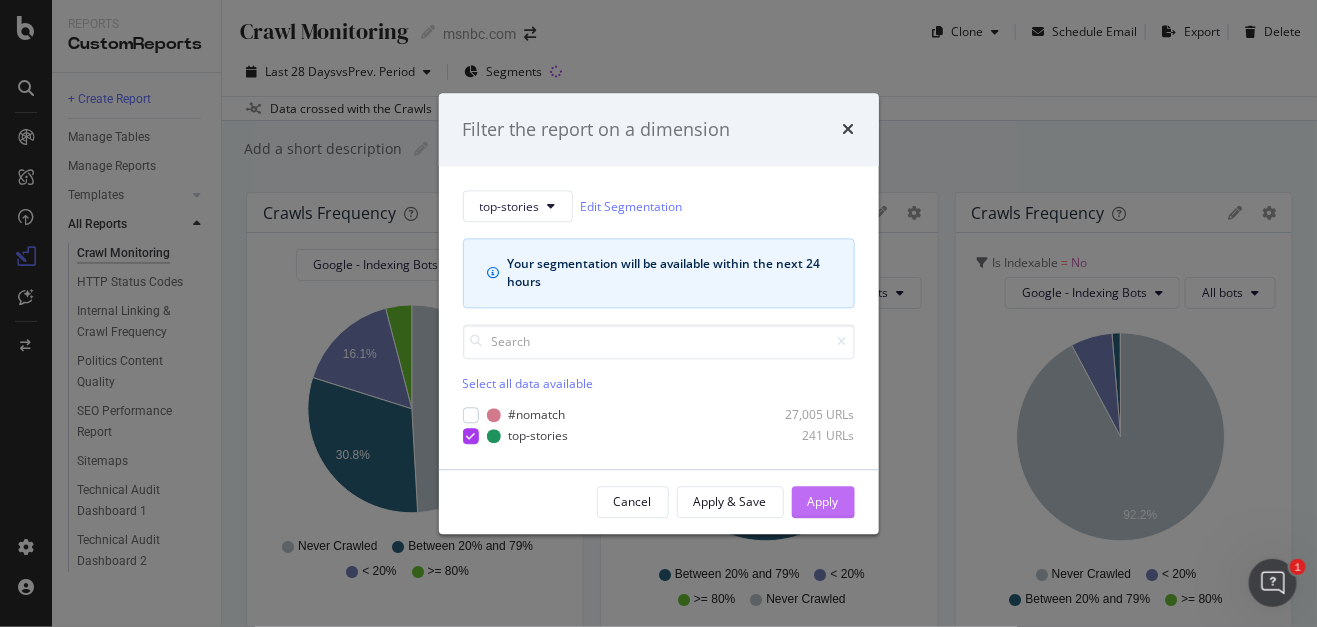 click on "Apply" at bounding box center (823, 501) 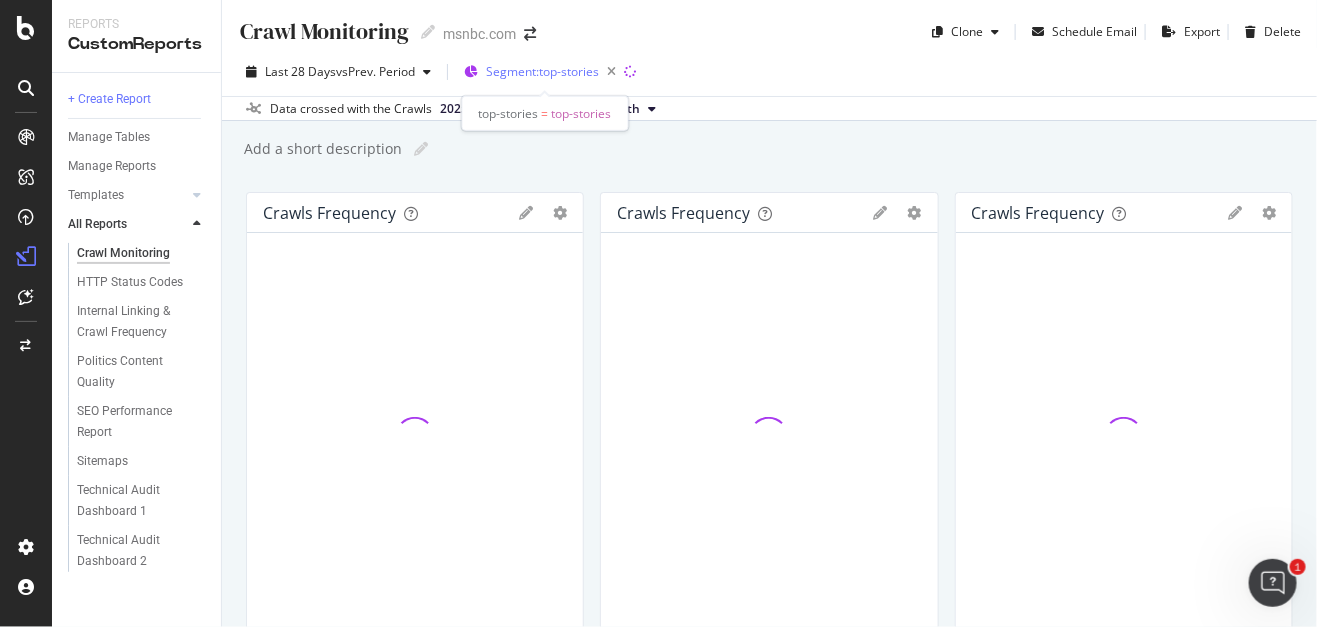 click on "Segment: top-stories" at bounding box center (542, 71) 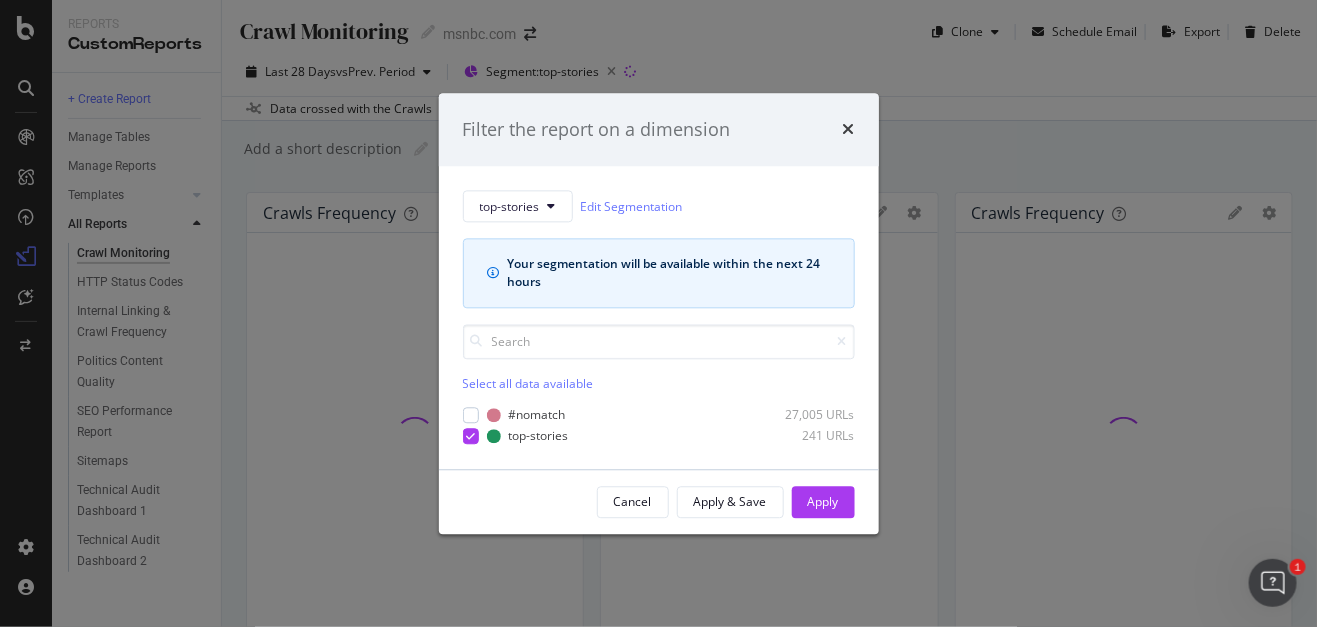 click on "Filter the report on a dimension top-stories Edit Segmentation Your segmentation will be available within the next 24 hours Select all data available #nomatch 27,005 URLs top-stories 241 URLs Cancel Apply & Save Apply" at bounding box center (658, 313) 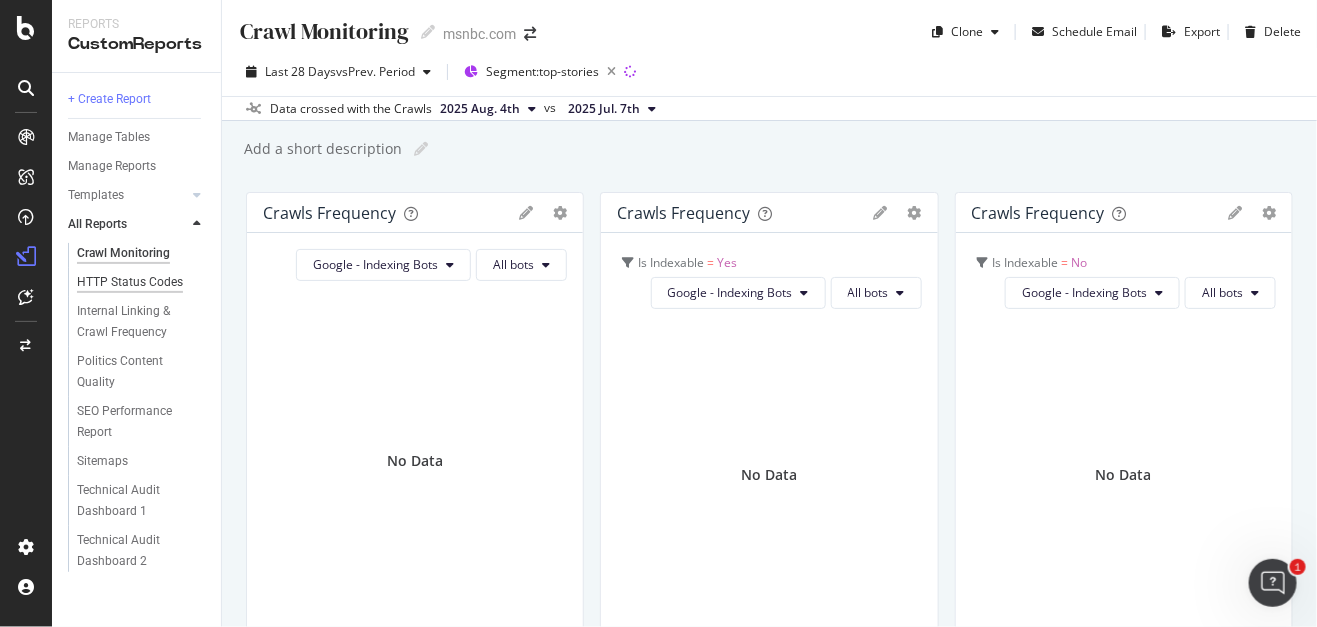 click on "HTTP Status Codes" at bounding box center (130, 282) 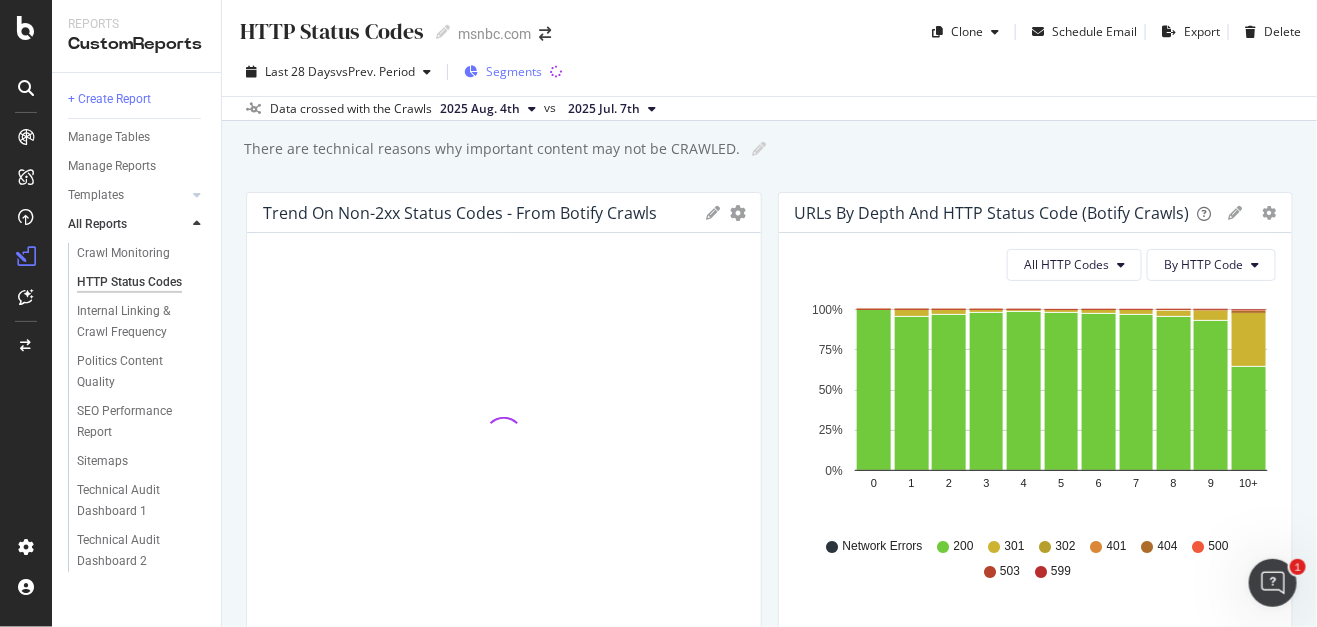 click on "Segments" at bounding box center [514, 71] 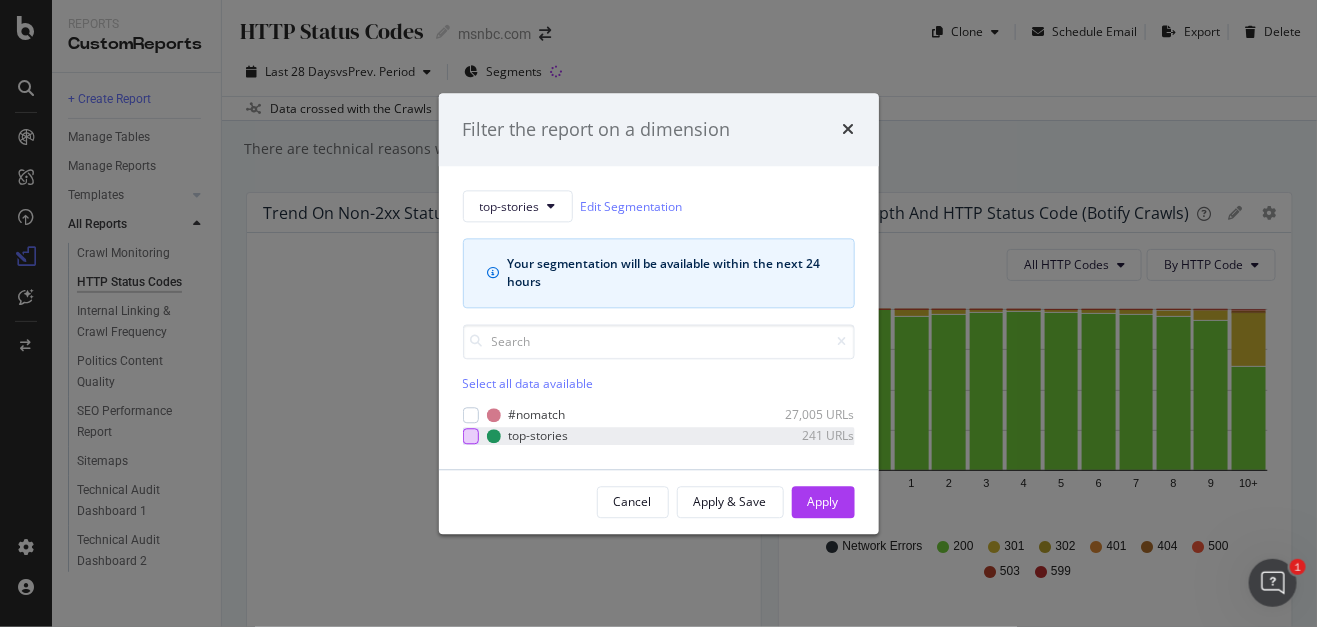 click at bounding box center [471, 436] 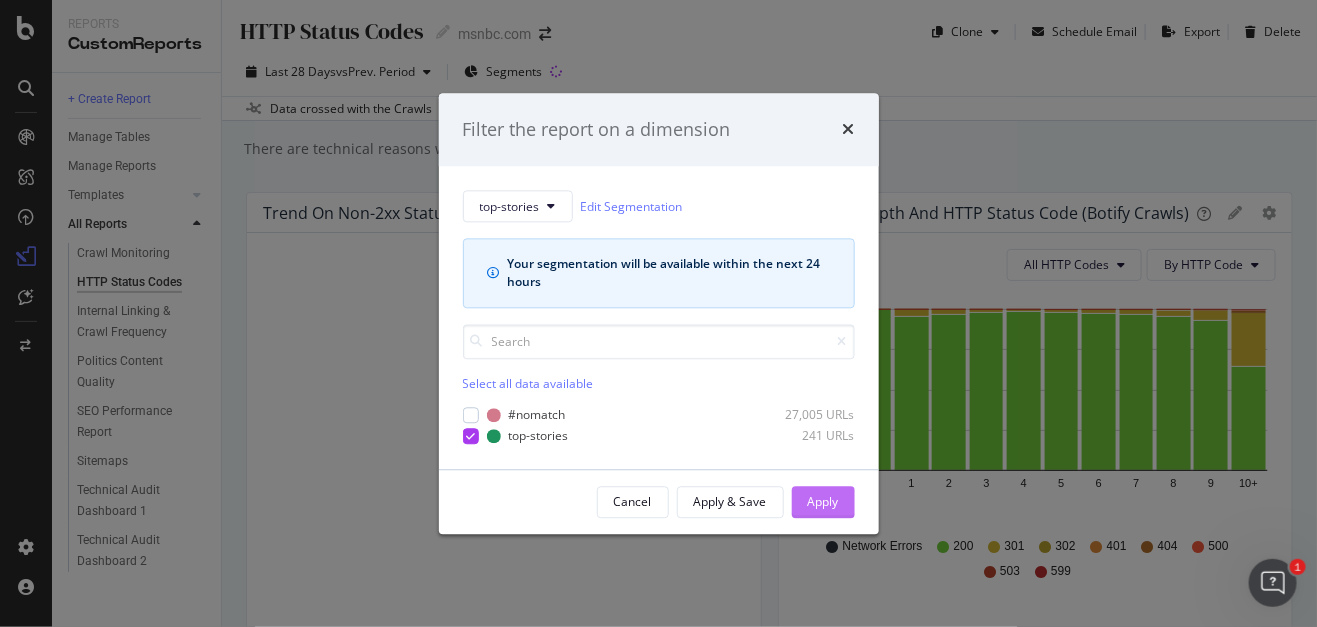 click on "Apply" at bounding box center (823, 502) 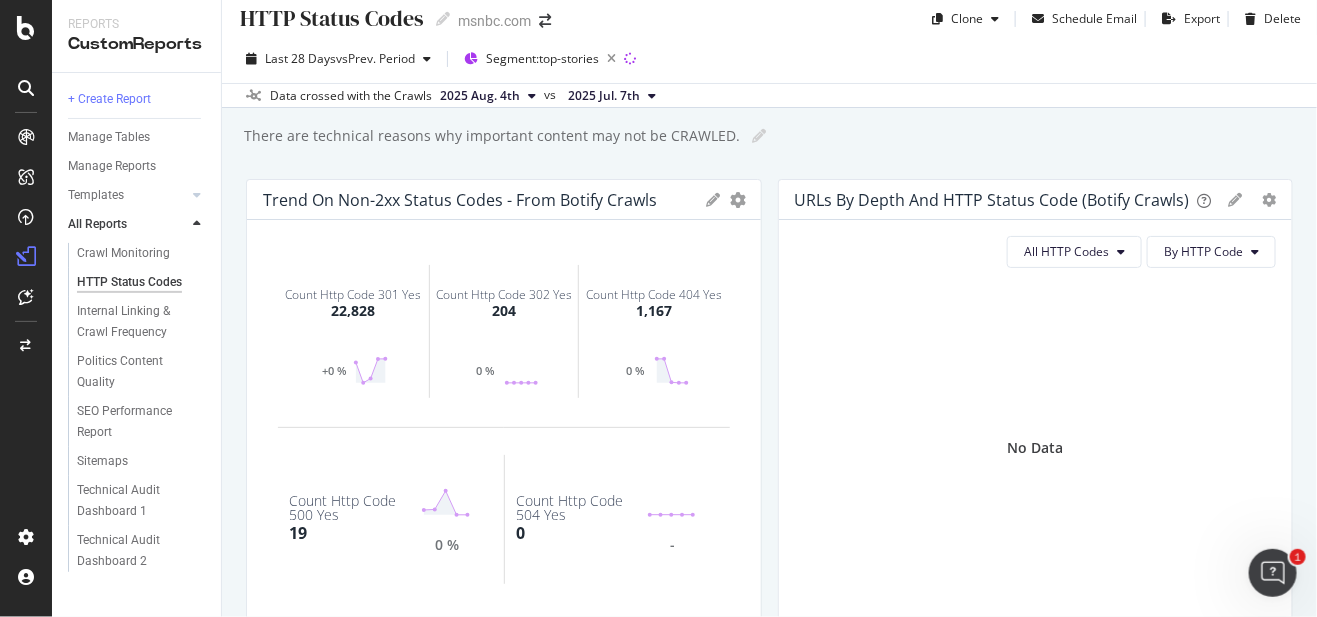 scroll, scrollTop: 0, scrollLeft: 0, axis: both 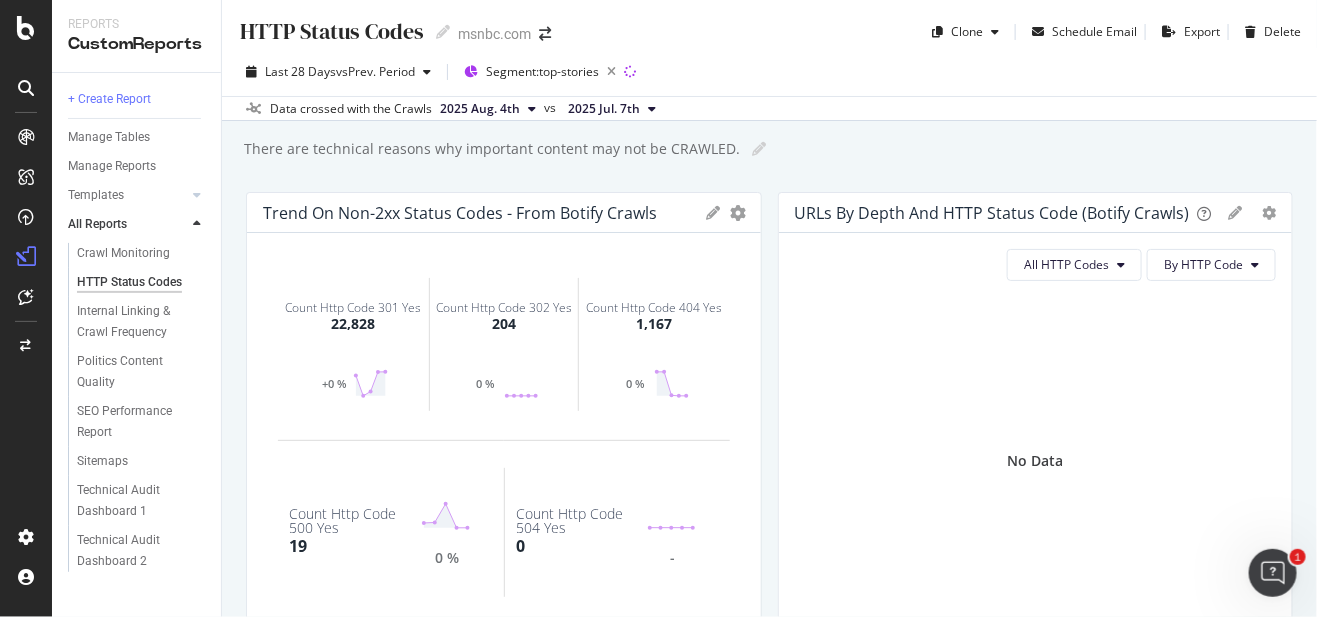 click on "Count Http Code 404 Yes" at bounding box center [654, 308] 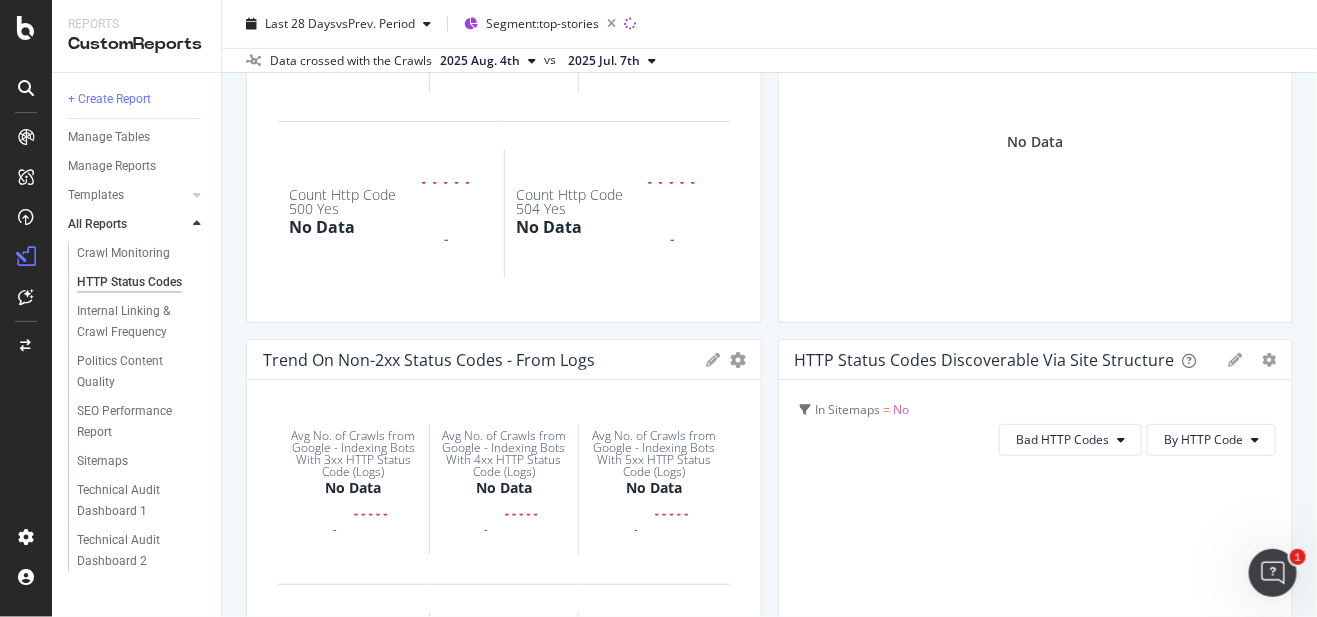 scroll, scrollTop: 375, scrollLeft: 0, axis: vertical 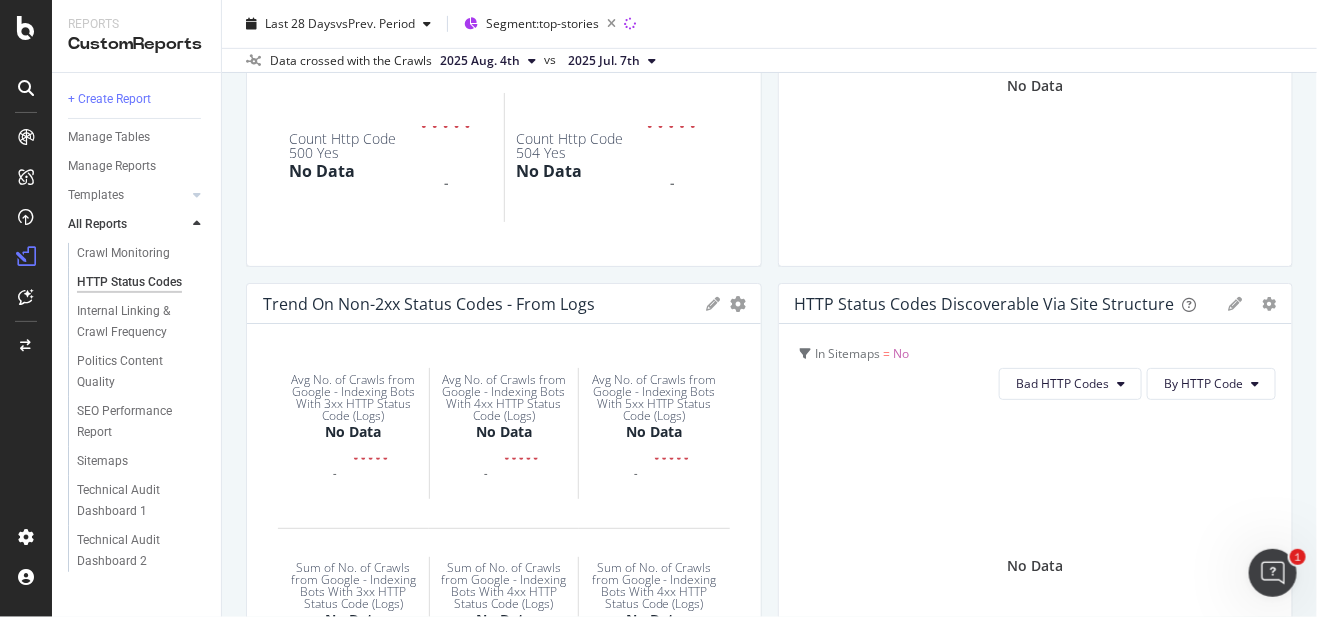 click at bounding box center [26, 137] 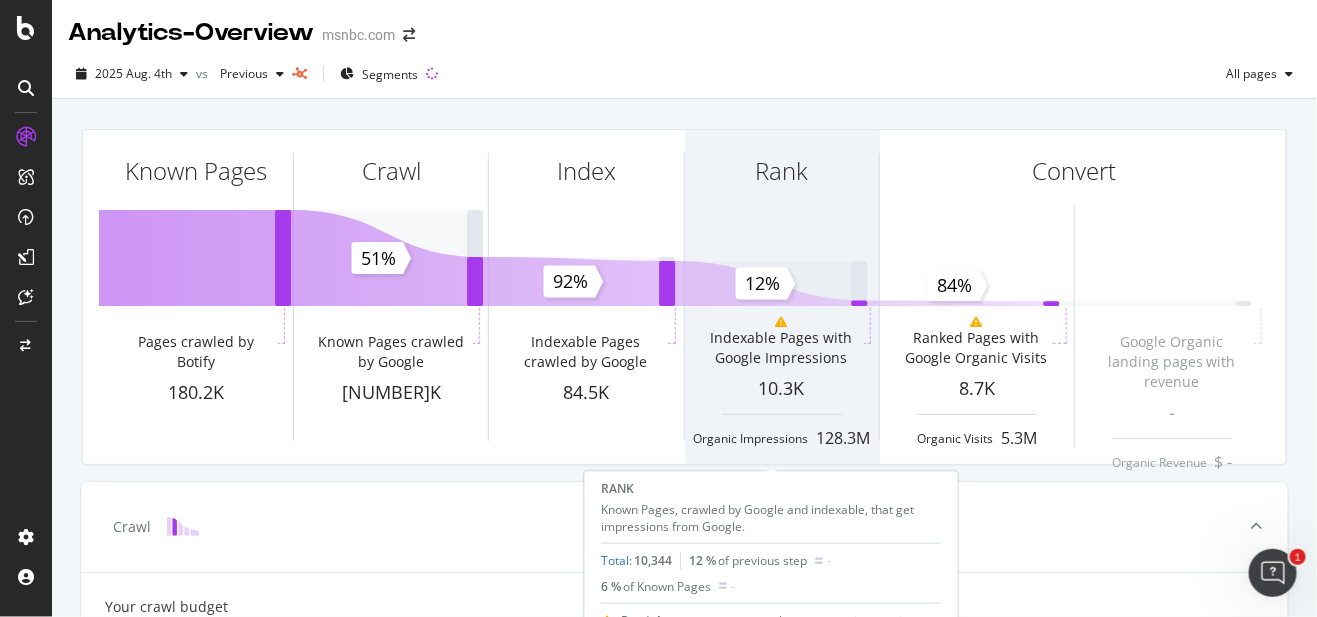 scroll, scrollTop: 124, scrollLeft: 0, axis: vertical 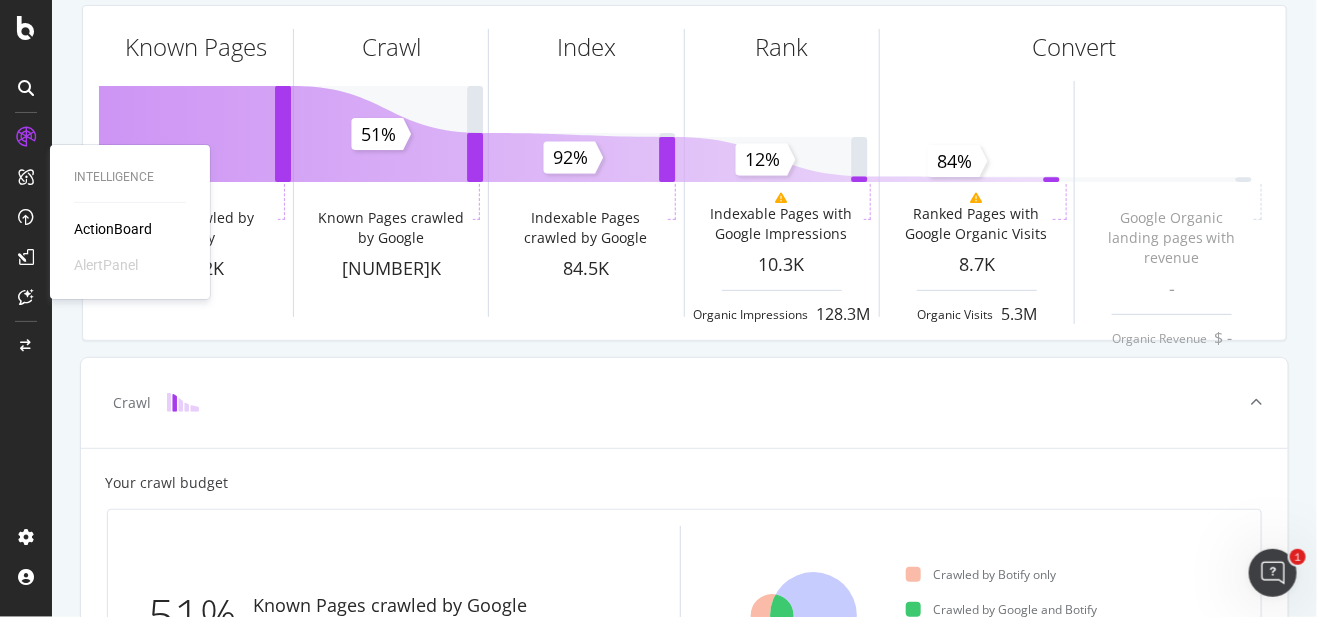 click on "ActionBoard" at bounding box center (113, 229) 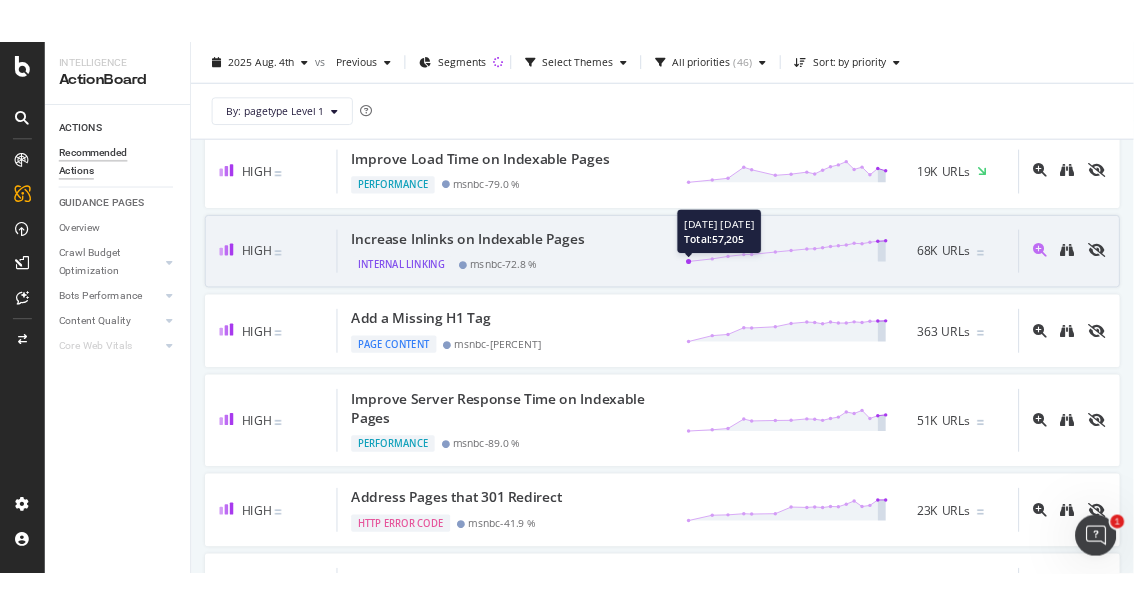 scroll, scrollTop: 0, scrollLeft: 0, axis: both 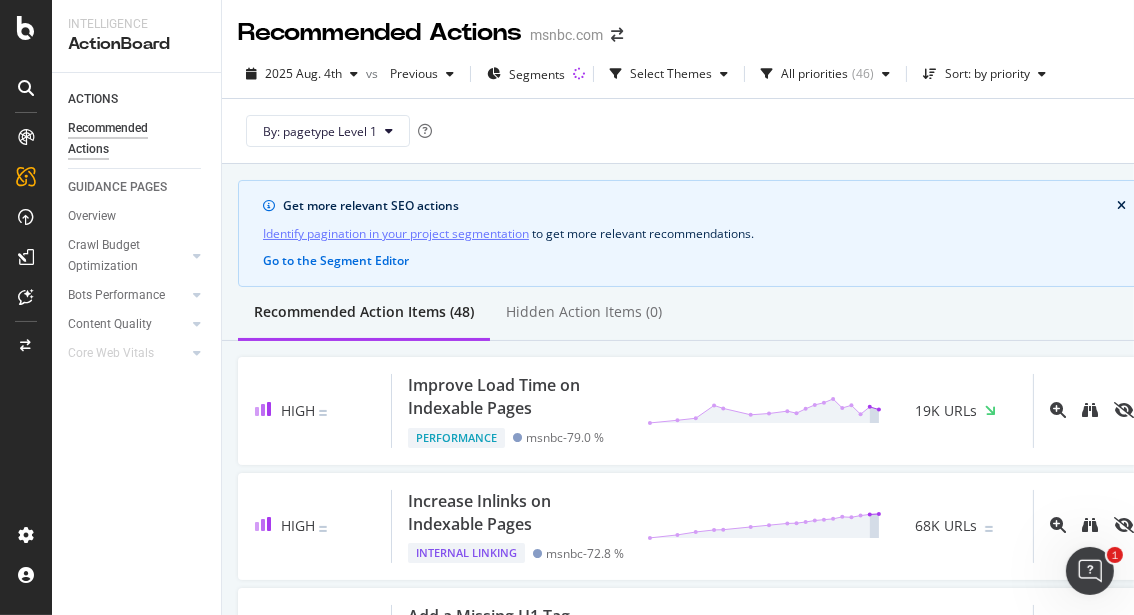 click on "By: pagetype Level 1" at bounding box center [694, 131] 